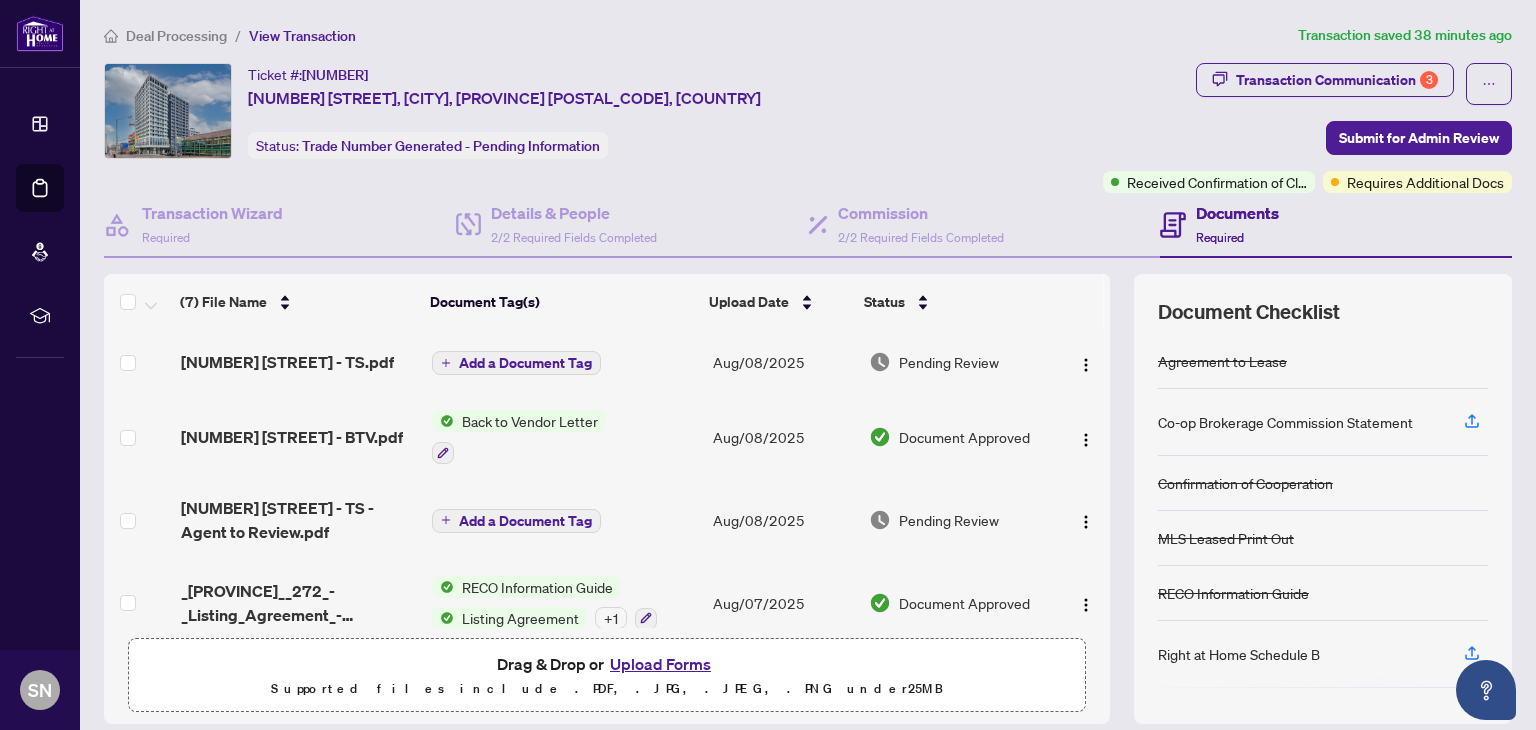 scroll, scrollTop: 0, scrollLeft: 0, axis: both 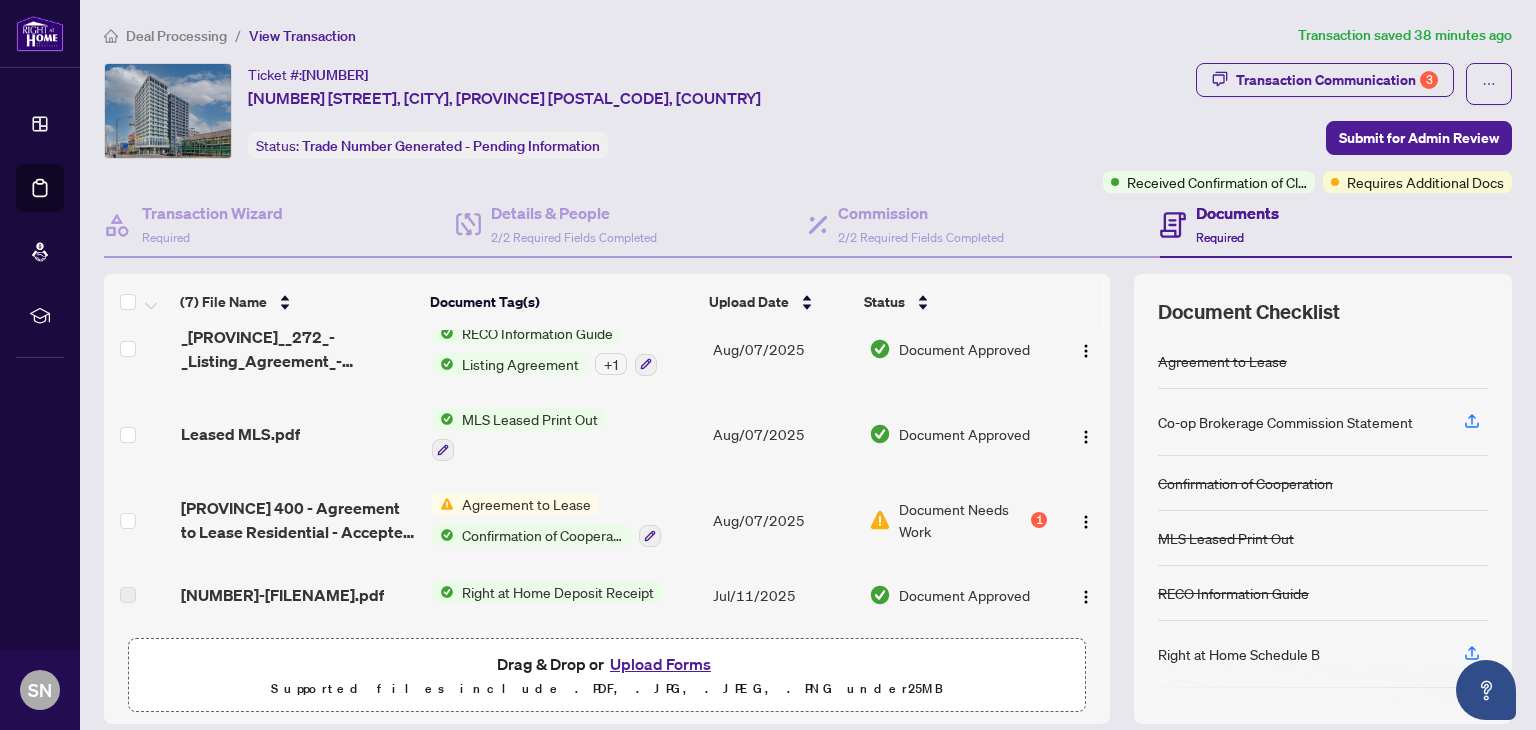 click on "Upload Forms" at bounding box center (660, 664) 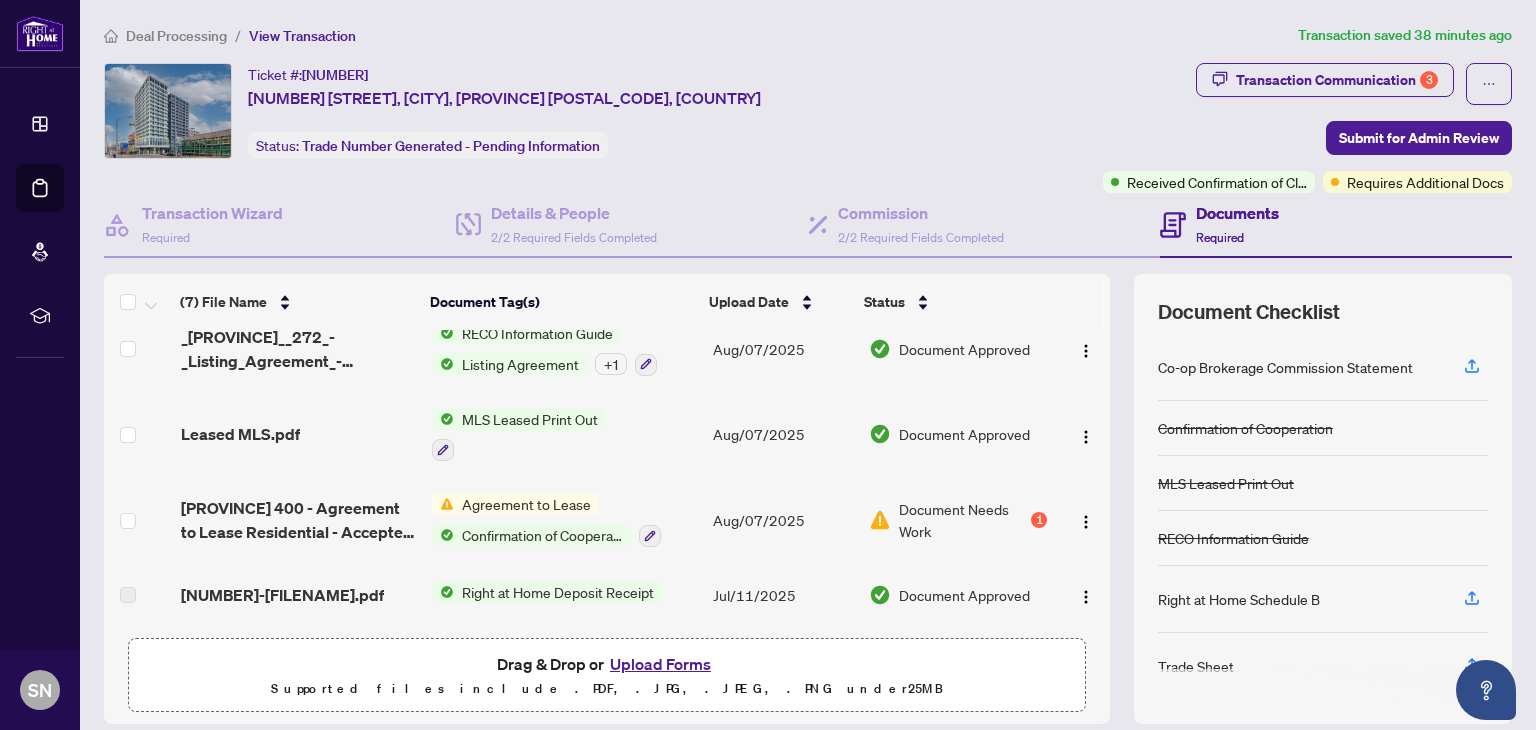 scroll, scrollTop: 59, scrollLeft: 0, axis: vertical 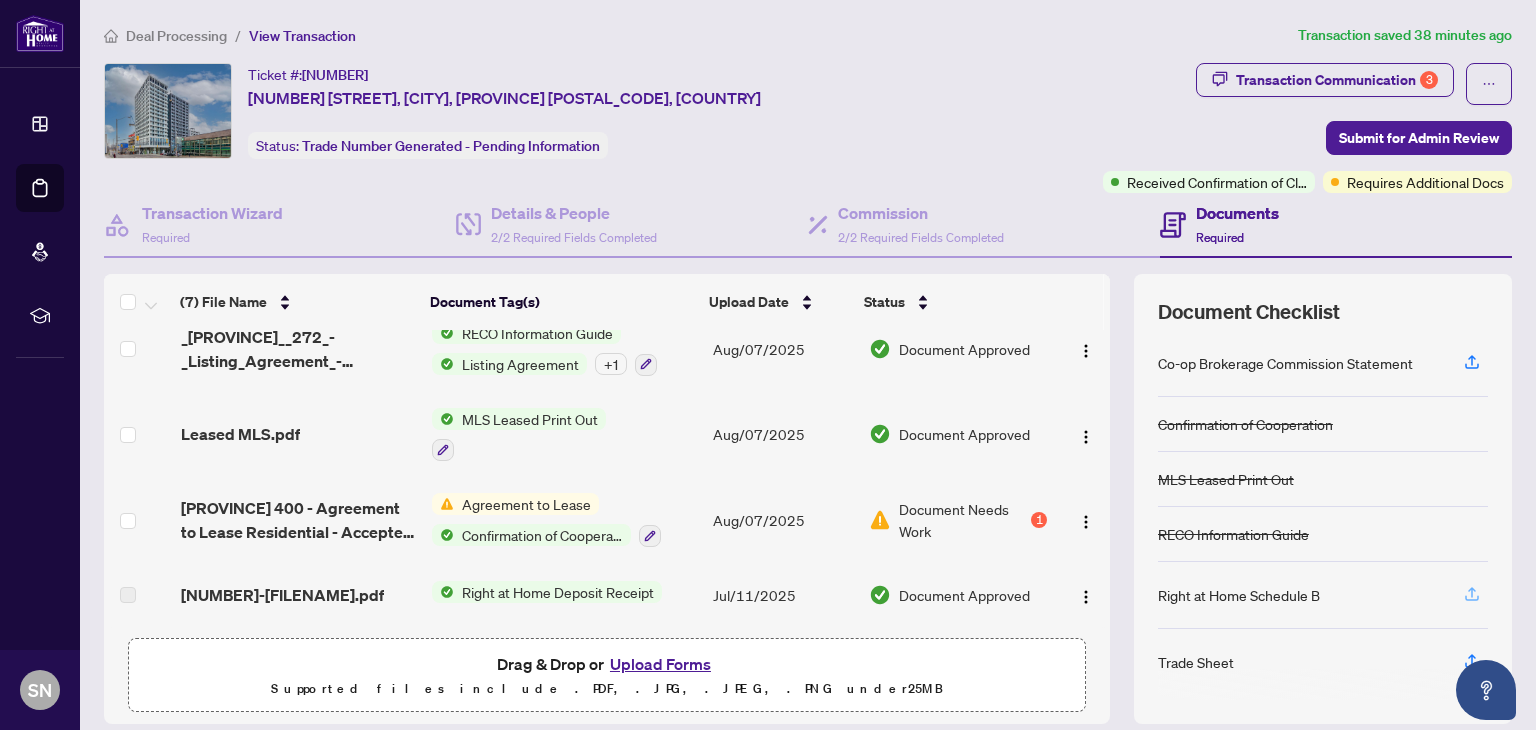 click 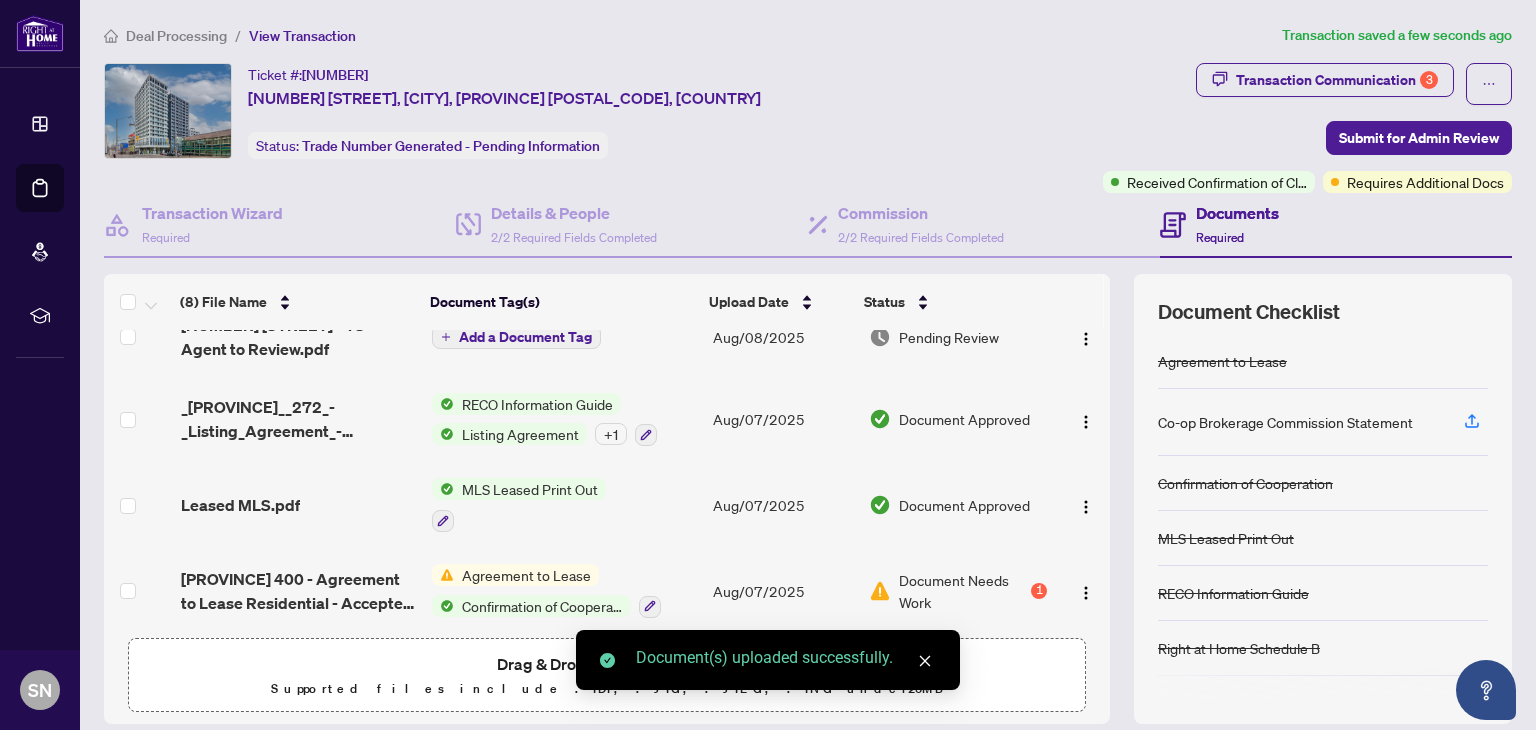 scroll, scrollTop: 48, scrollLeft: 0, axis: vertical 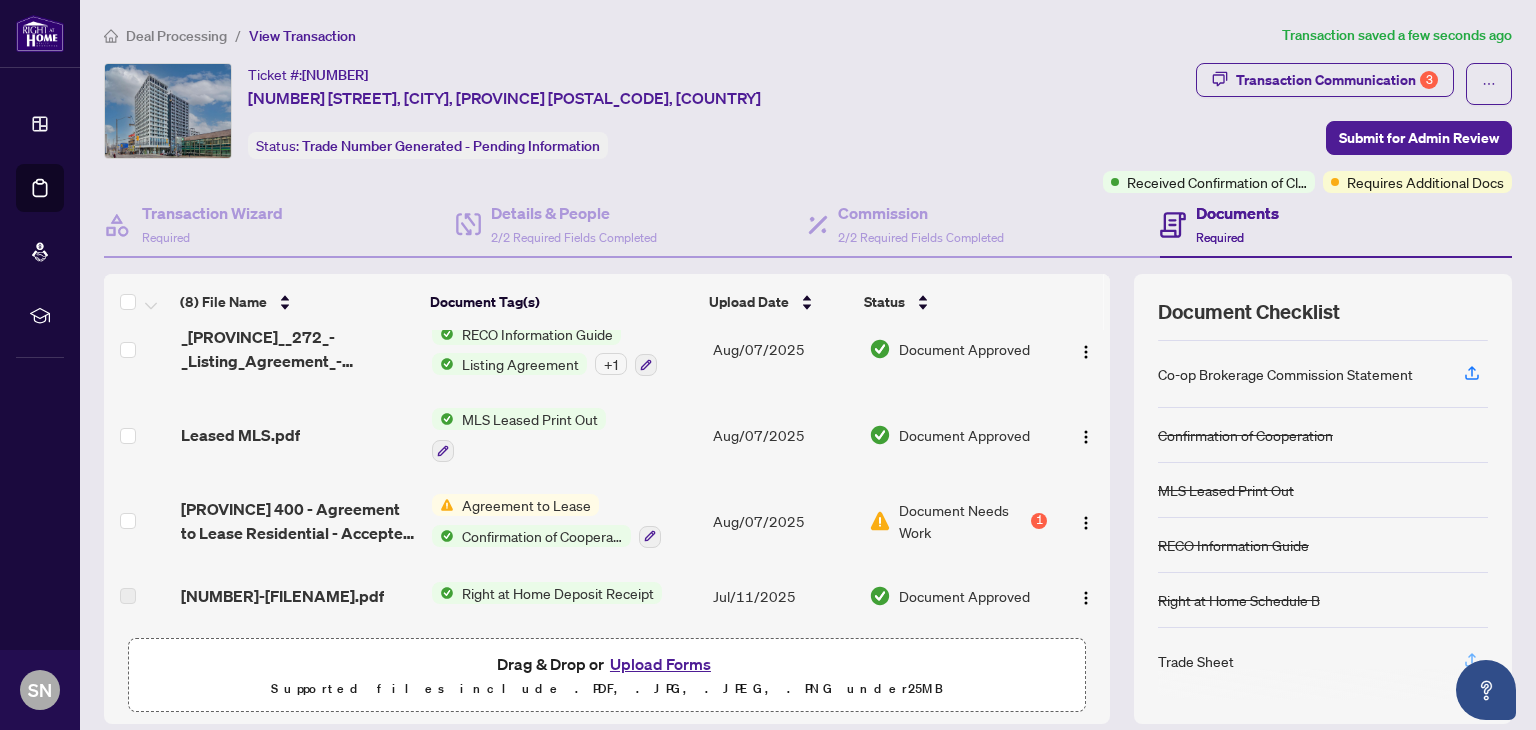 click 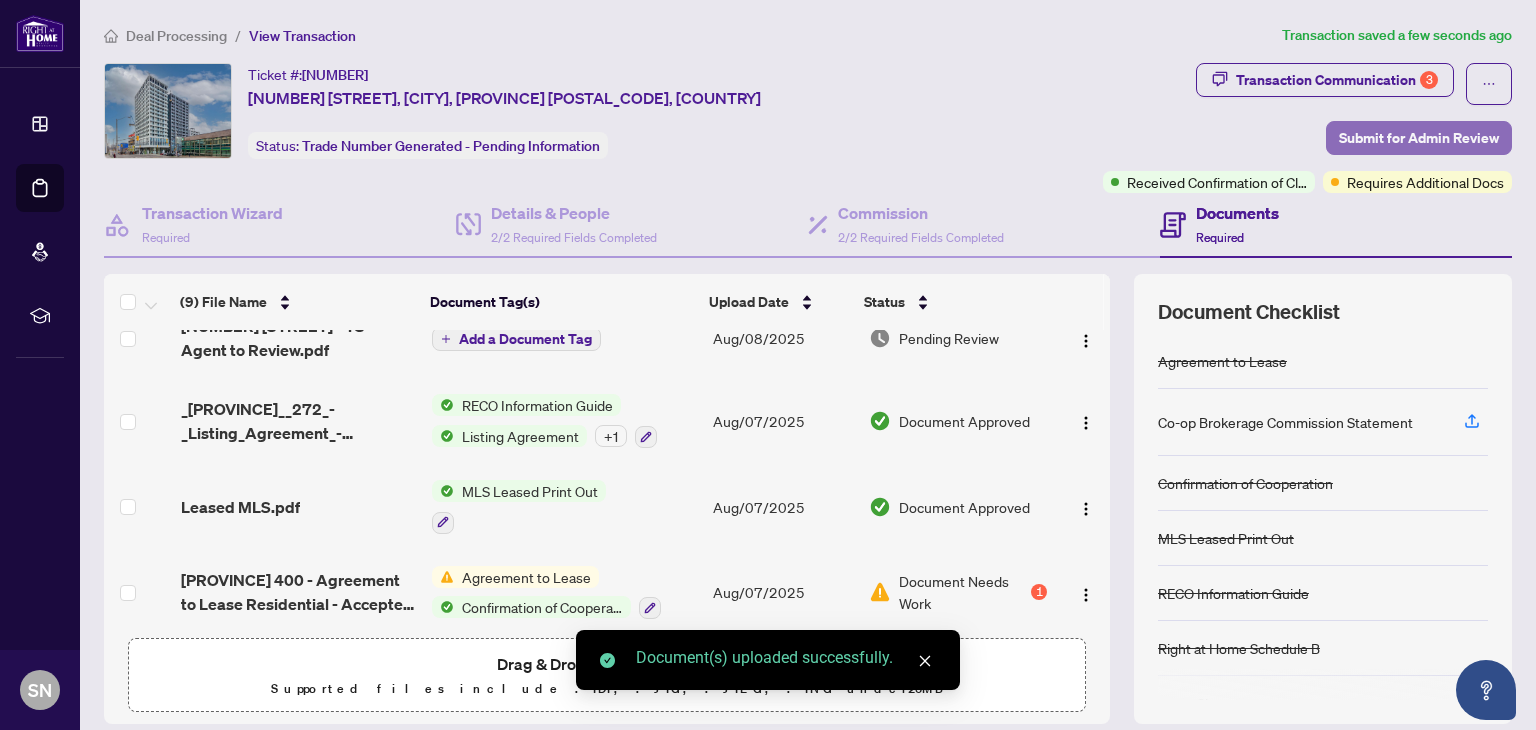 click on "Submit for Admin Review" at bounding box center (1419, 138) 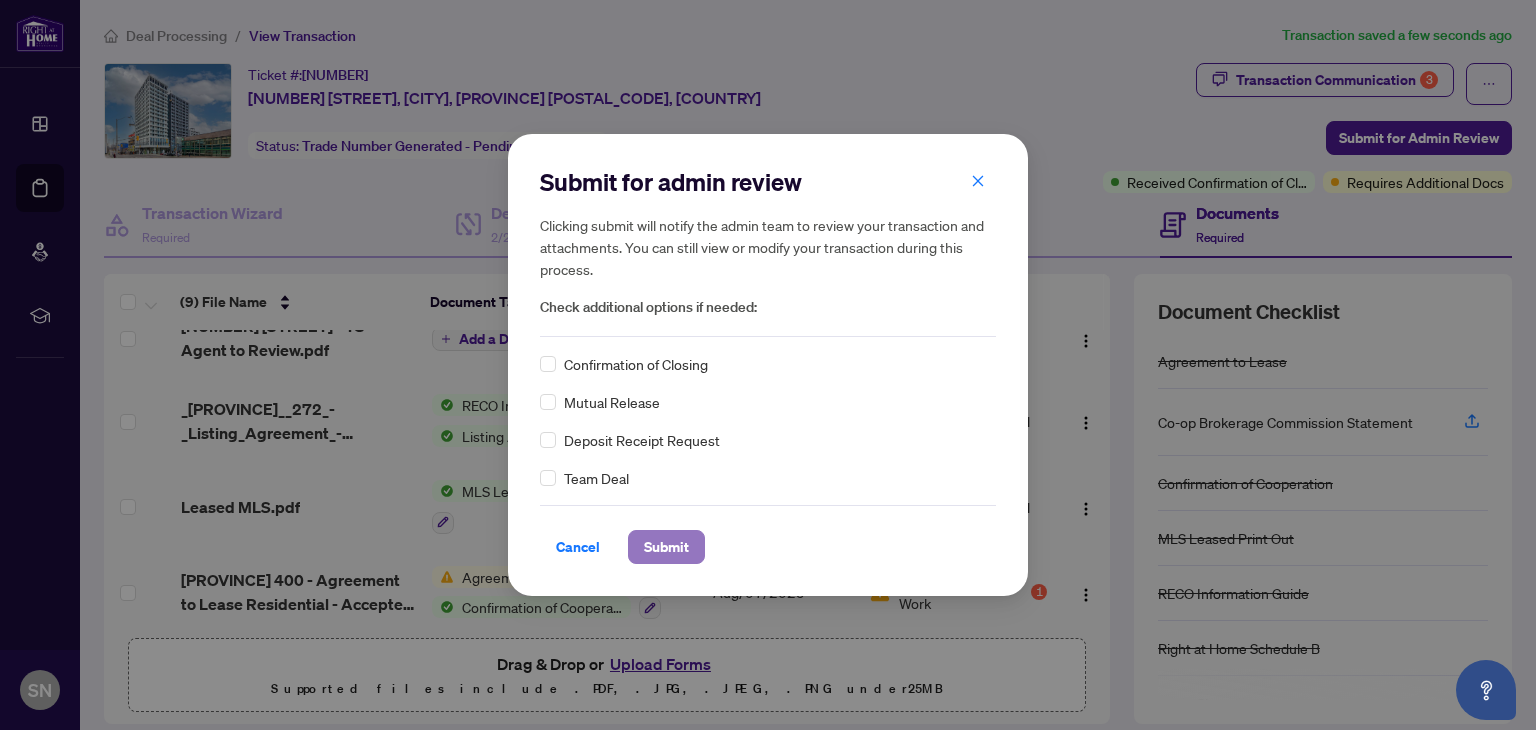 click on "Submit" at bounding box center [666, 547] 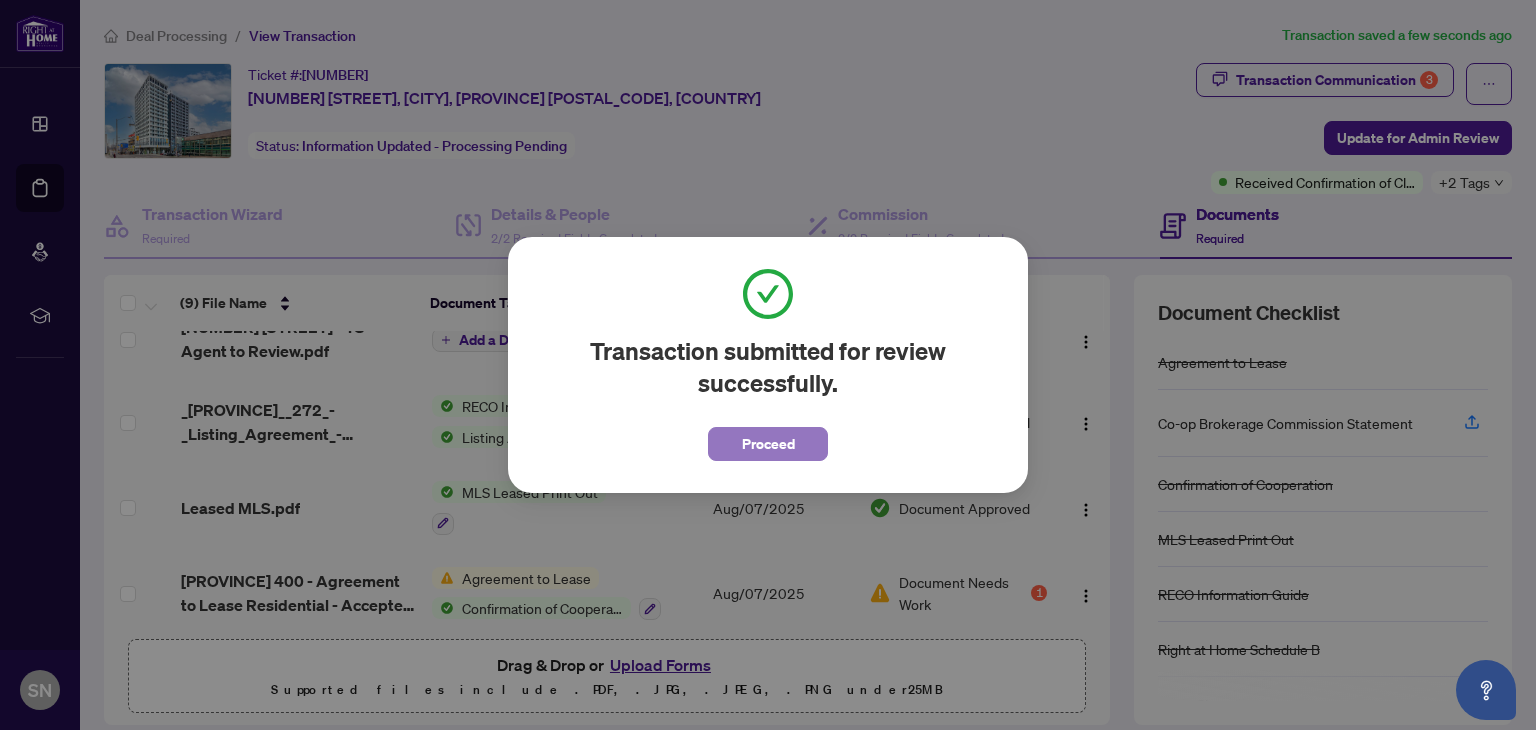 click on "Proceed" at bounding box center (768, 444) 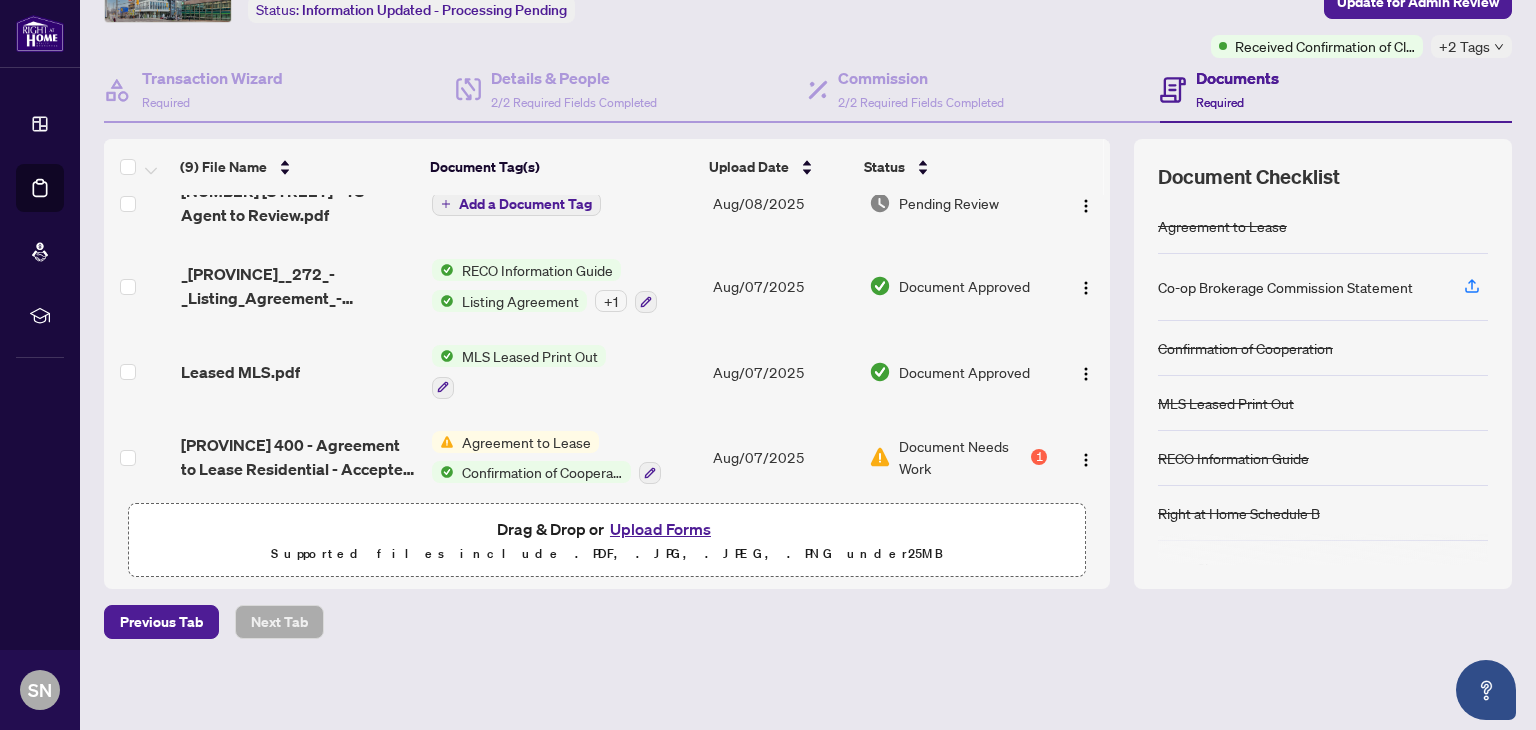 scroll, scrollTop: 0, scrollLeft: 0, axis: both 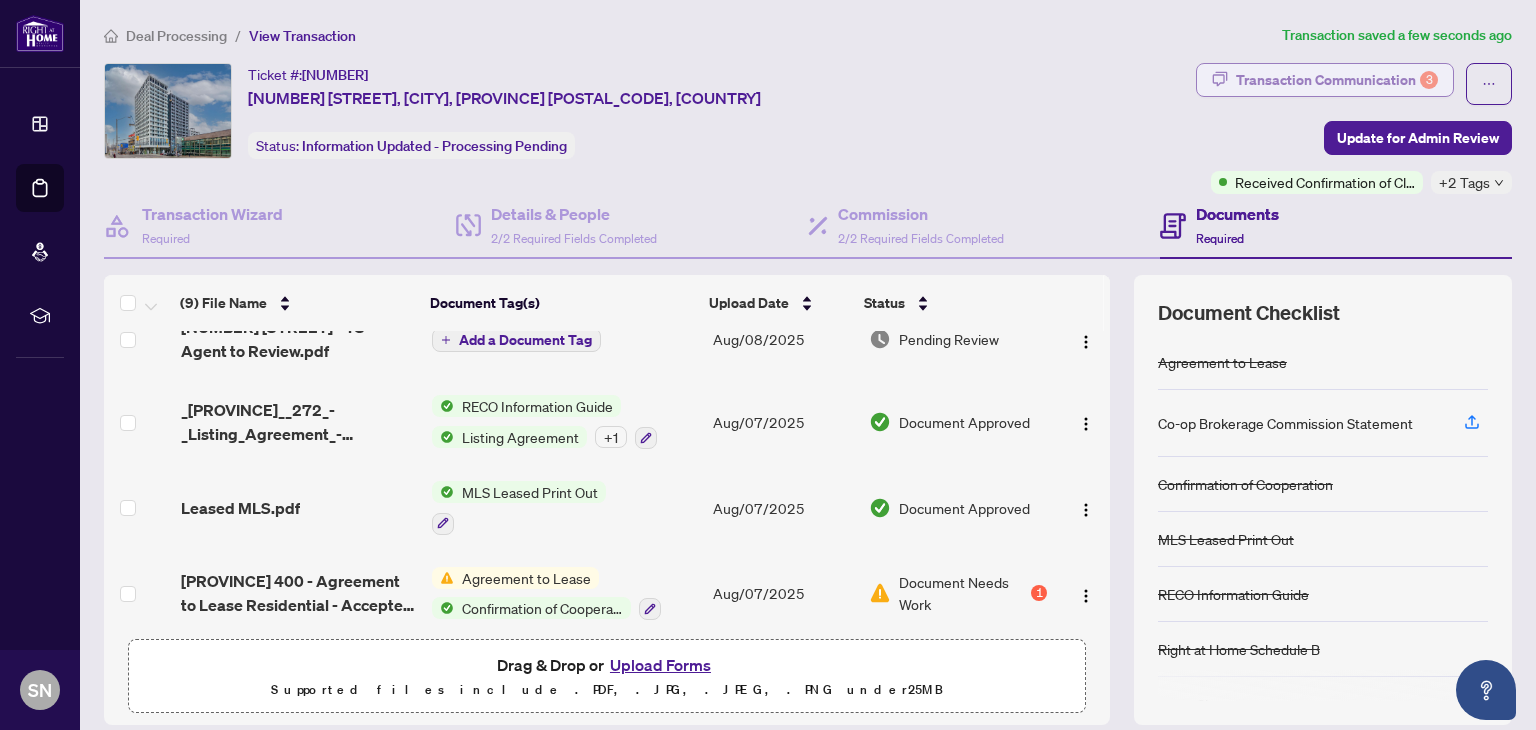 click on "Transaction Communication 3" at bounding box center (1337, 80) 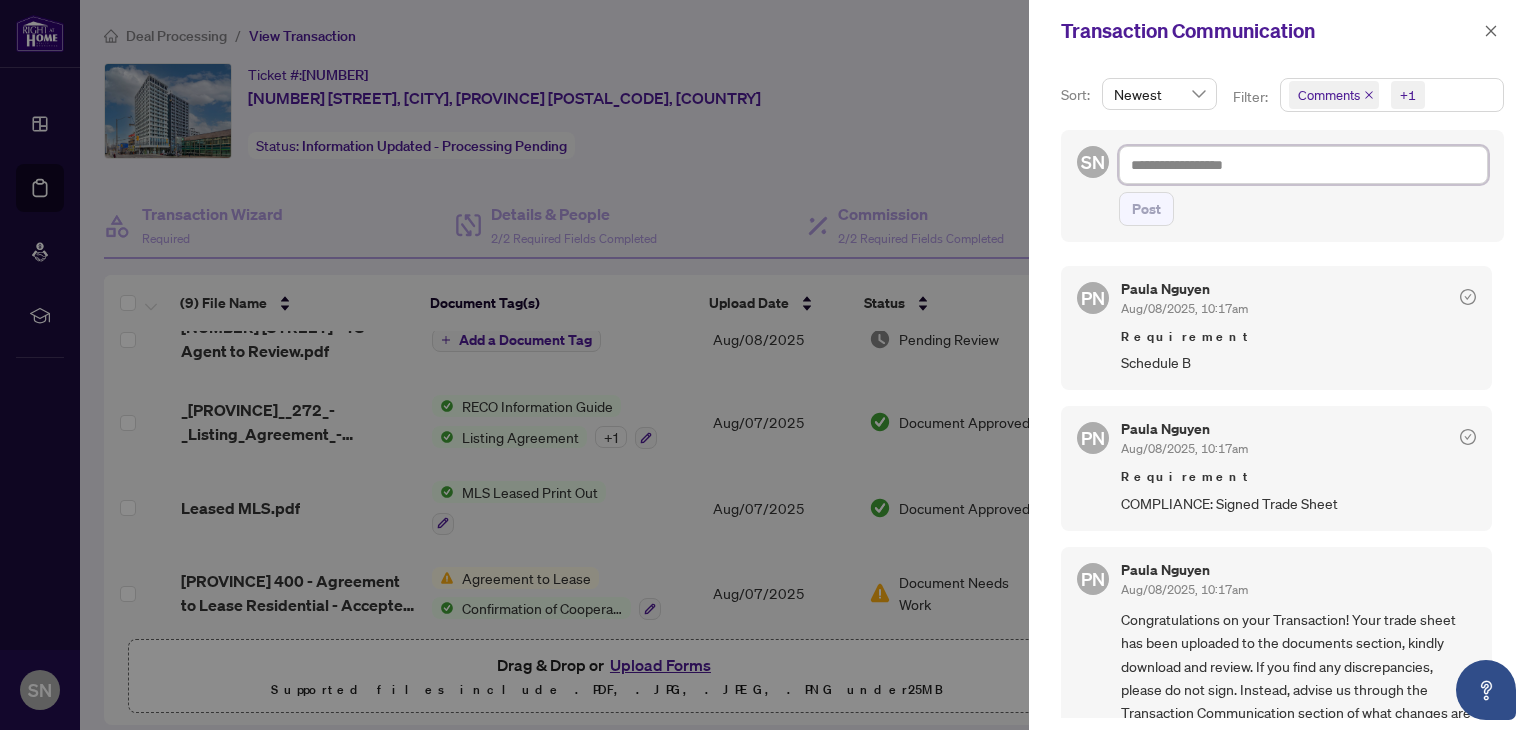 click at bounding box center [1303, 165] 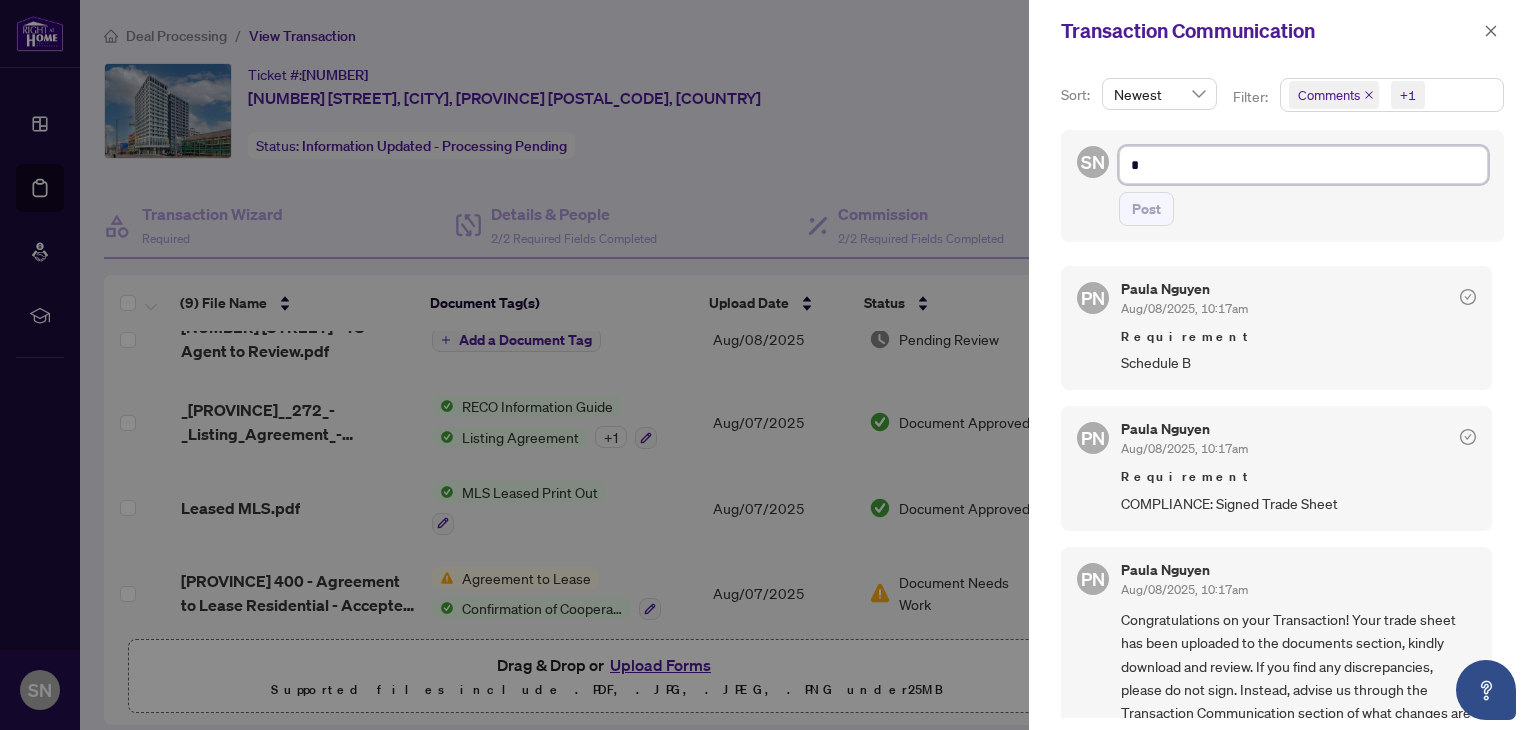 type on "*" 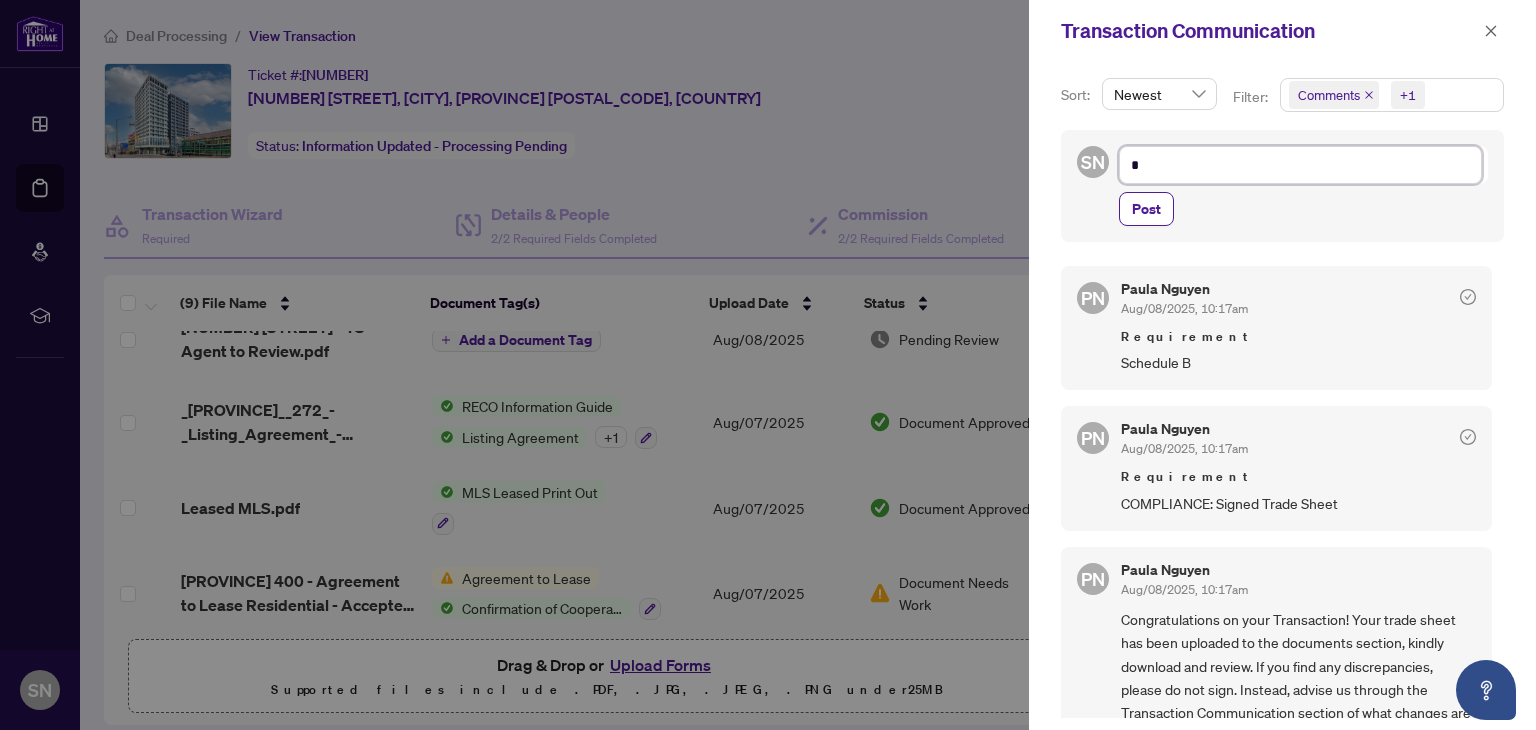 type 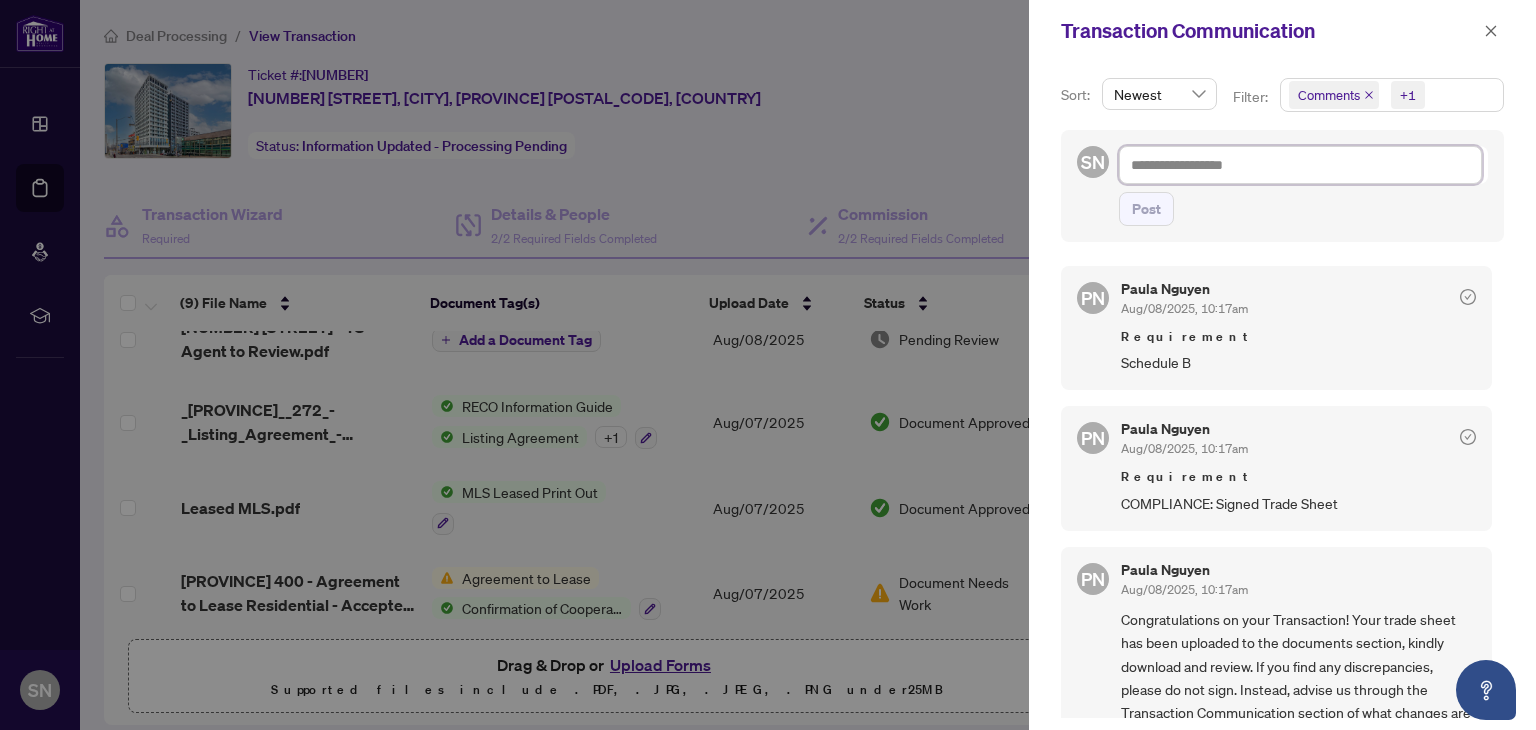 type on "*" 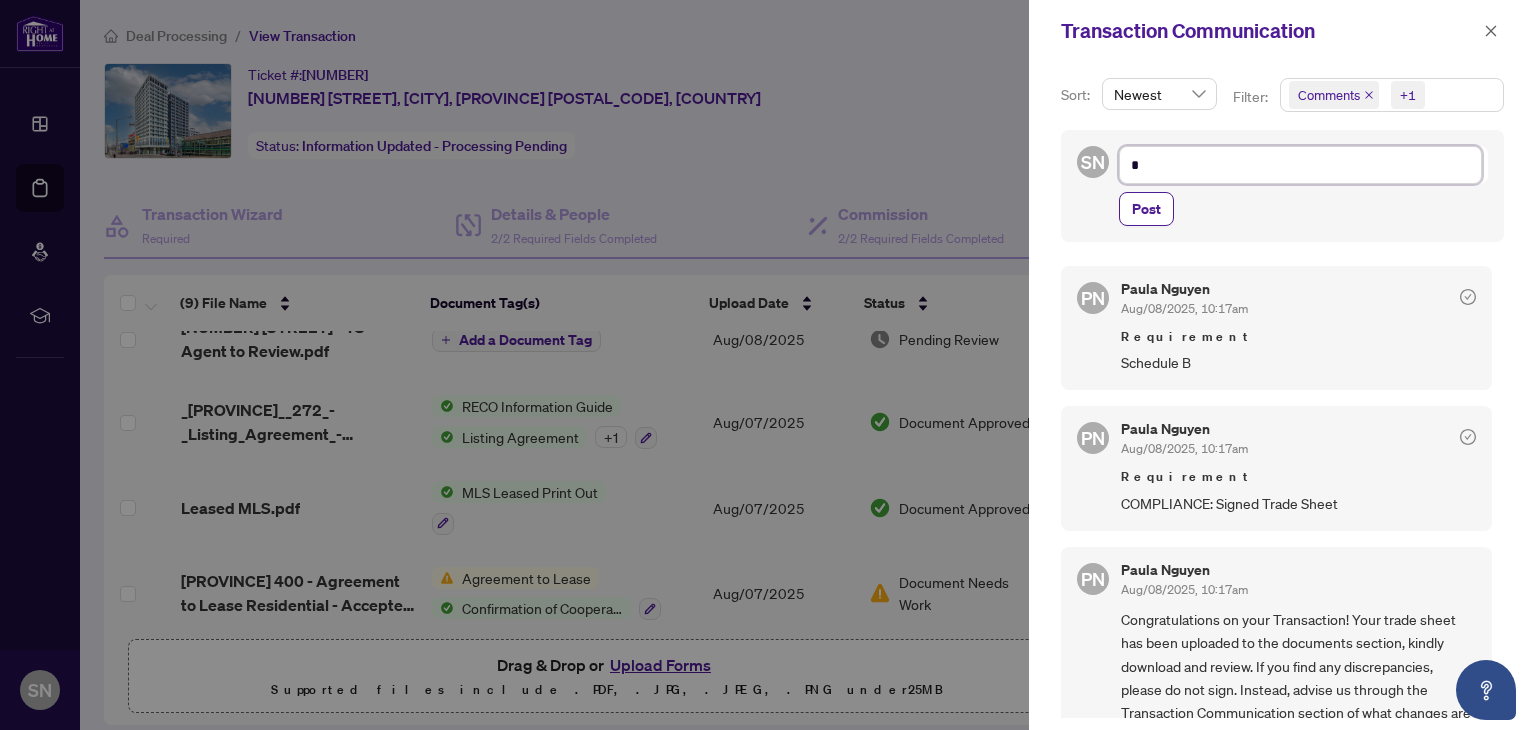 type on "**" 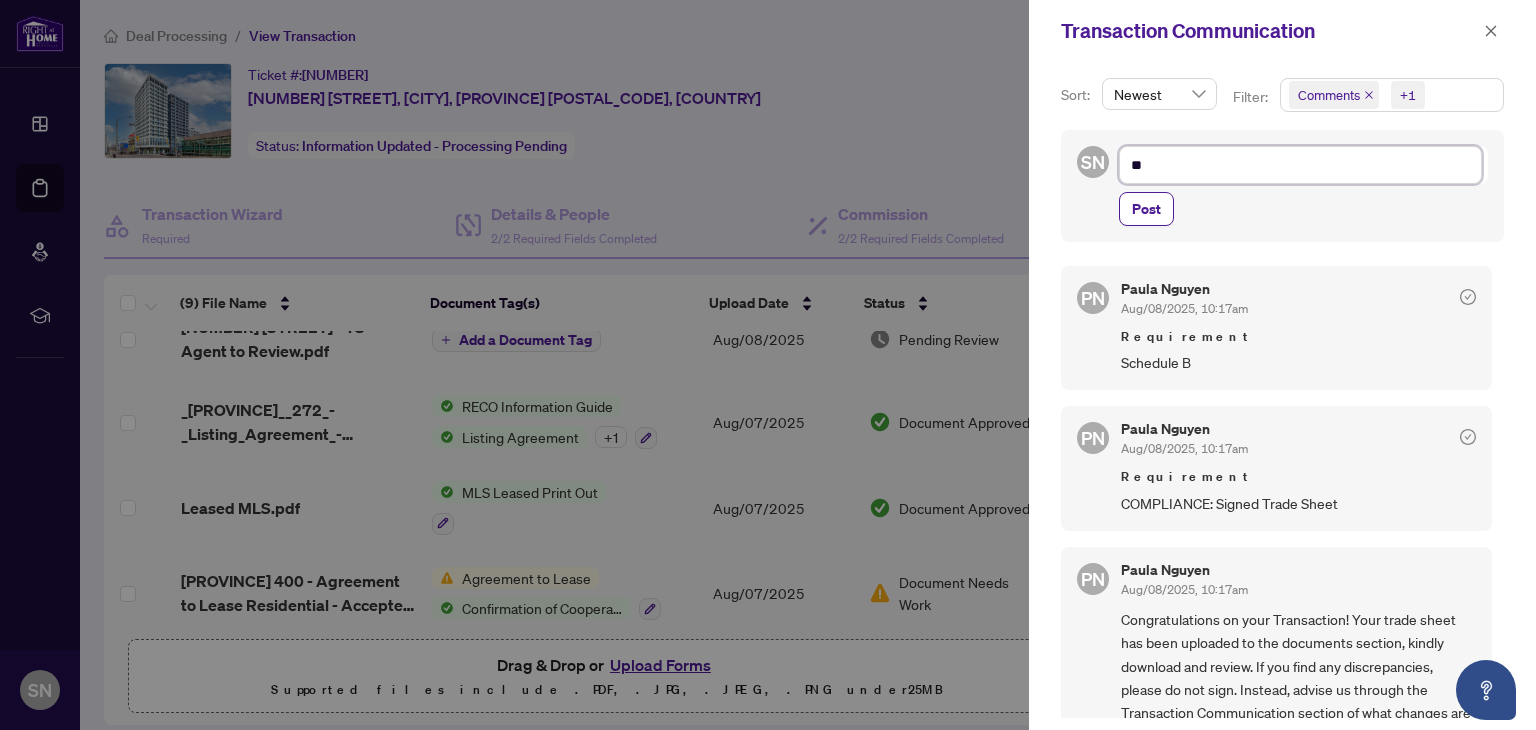 type on "***" 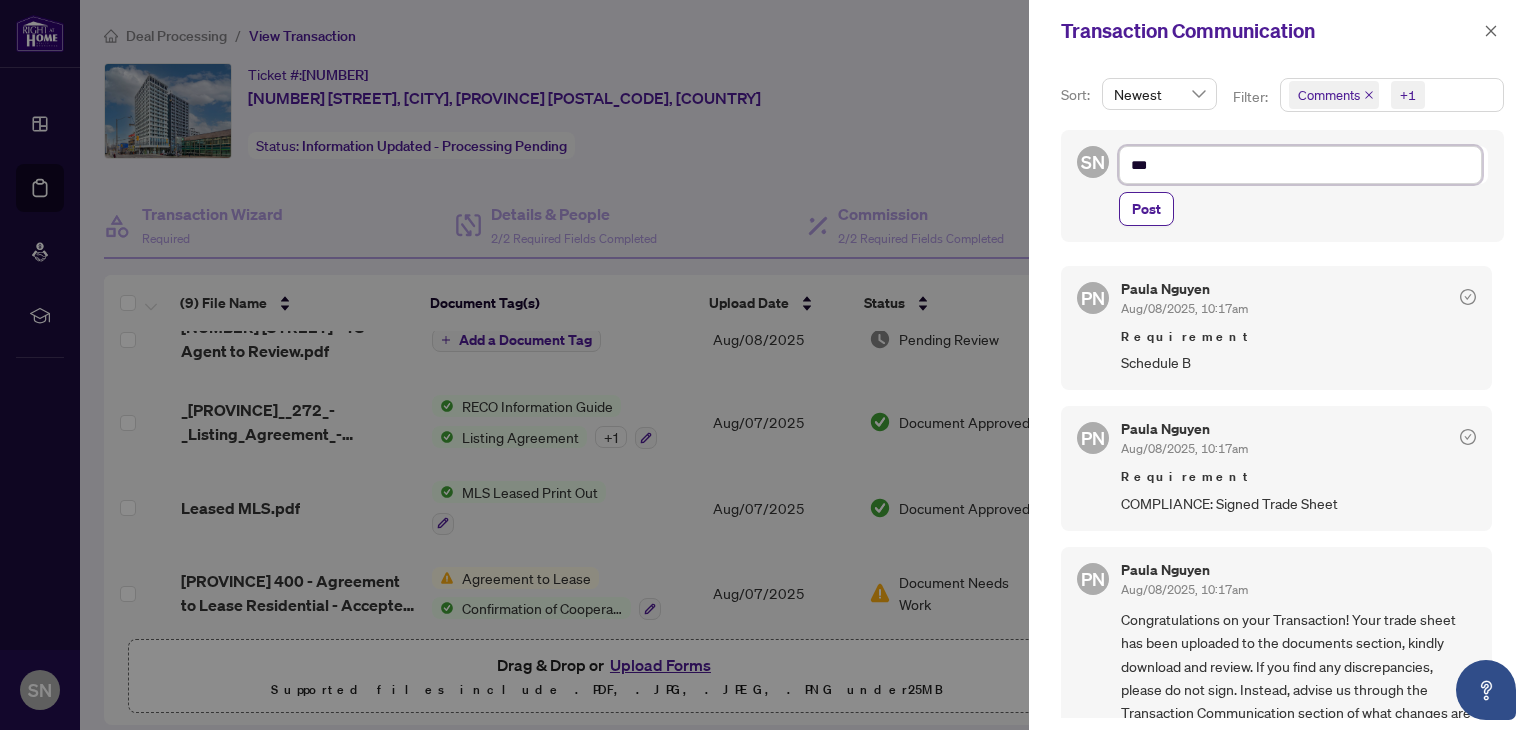 type on "****" 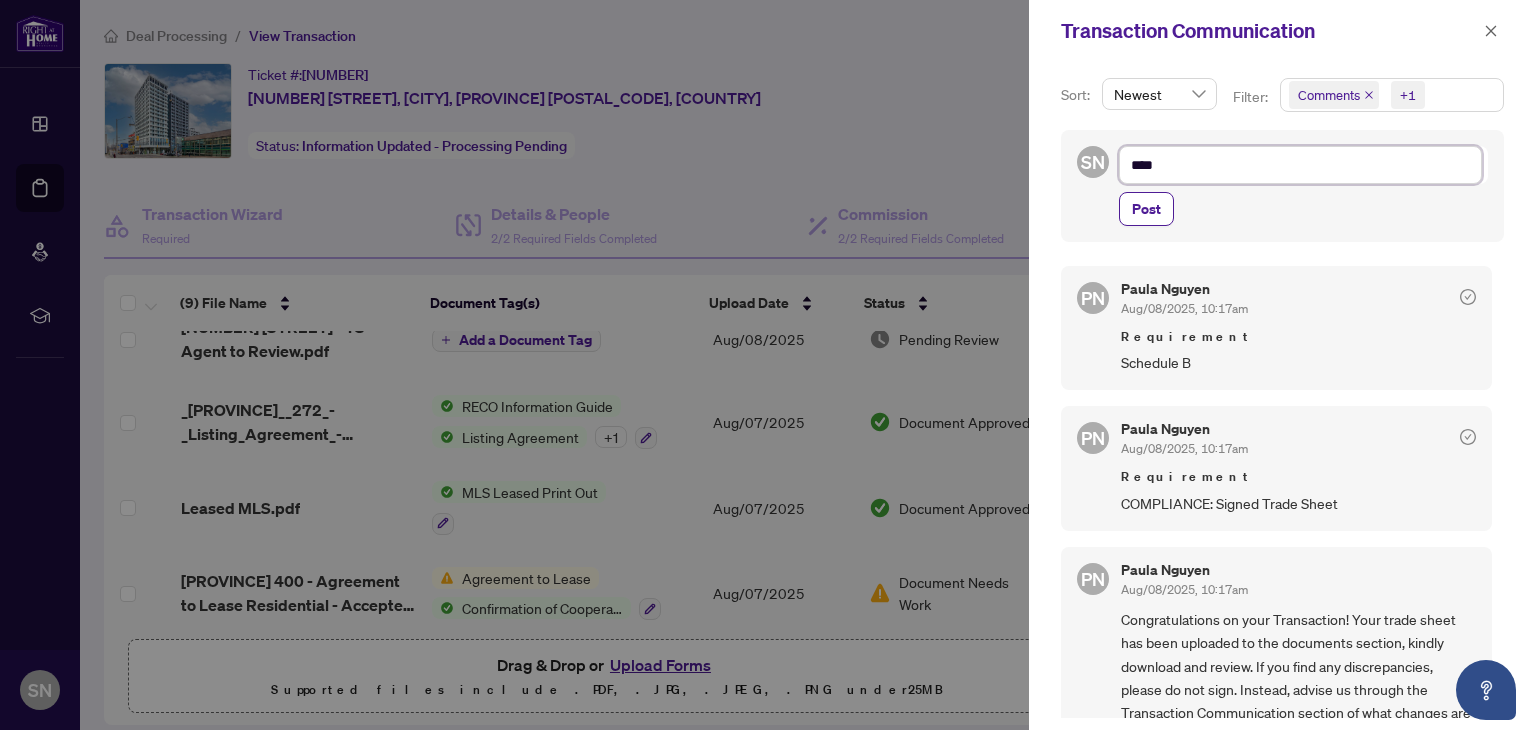 type on "*****" 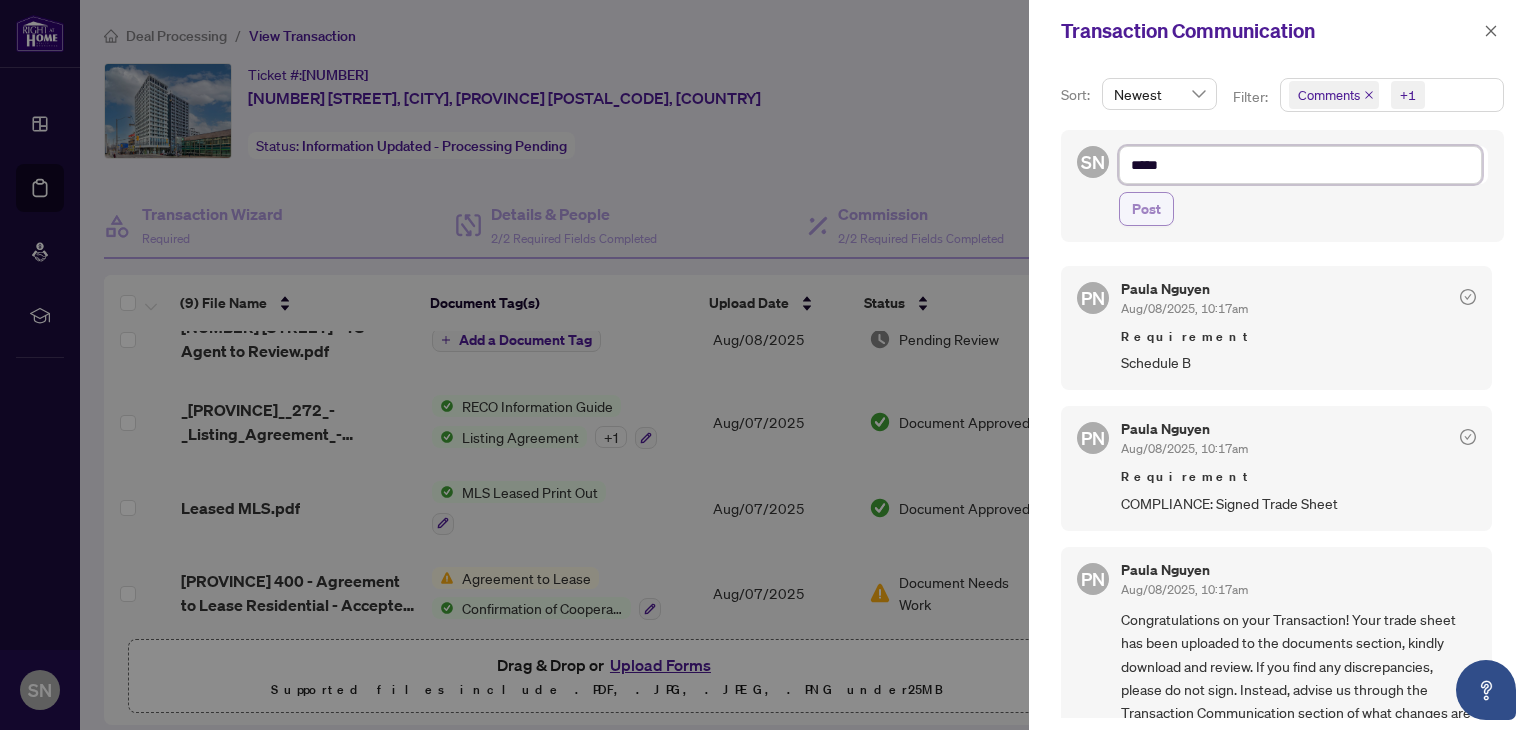 type on "*****" 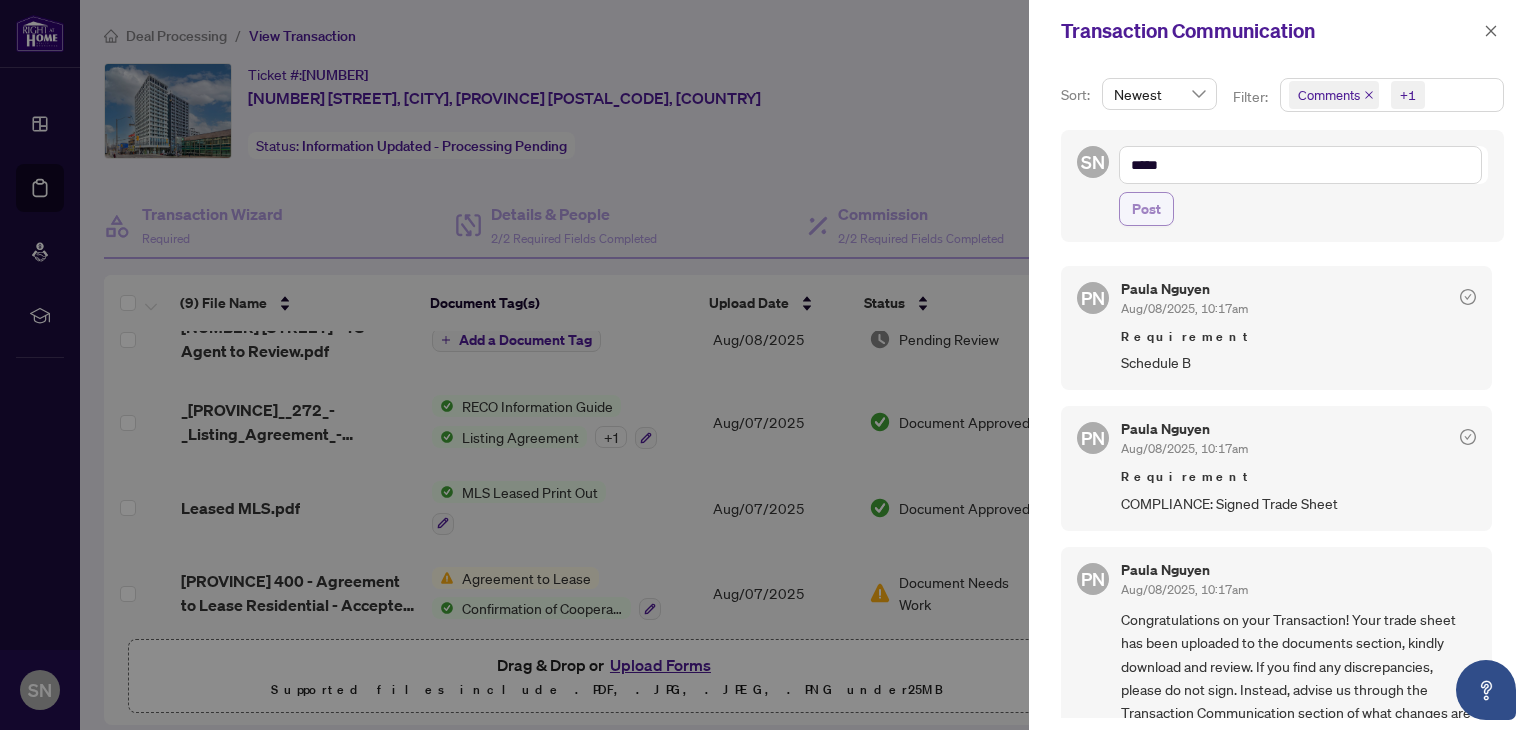 click on "Post" at bounding box center (1146, 209) 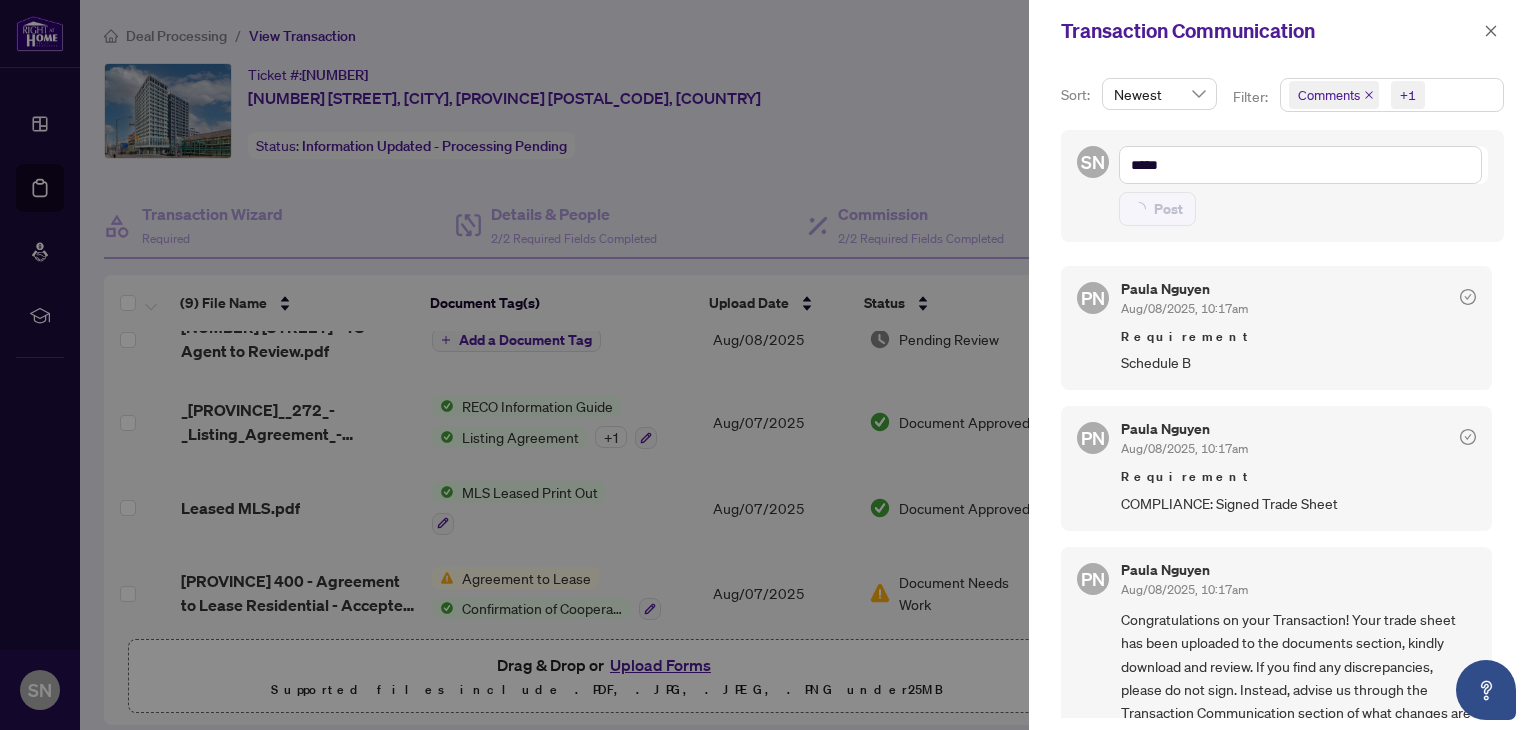 type on "**********" 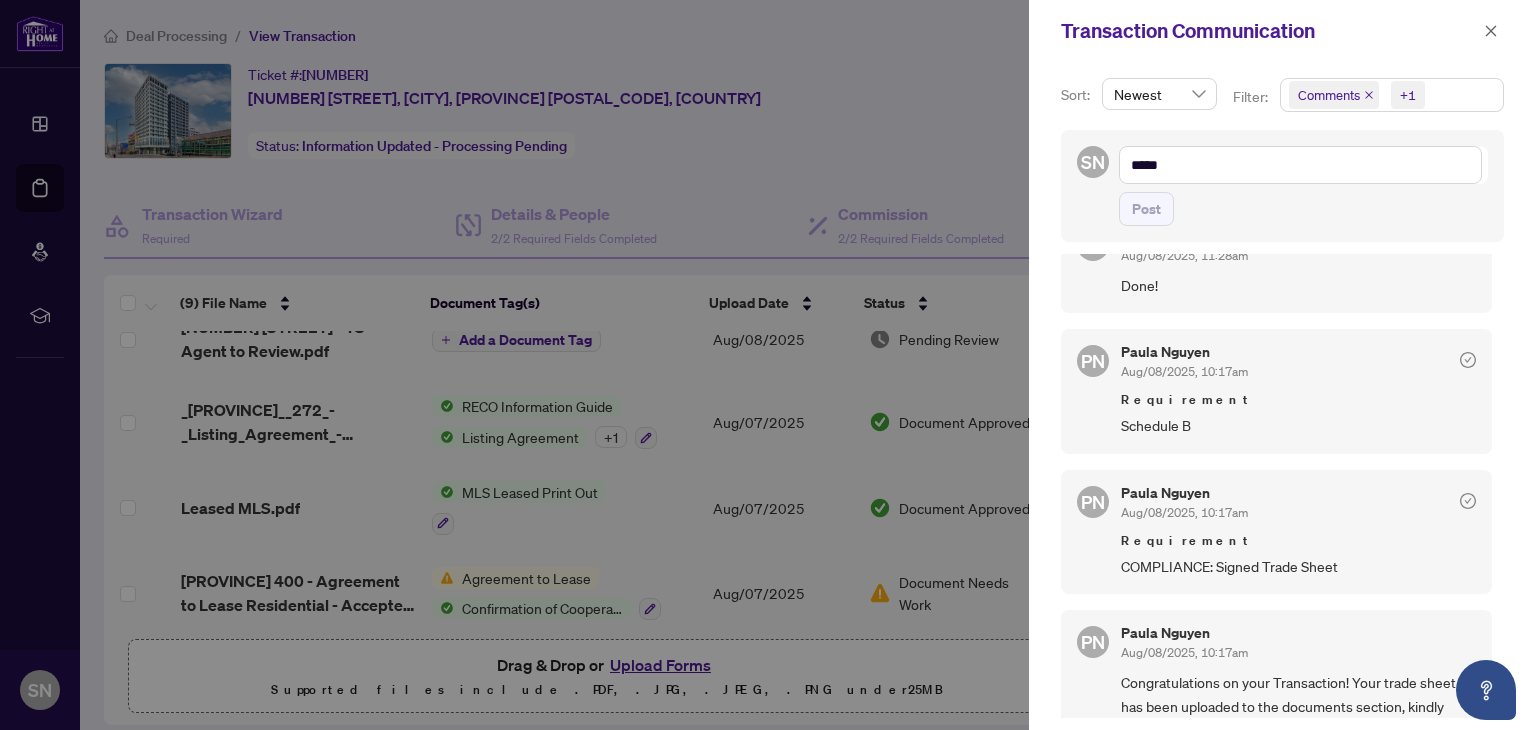 scroll, scrollTop: 0, scrollLeft: 0, axis: both 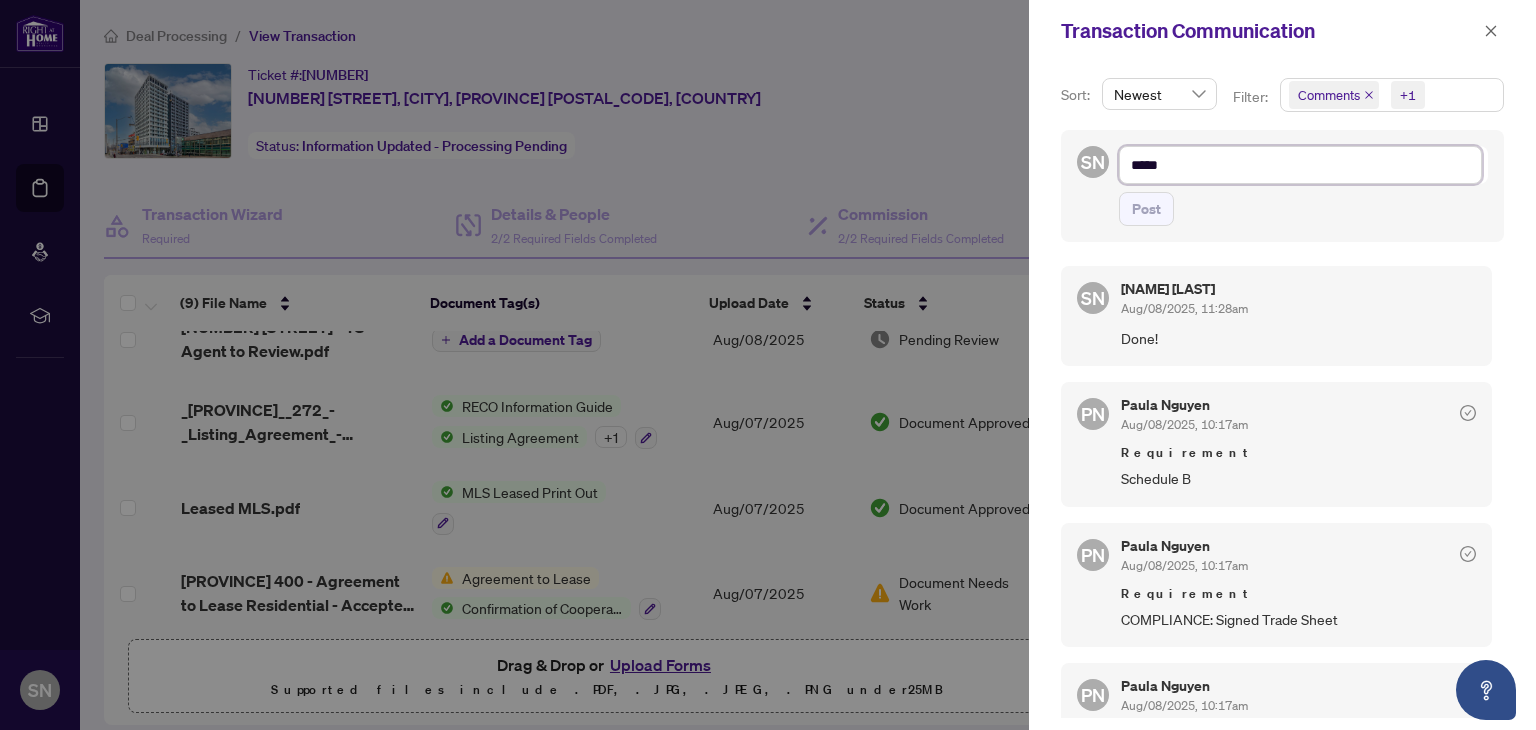 click on "*****" at bounding box center [1300, 165] 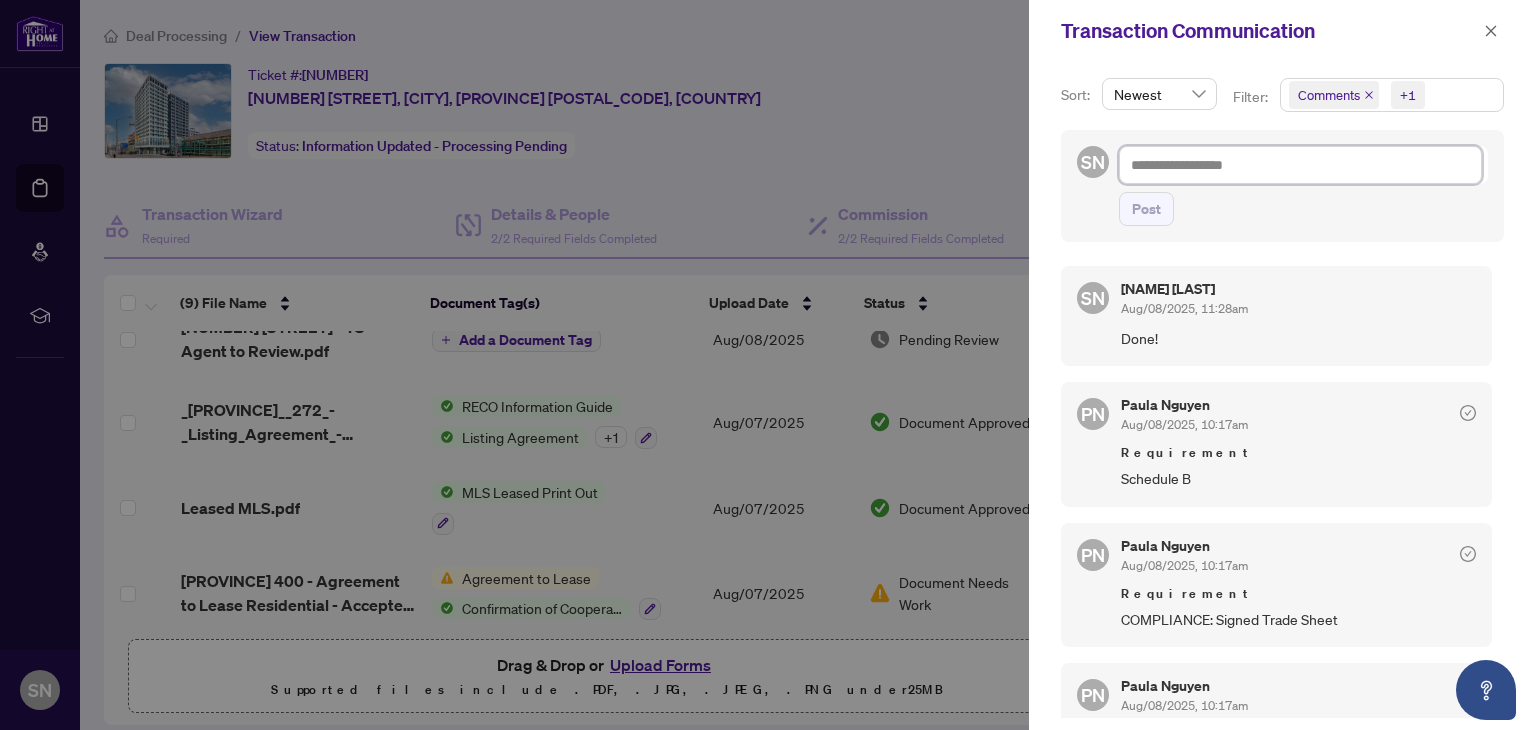 type on "*" 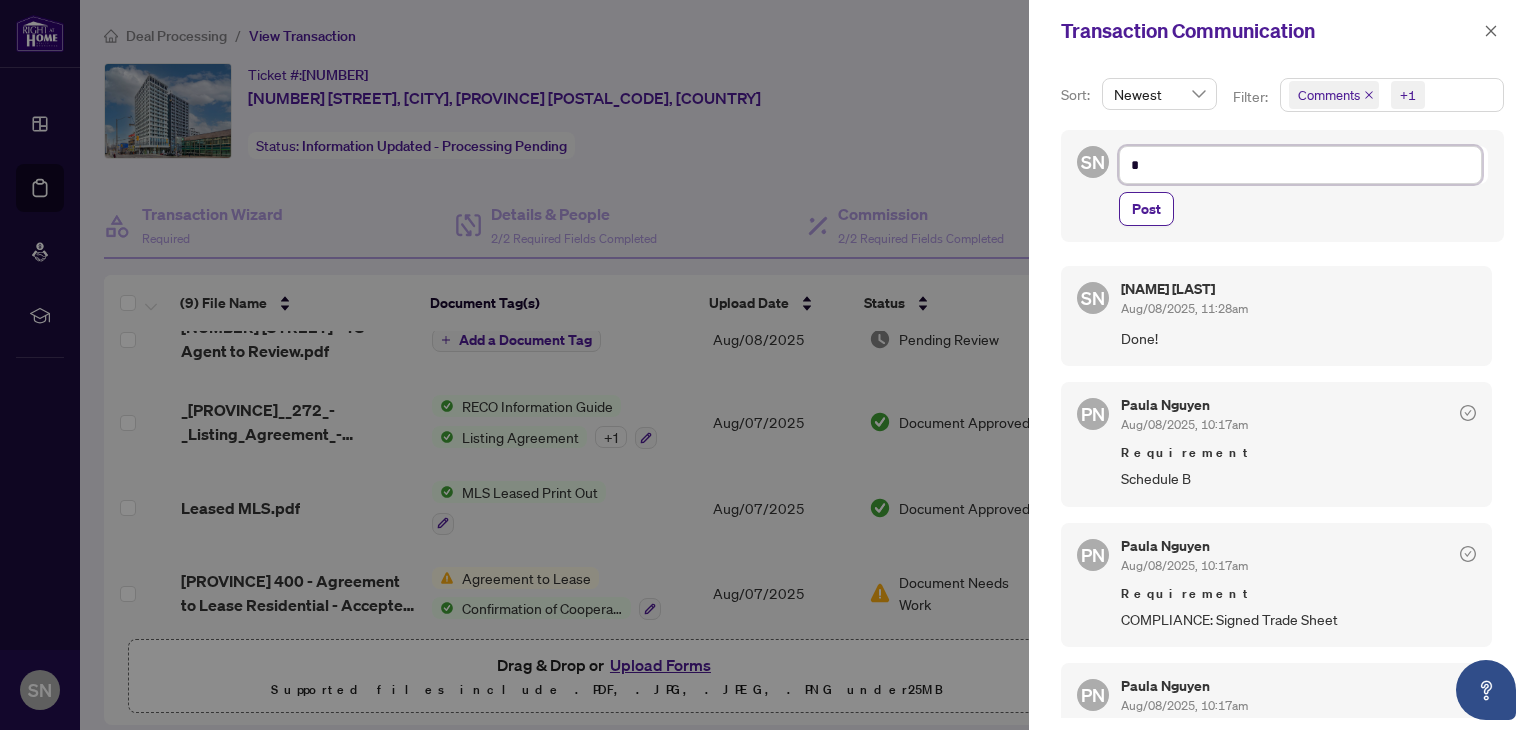 type on "**" 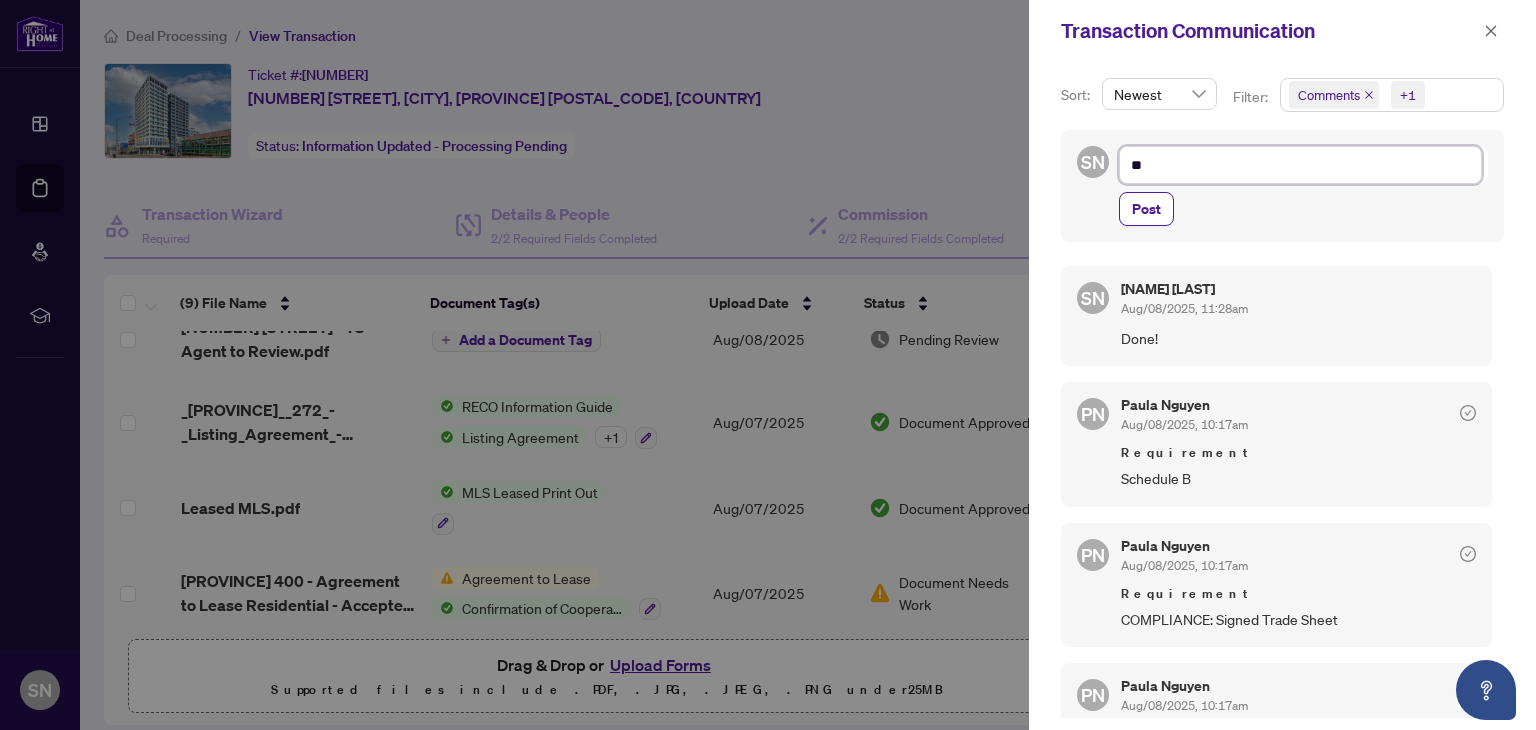type on "***" 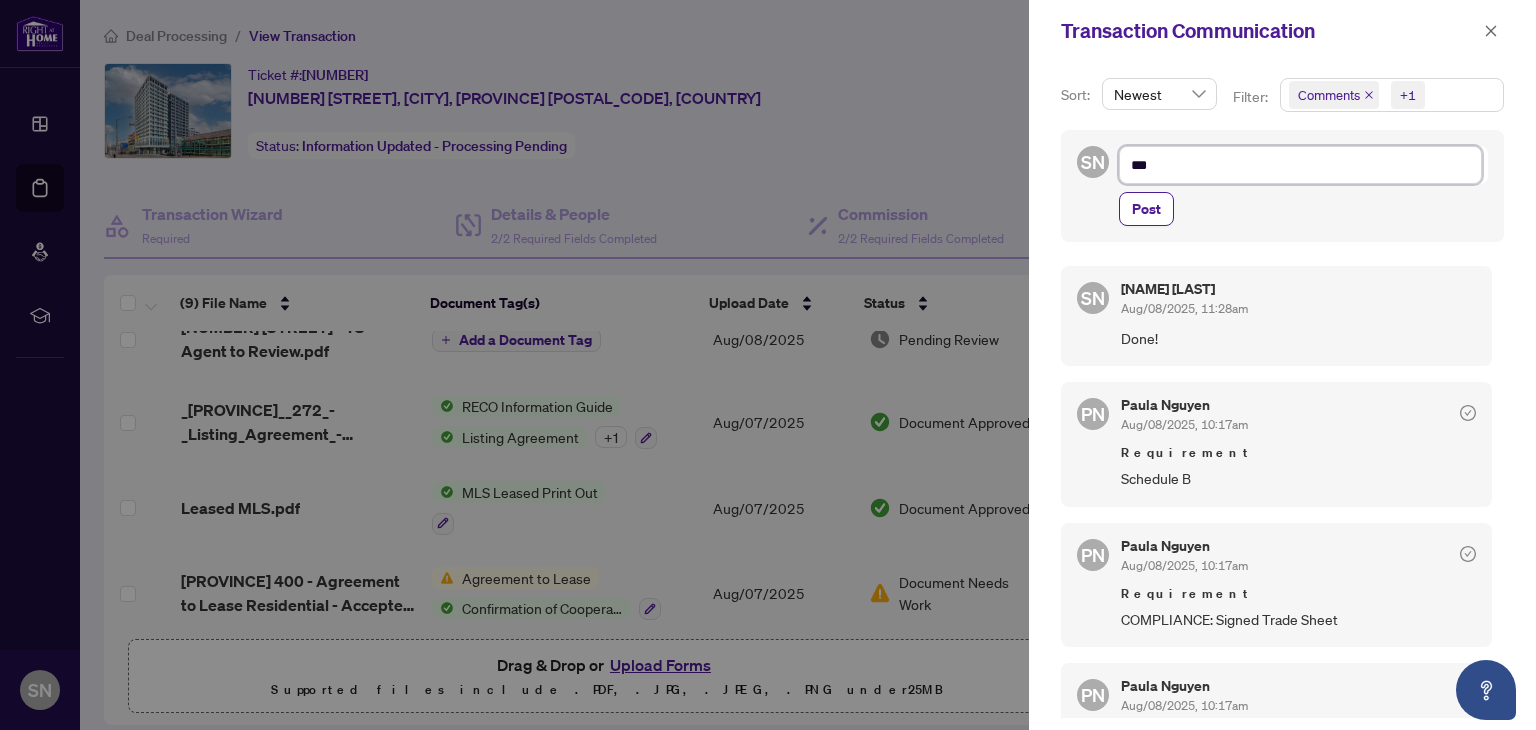 type on "****" 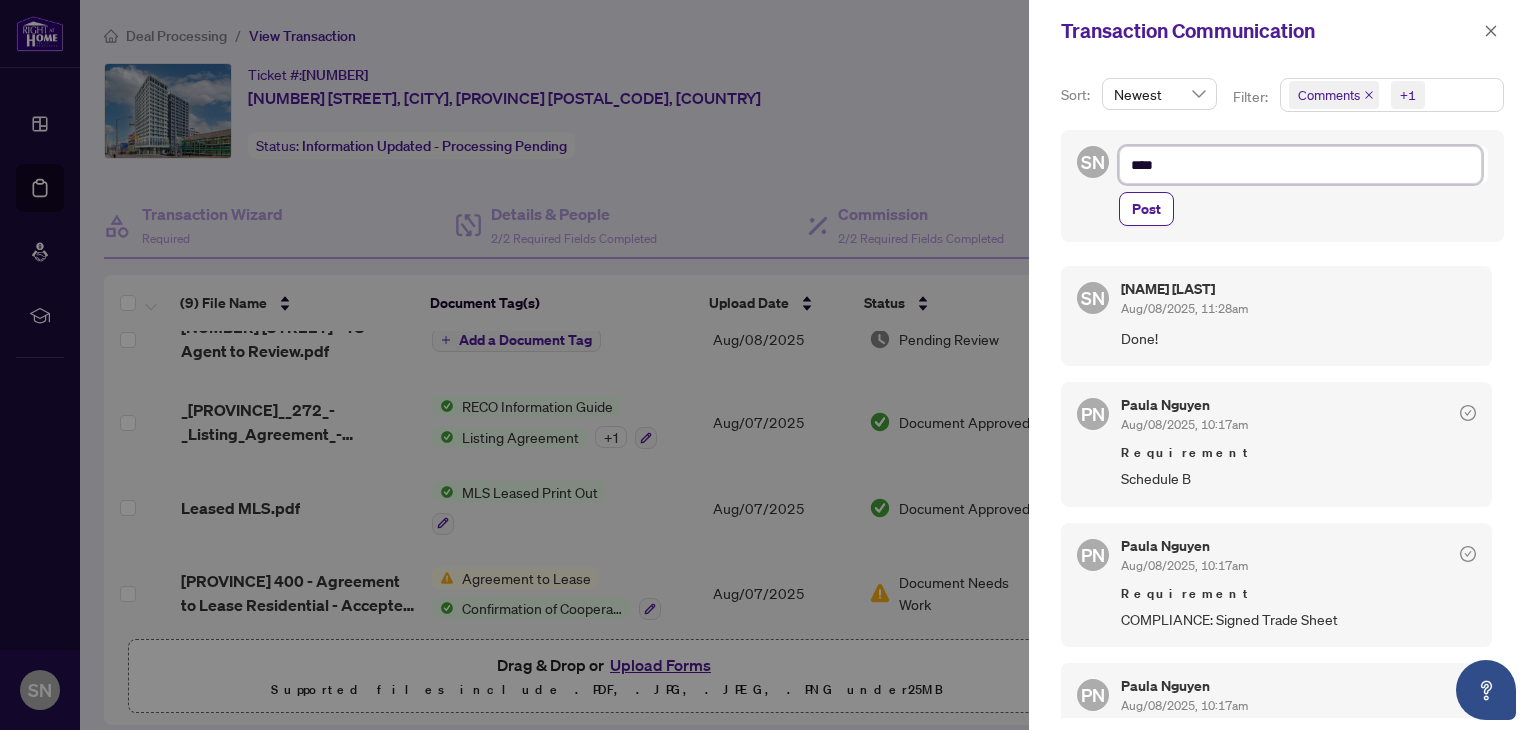 type on "*****" 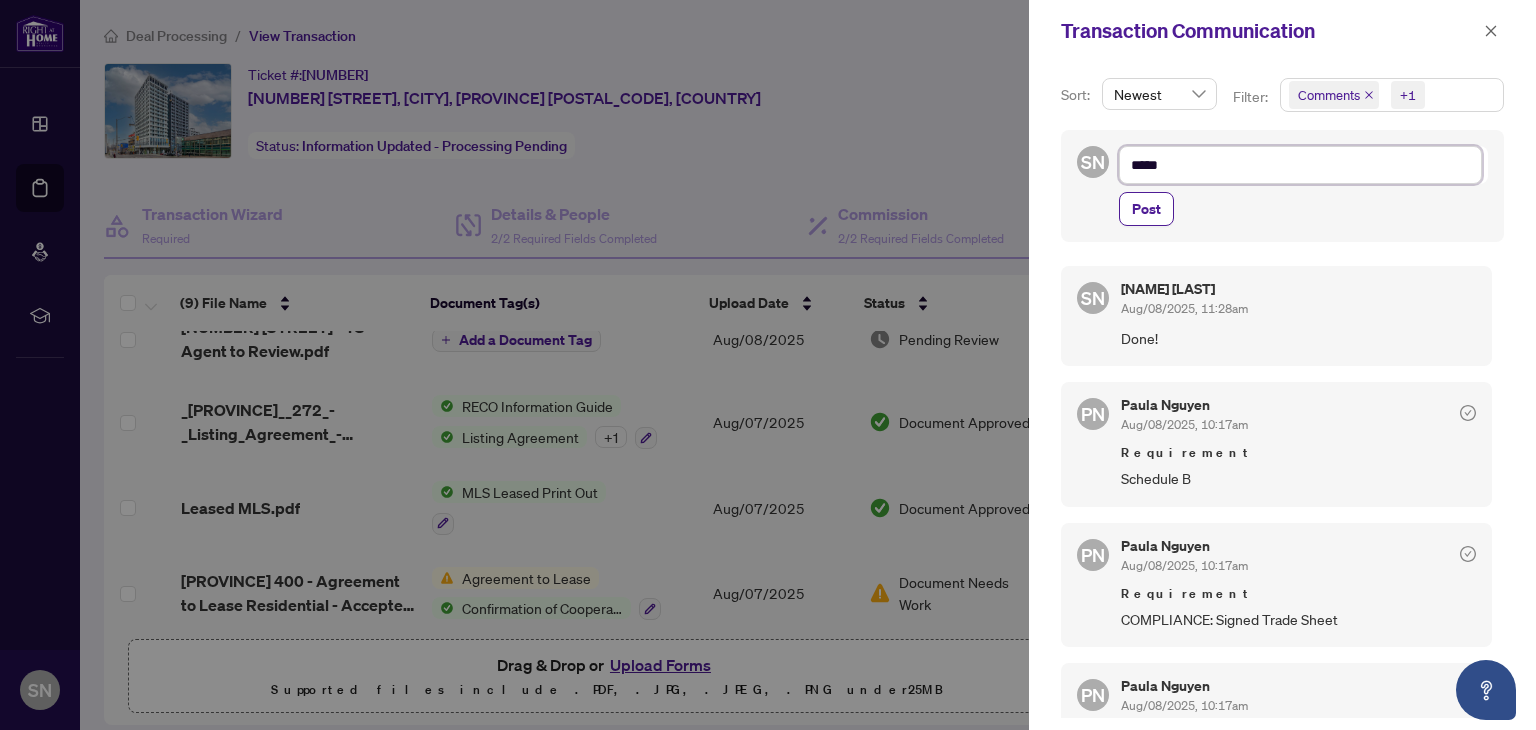 type on "******" 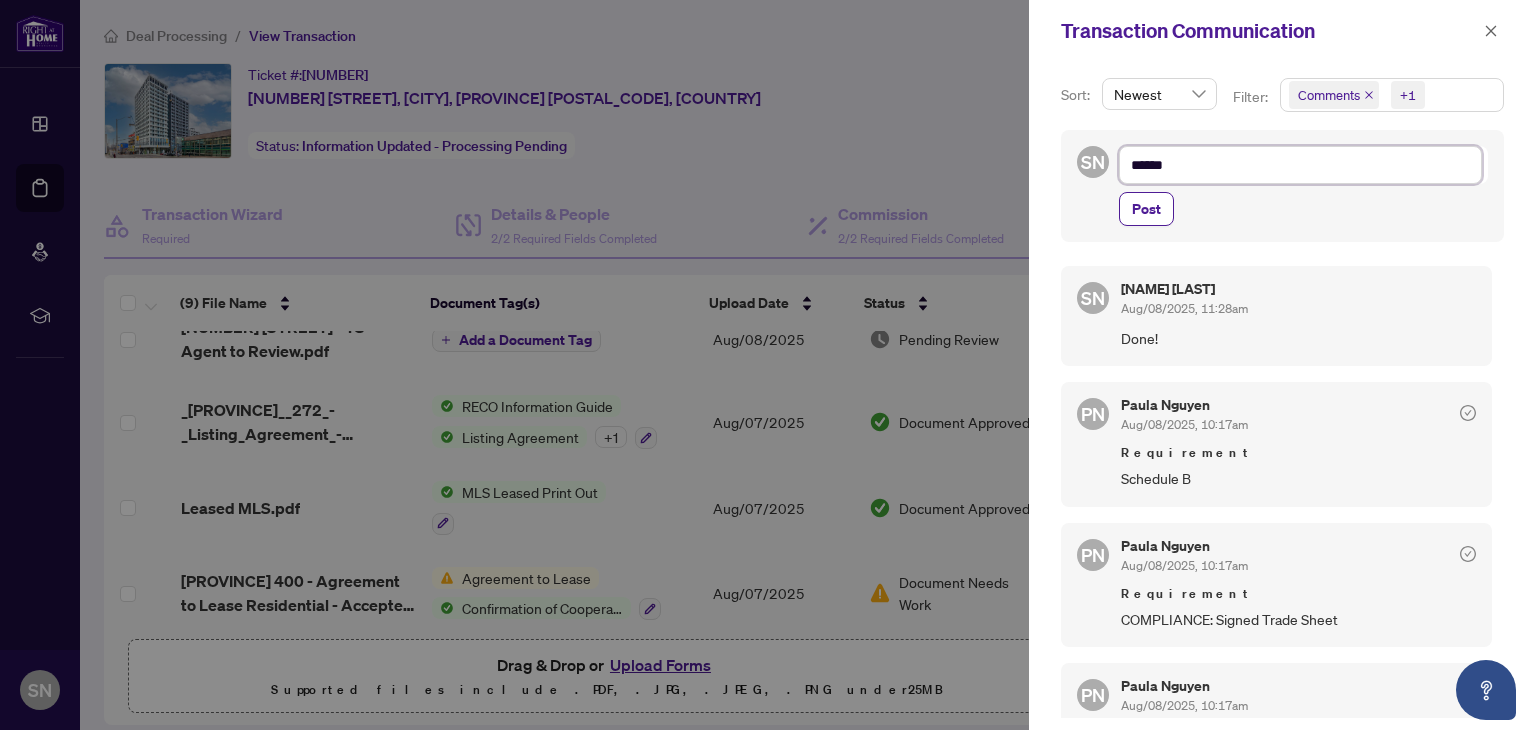 type on "******" 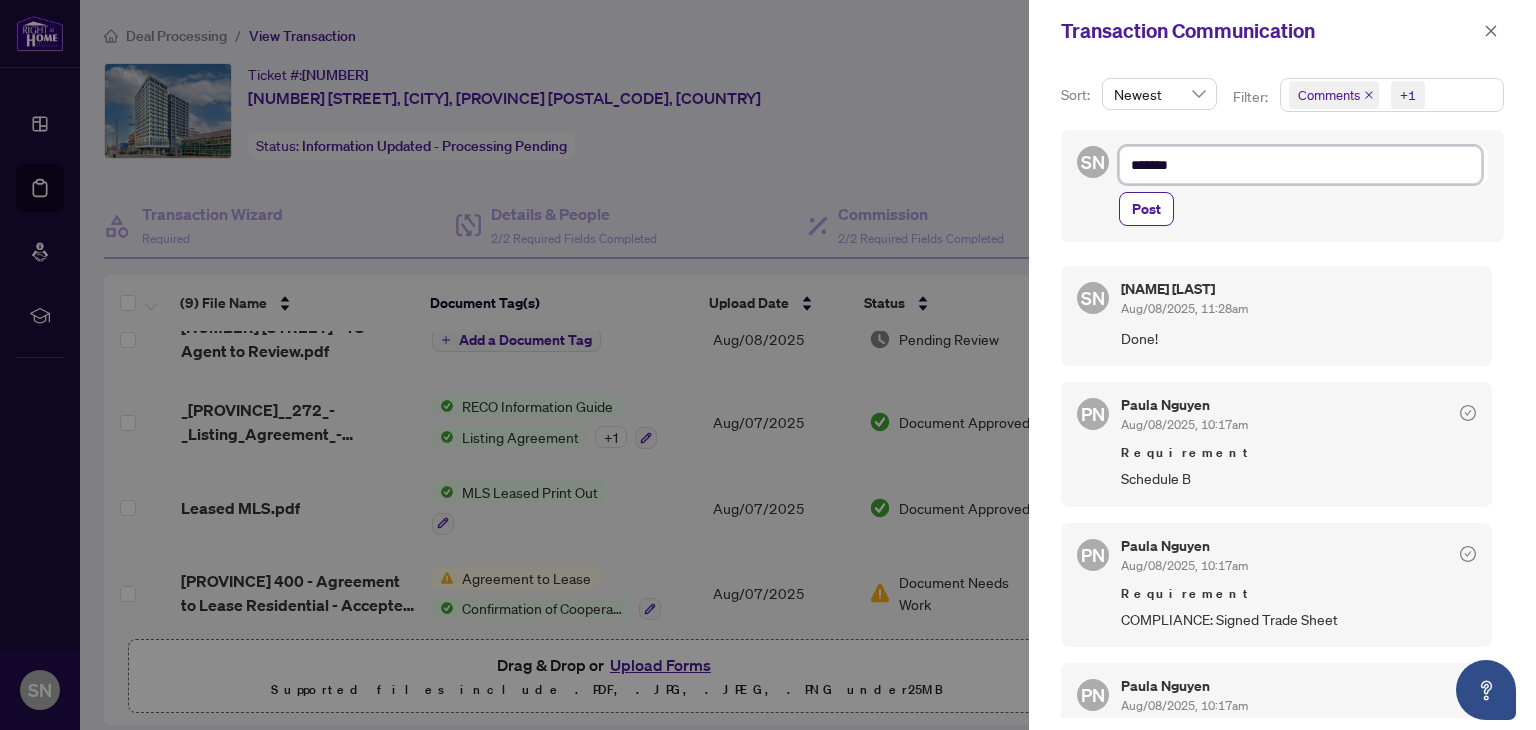 type on "********" 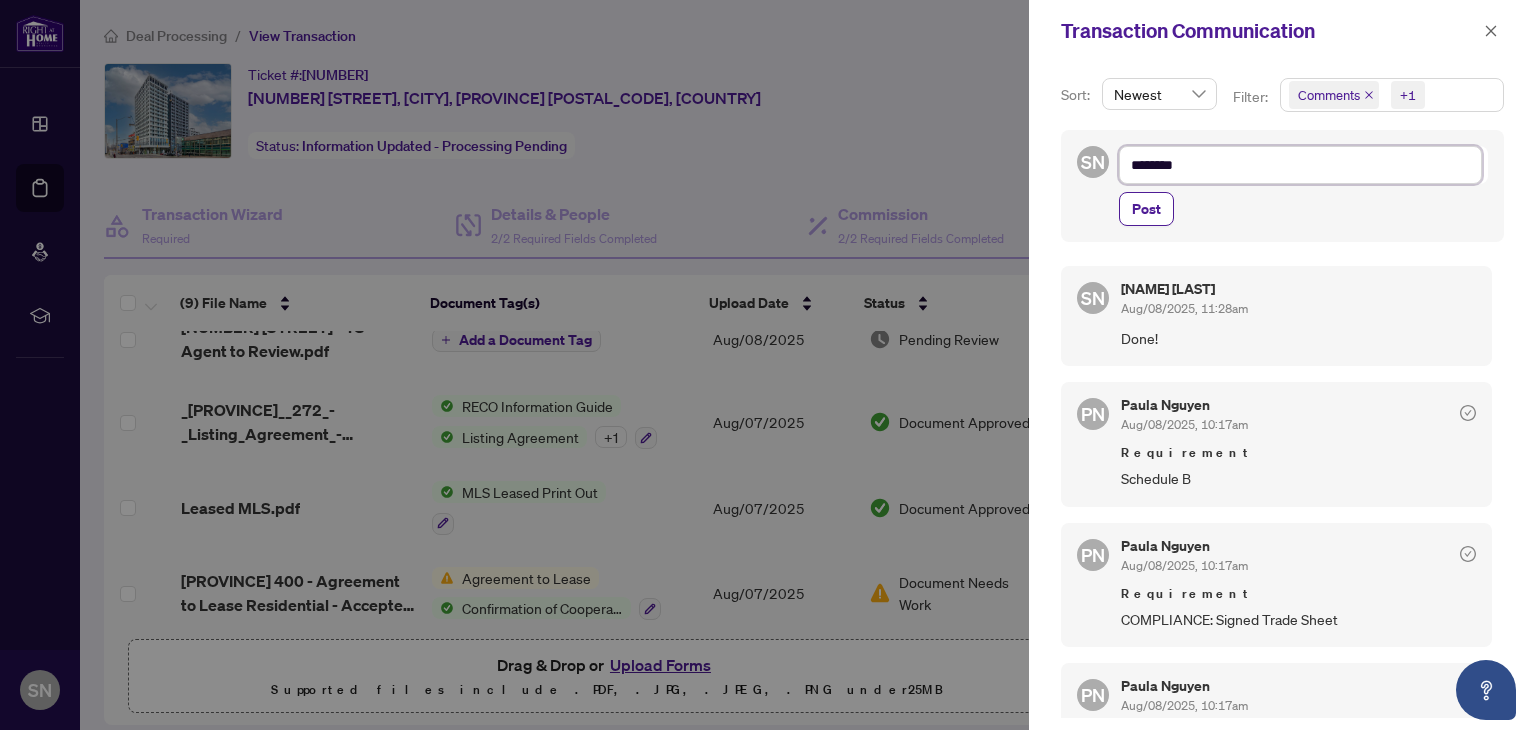 type on "*********" 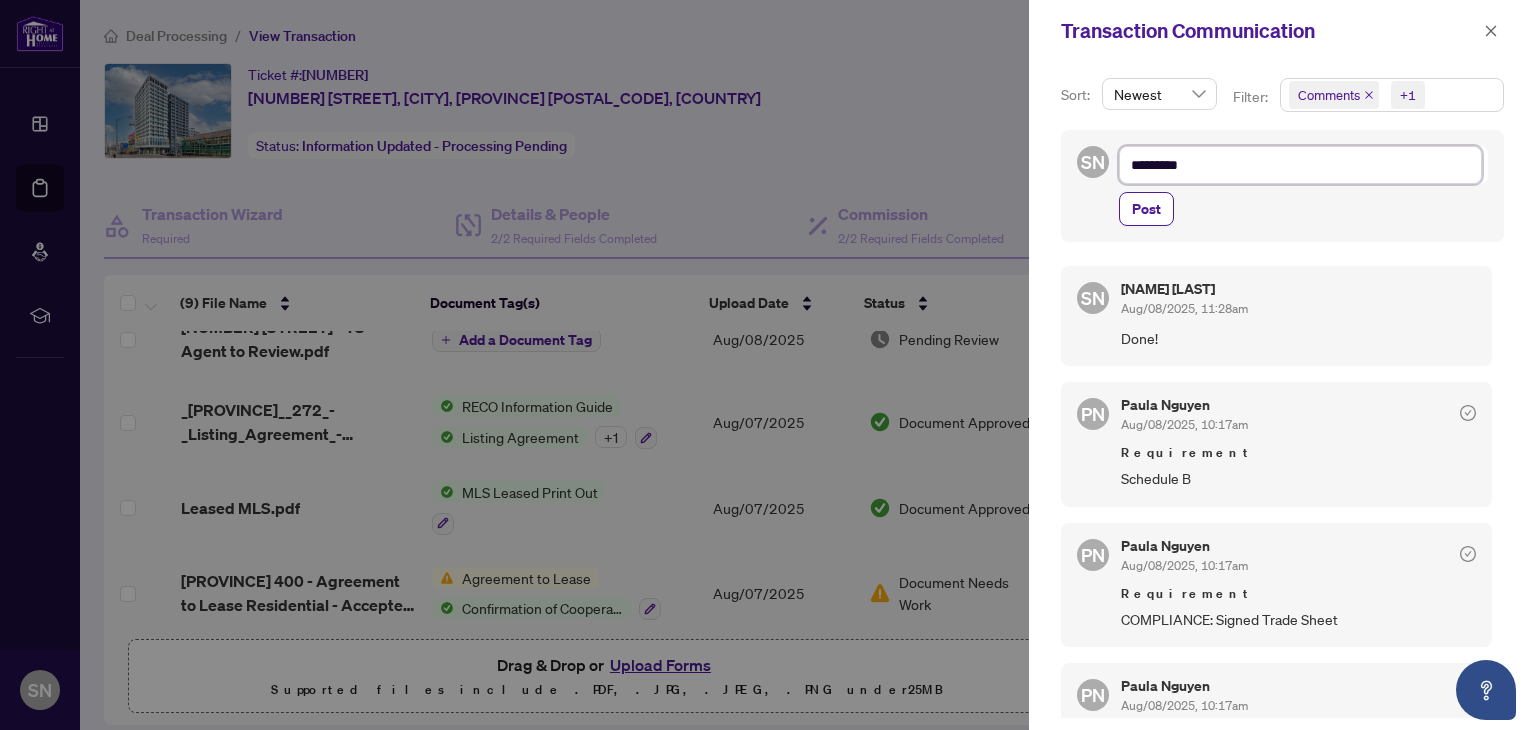 type on "**********" 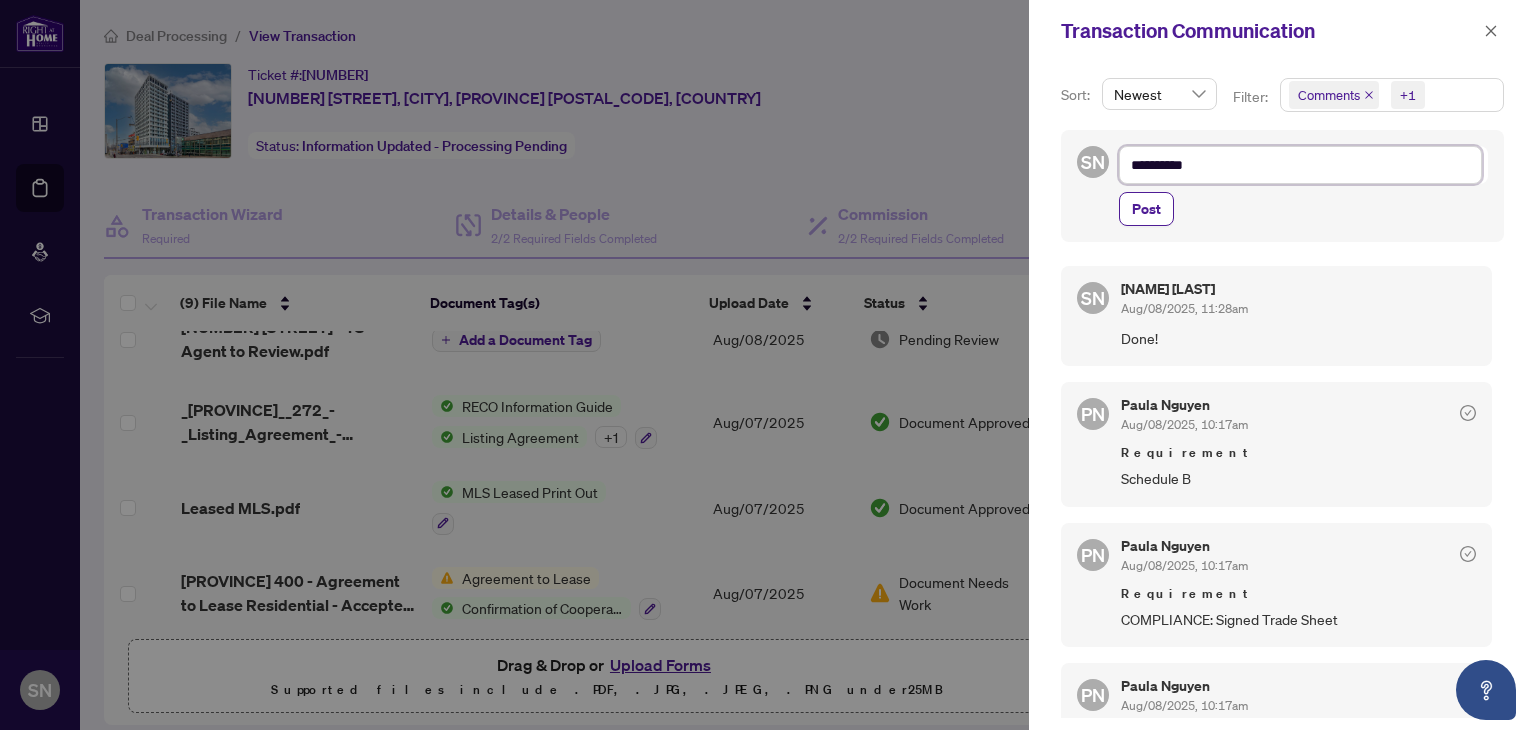 type on "**********" 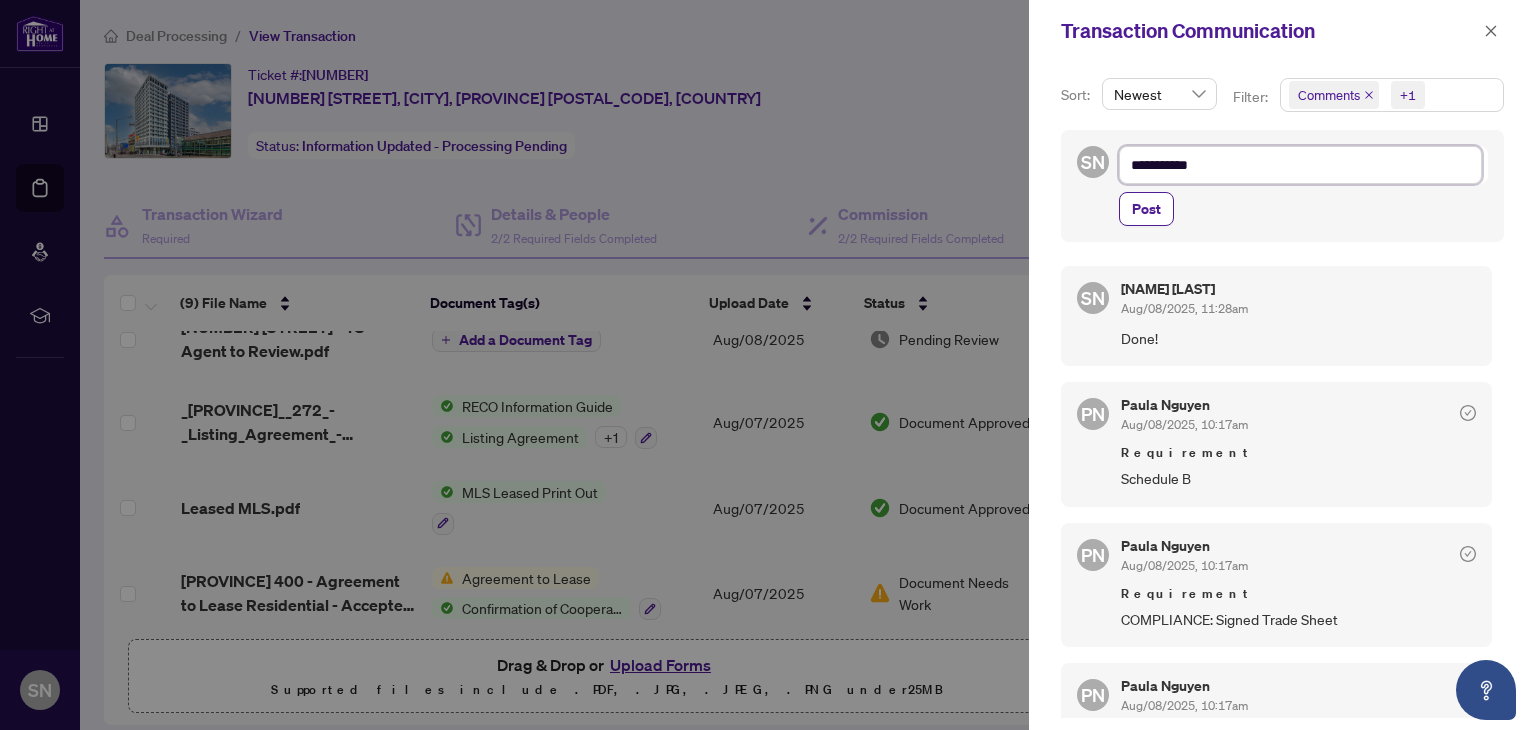 type on "**********" 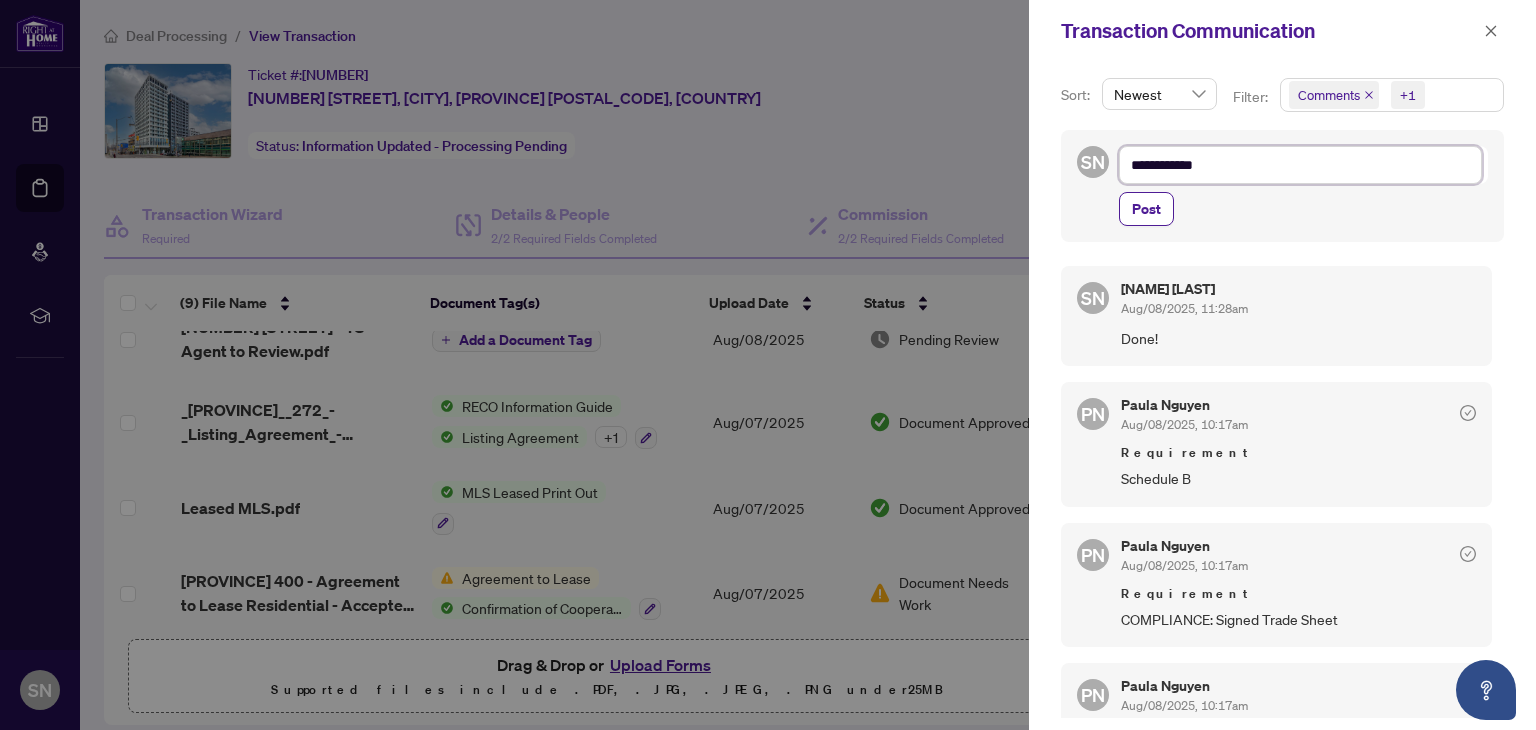 type on "**********" 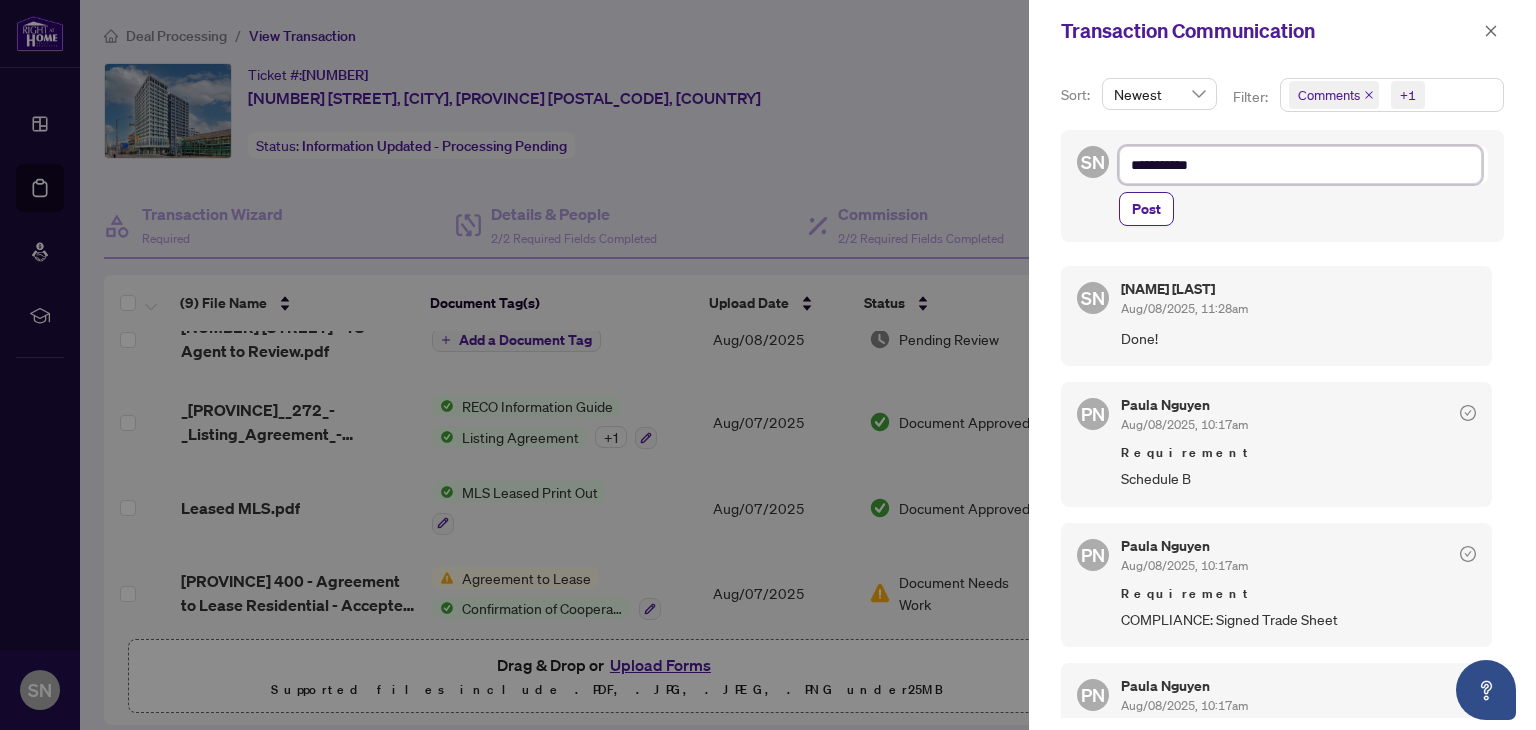 type on "**********" 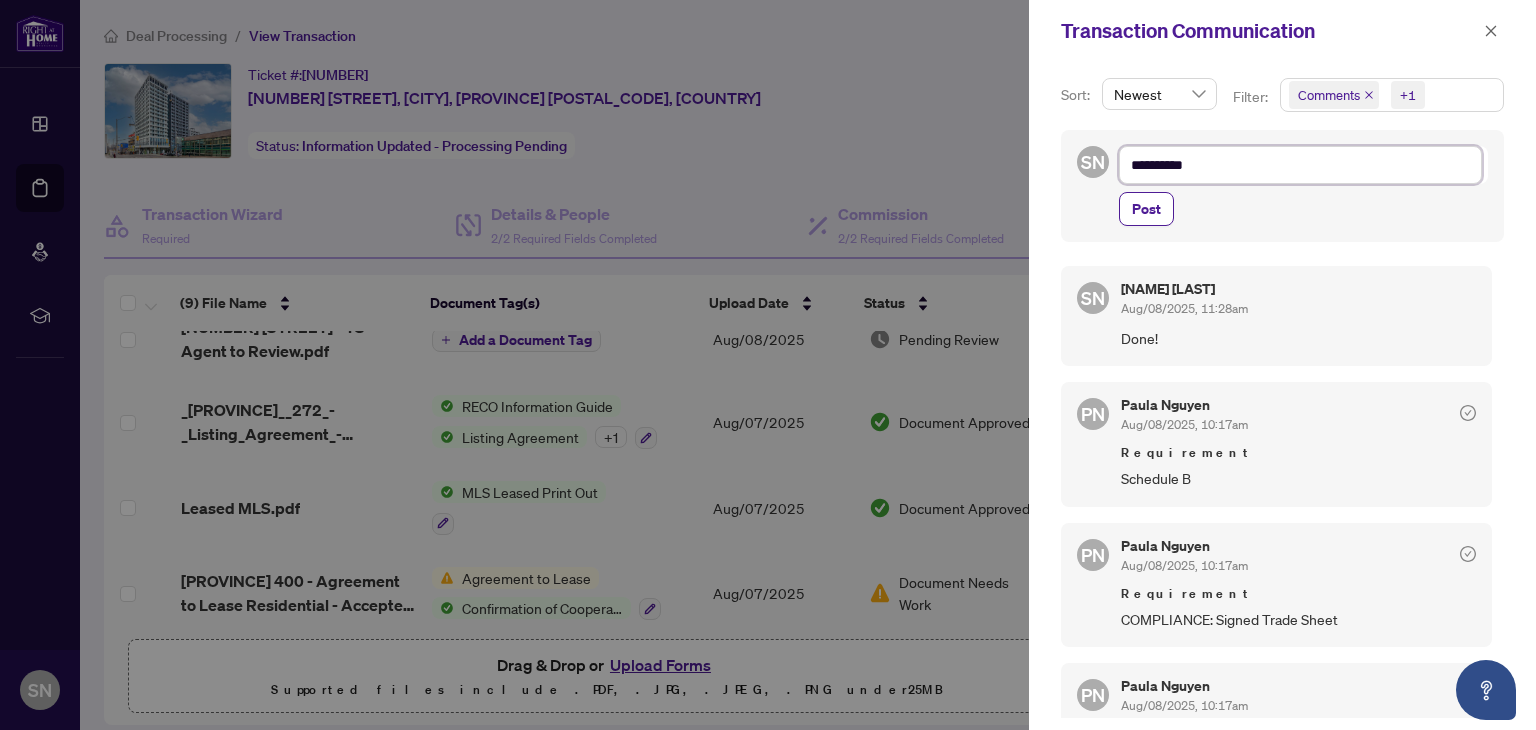type on "*********" 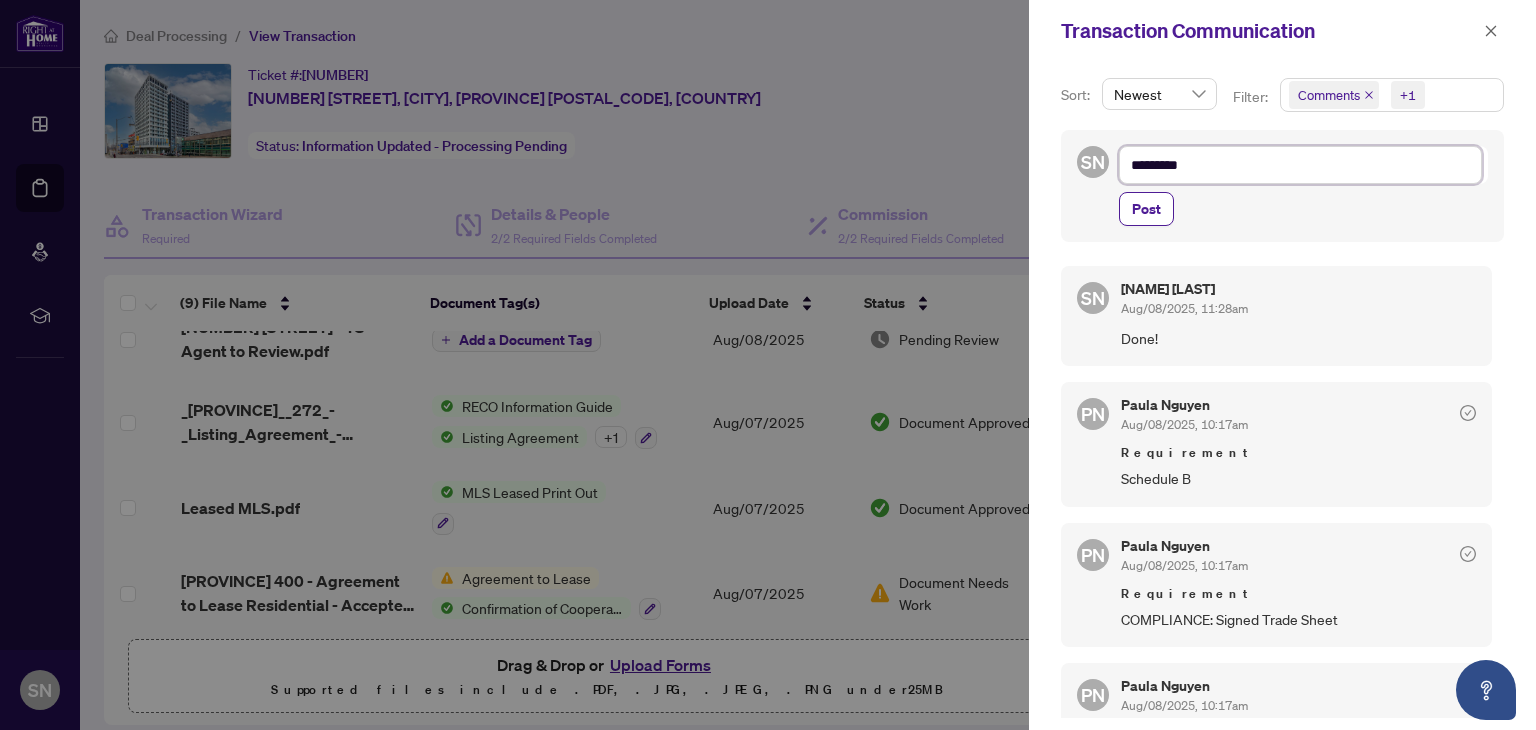 type on "********" 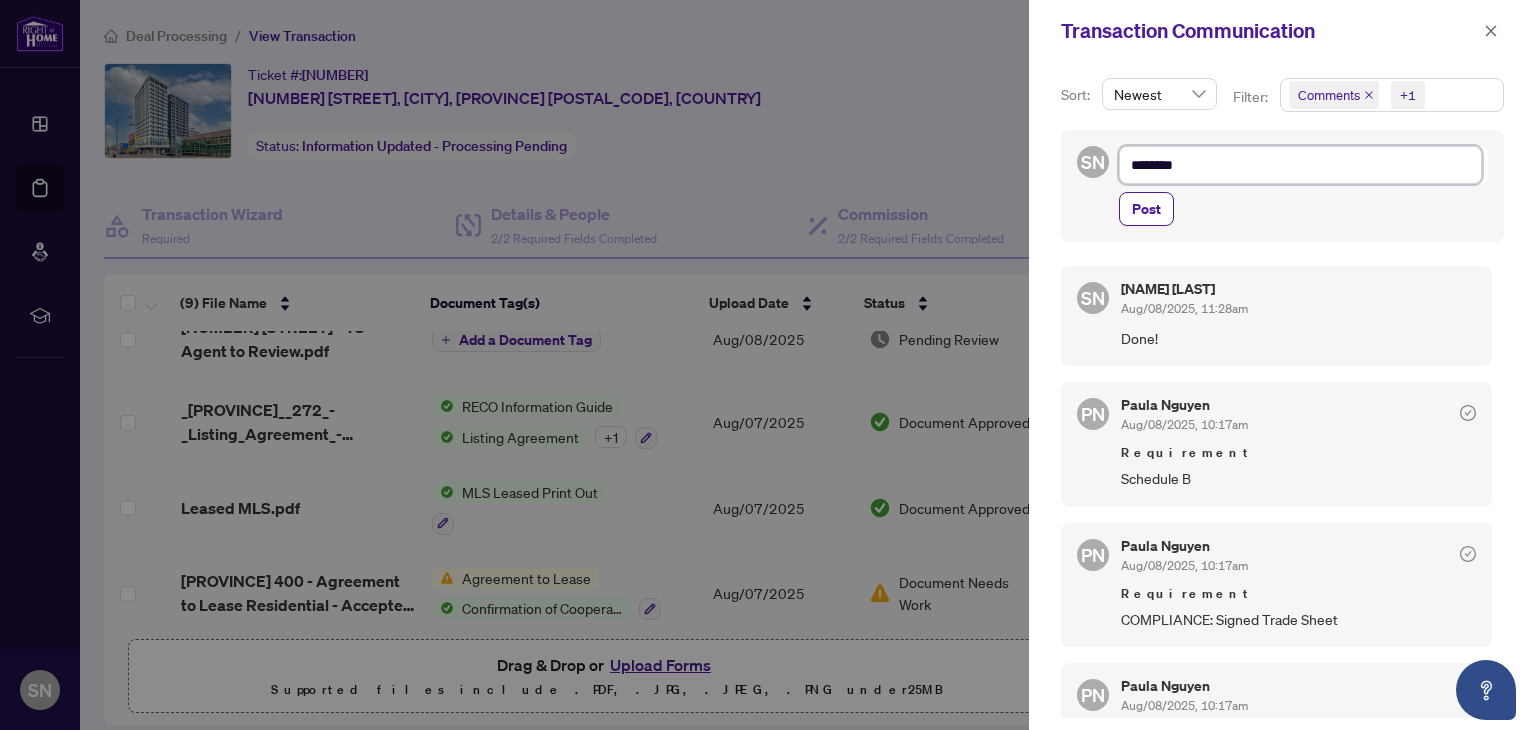 type on "******" 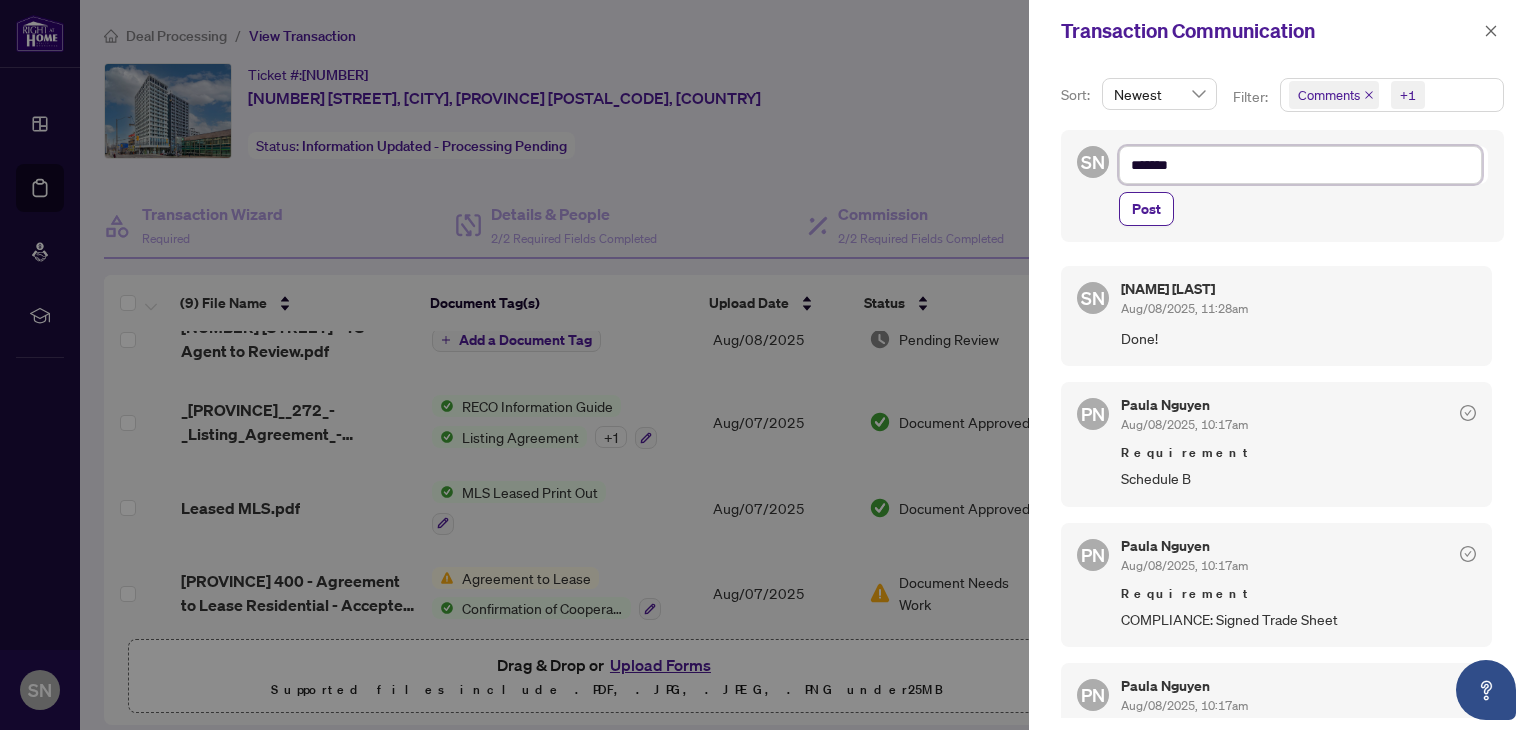 type on "********" 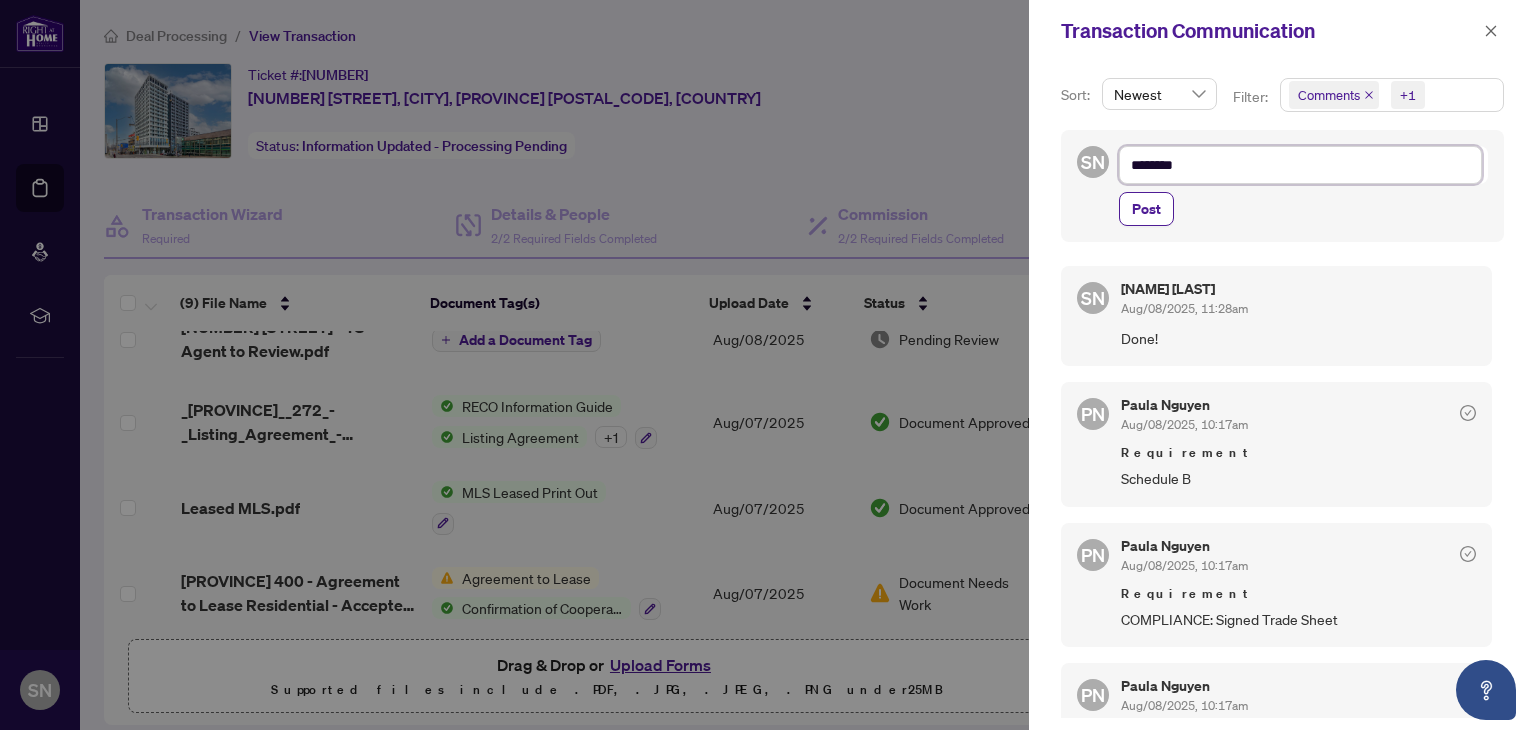 type on "*********" 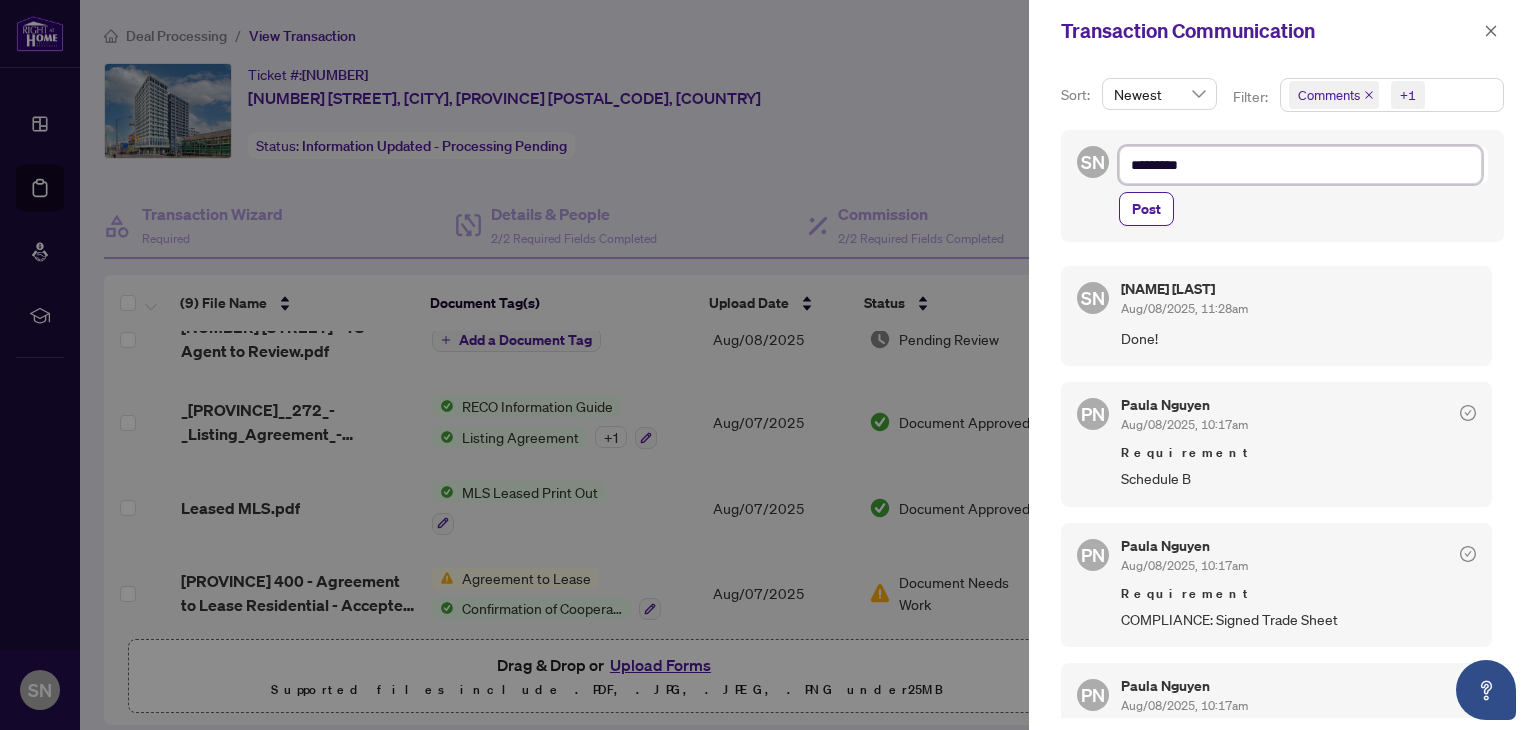 type on "**********" 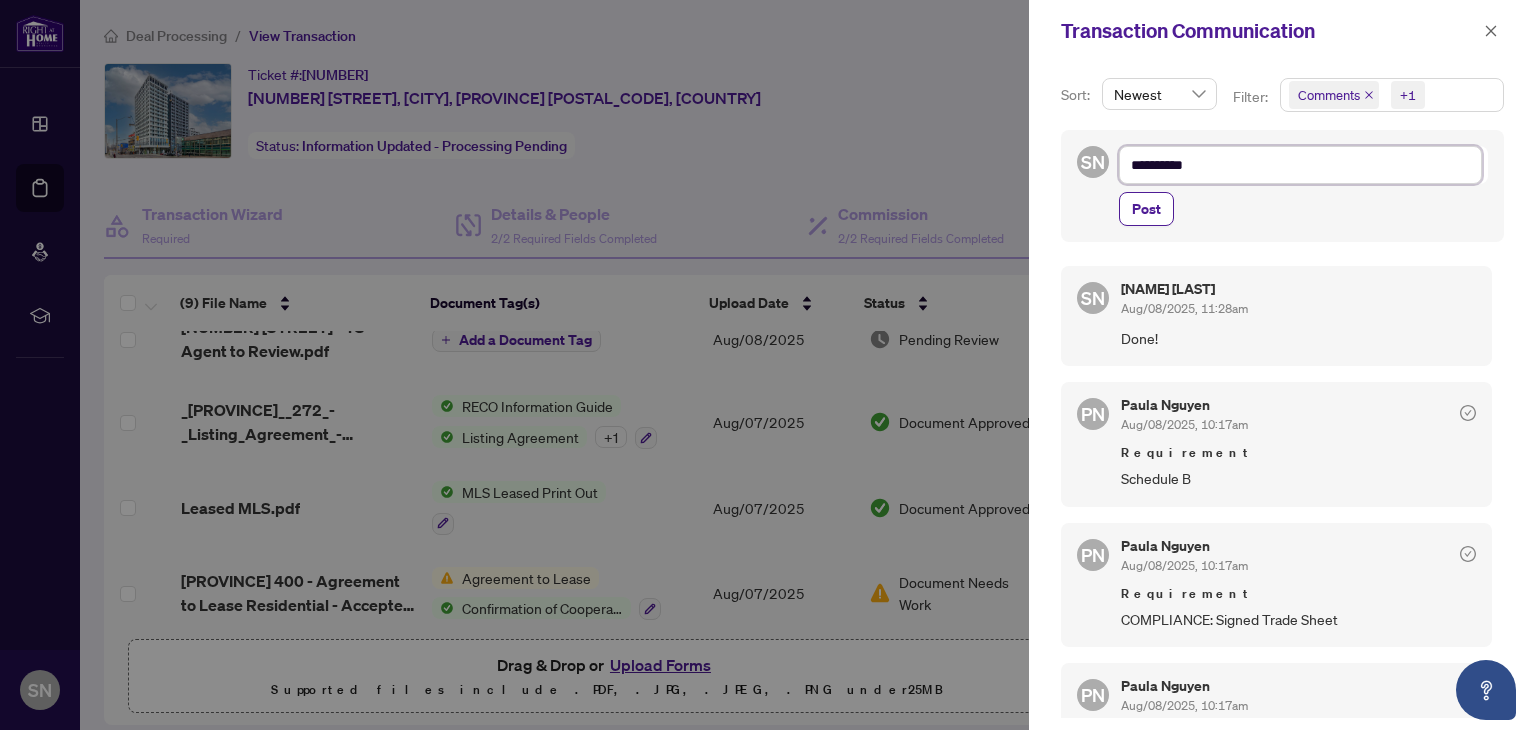 type on "**********" 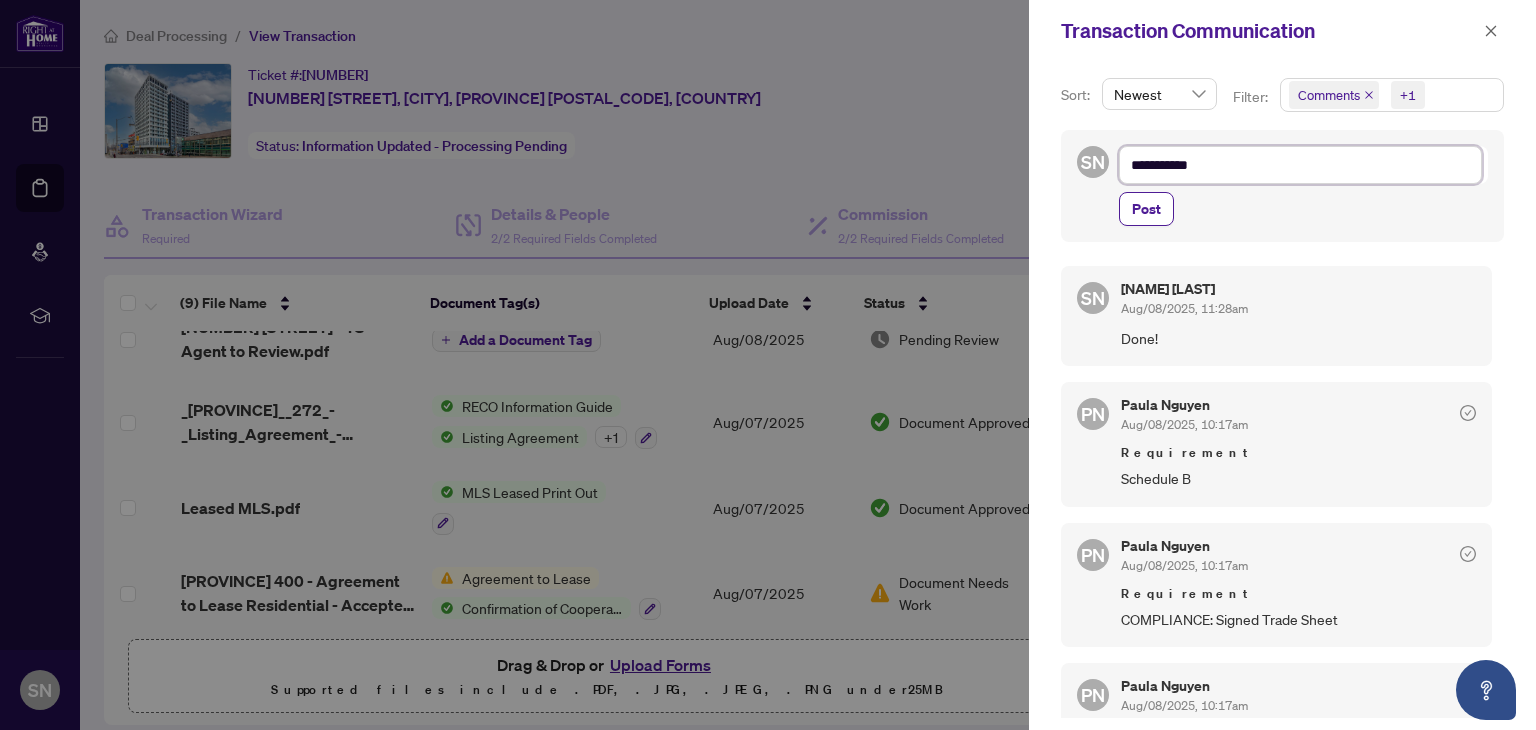 type on "**********" 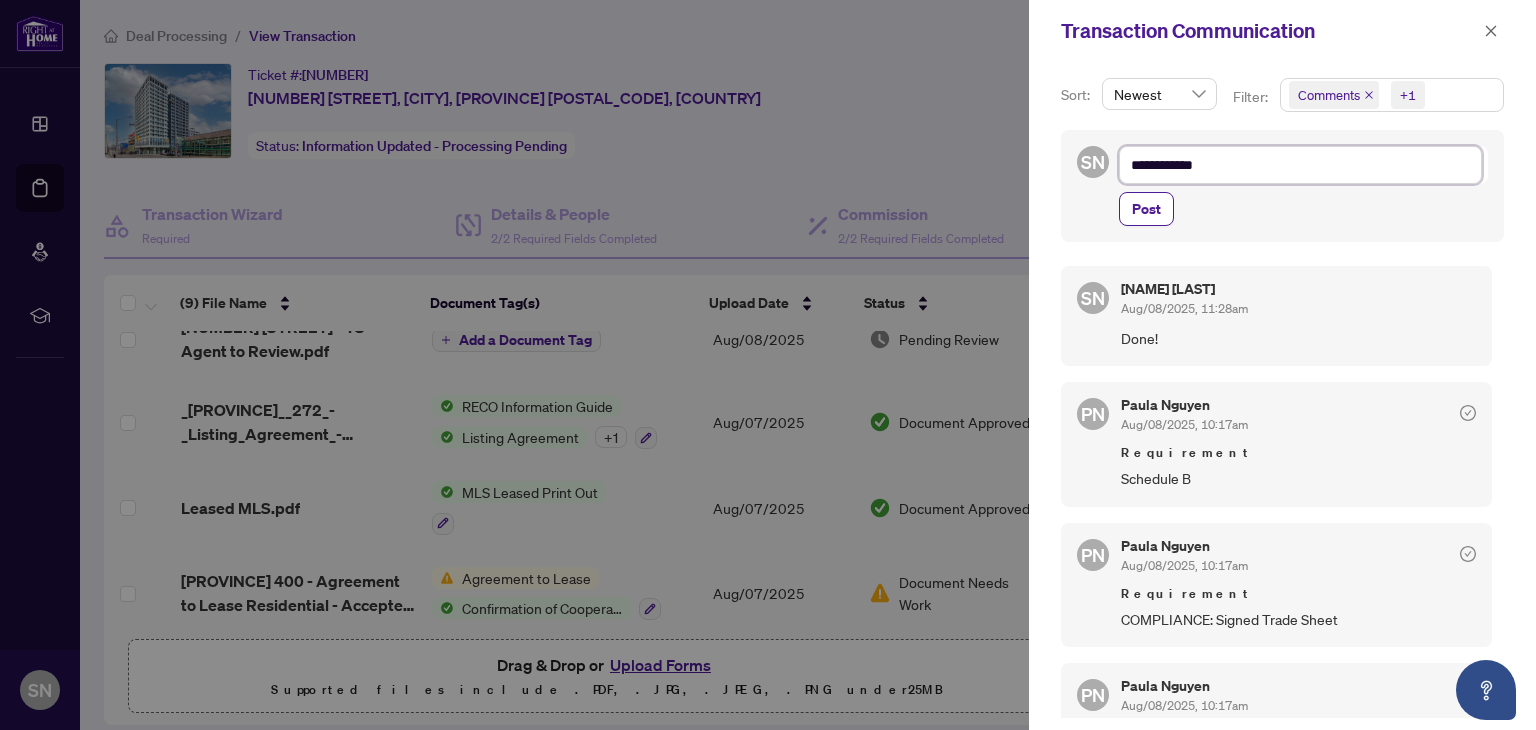 type on "**********" 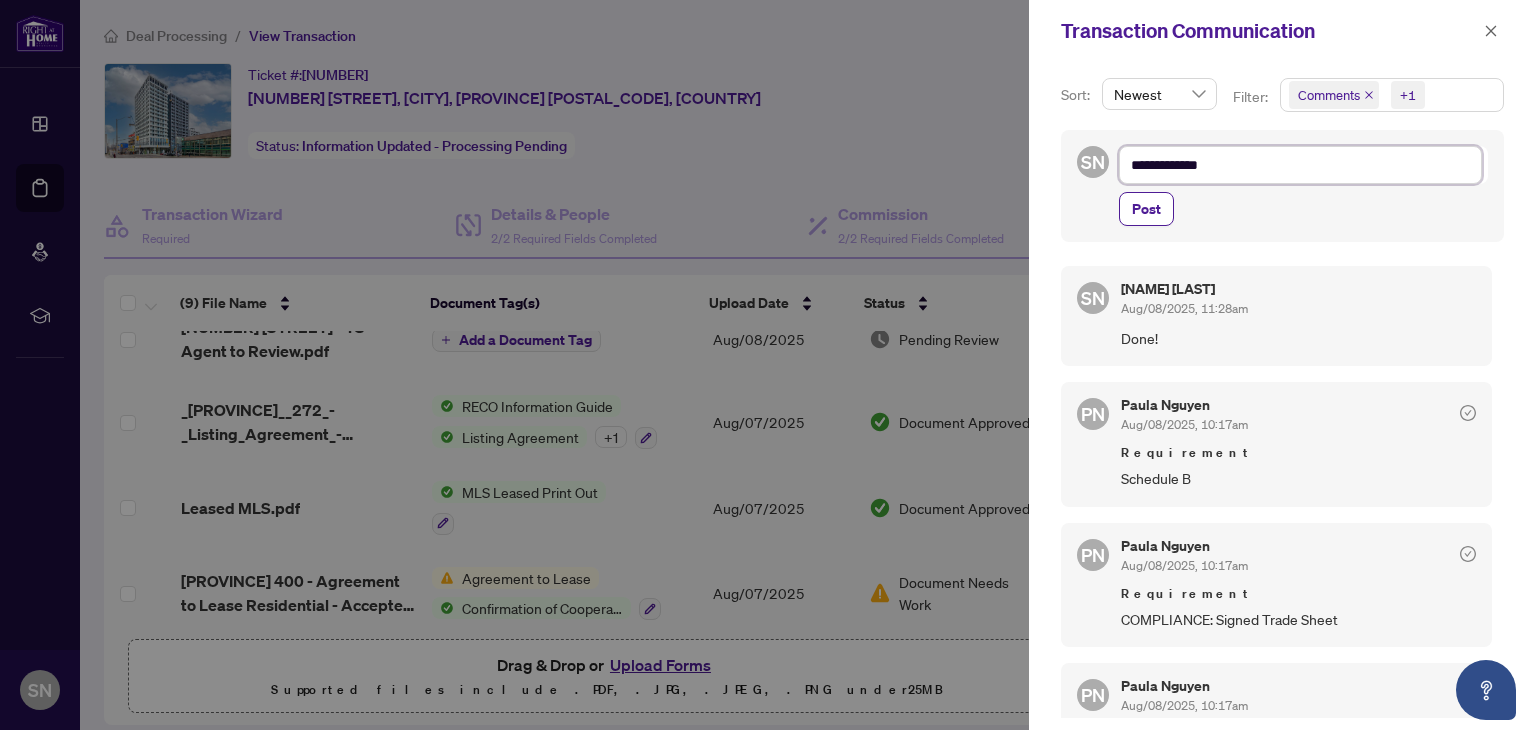 type on "**********" 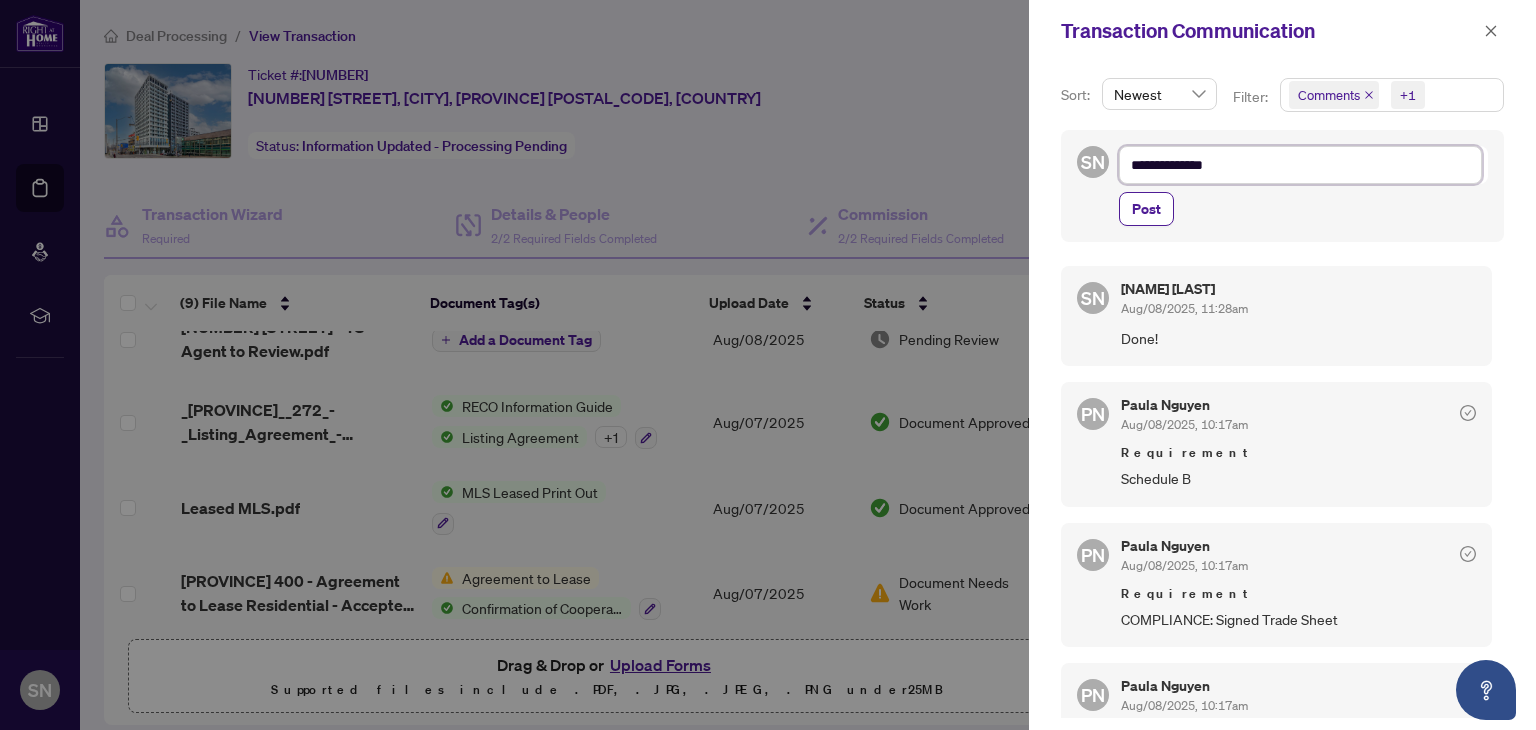 type on "**********" 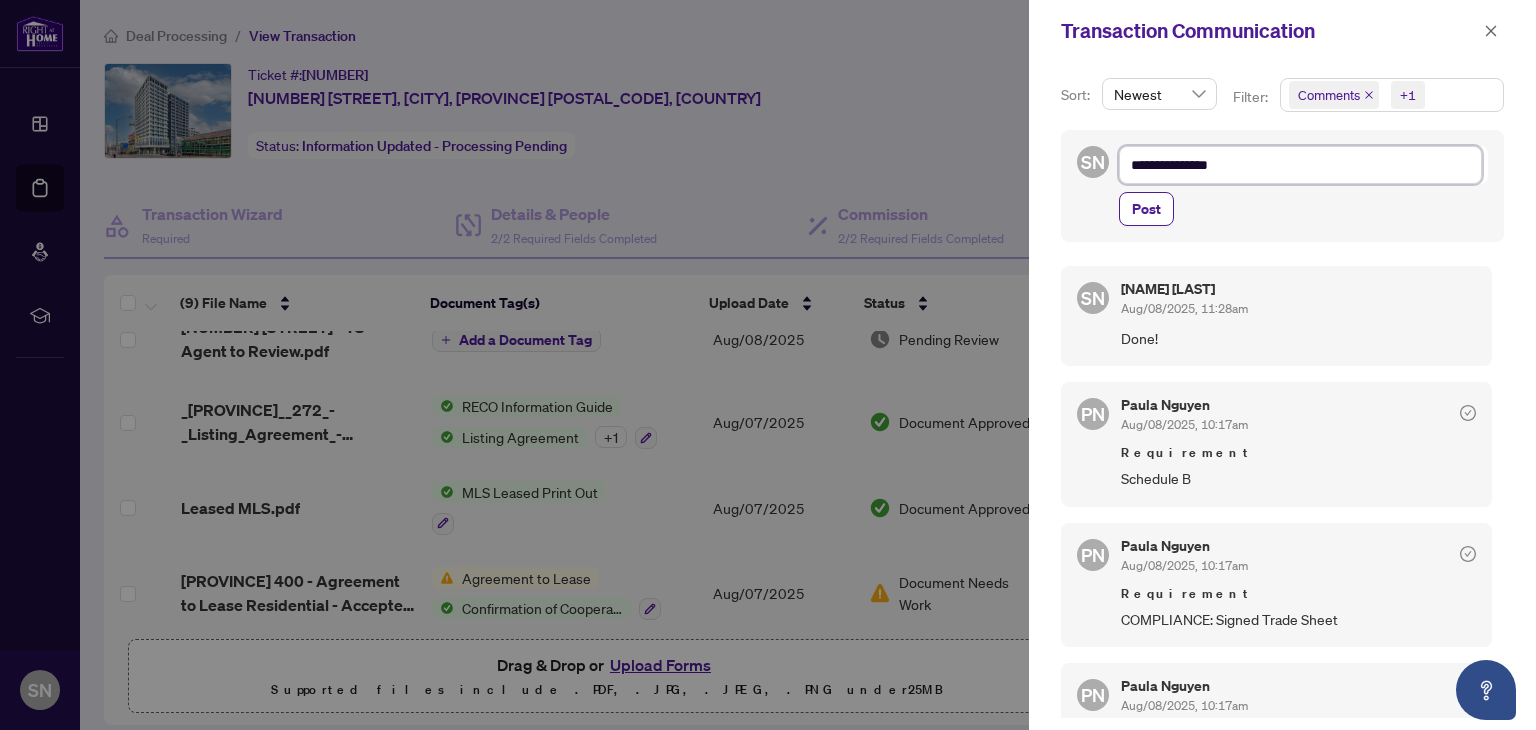 type on "**********" 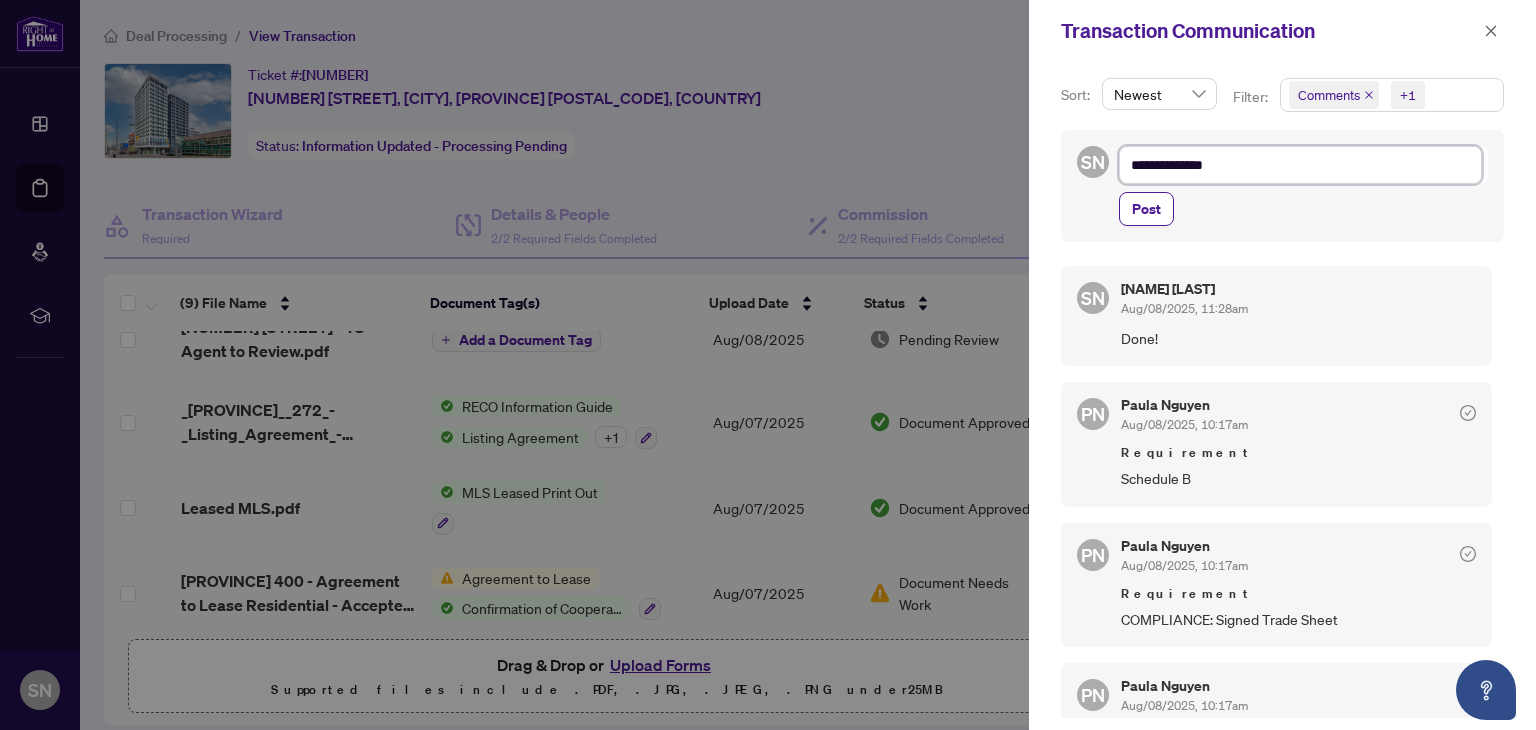 type on "**********" 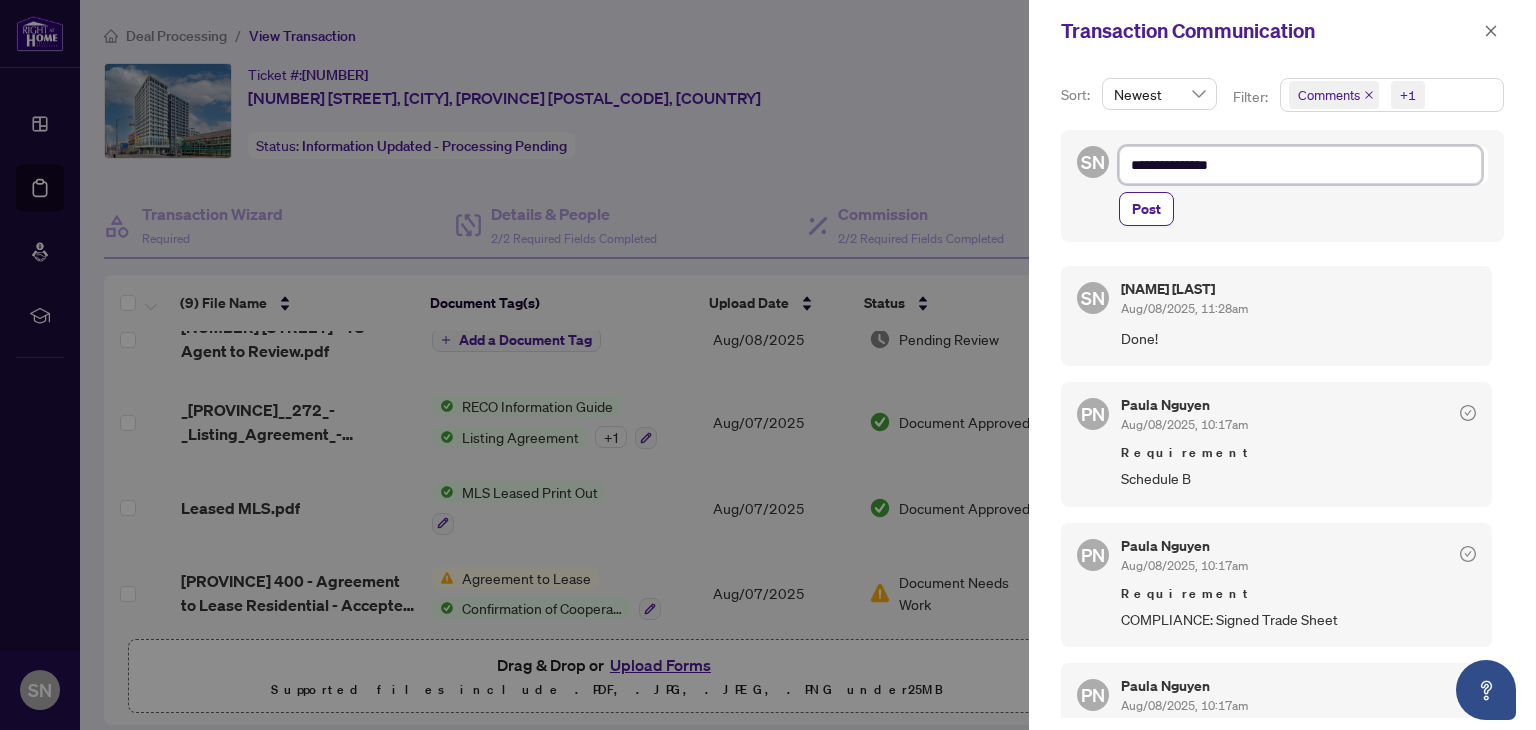 type on "**********" 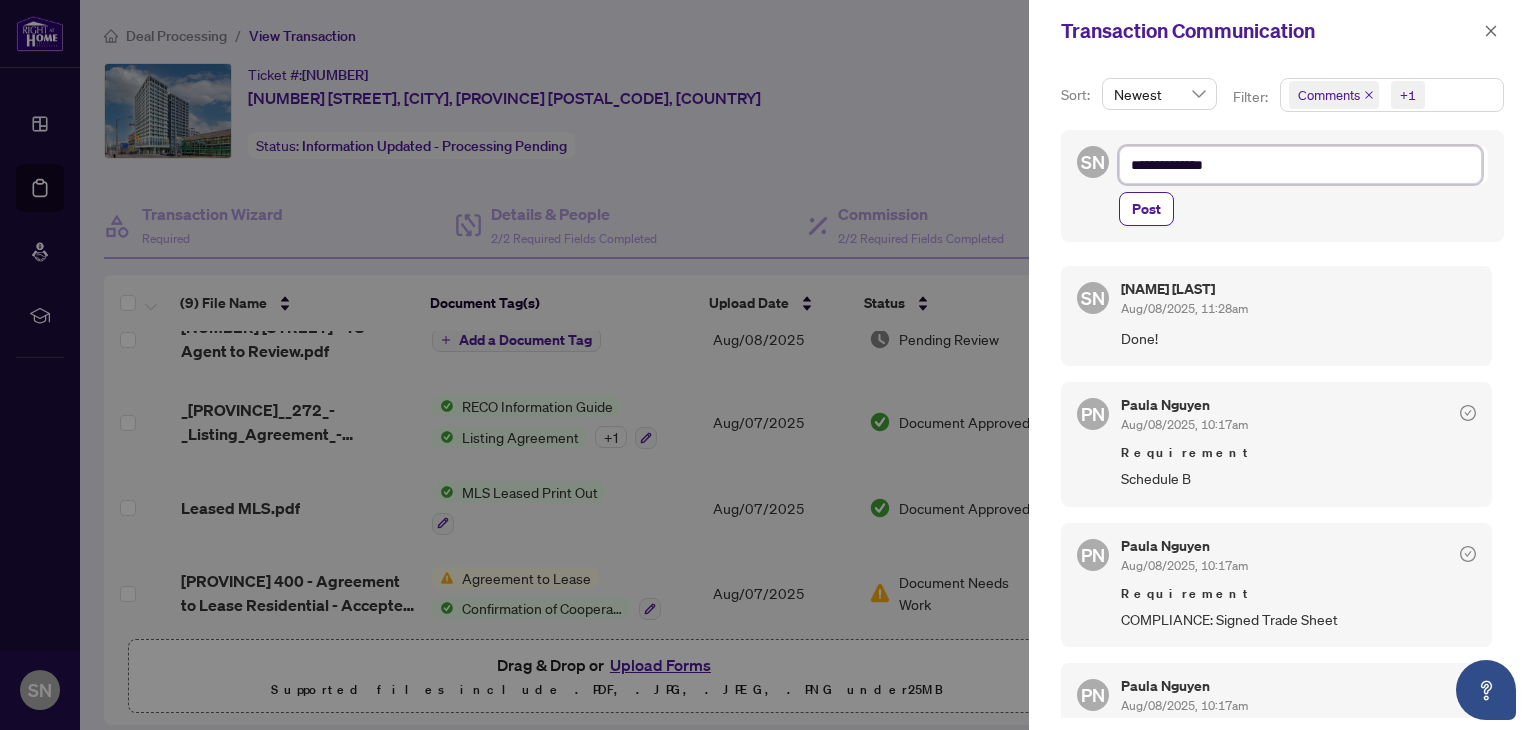 type on "**********" 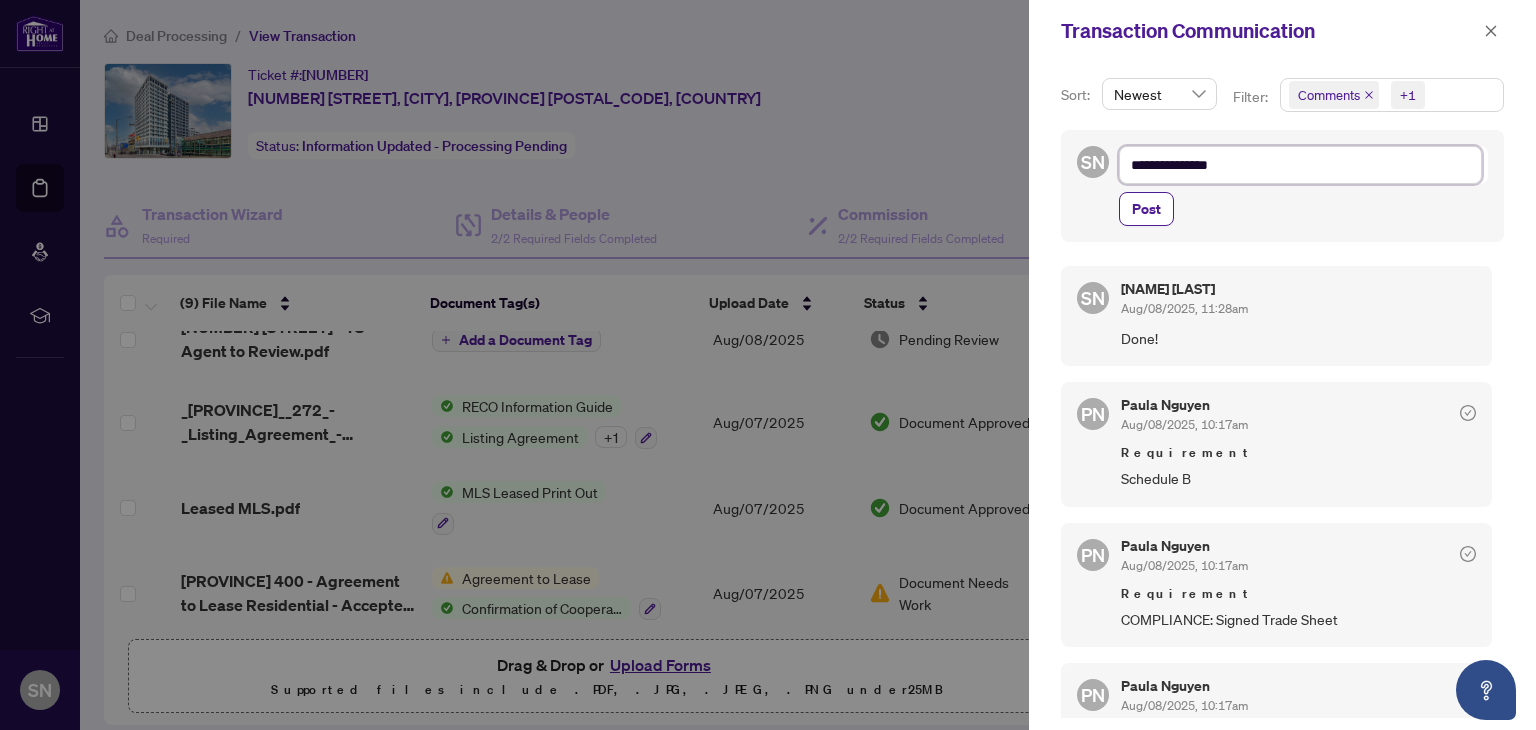 type on "**********" 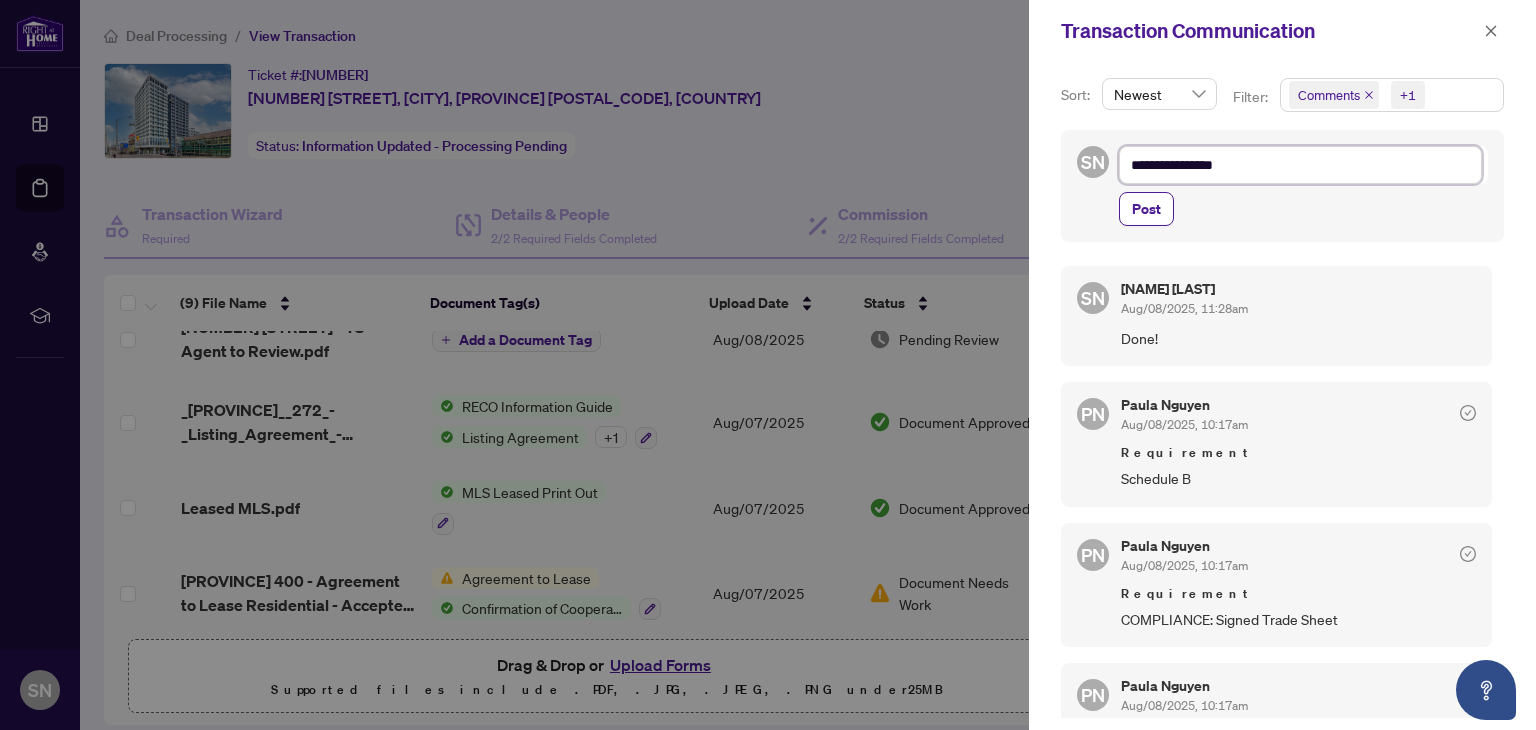type on "**********" 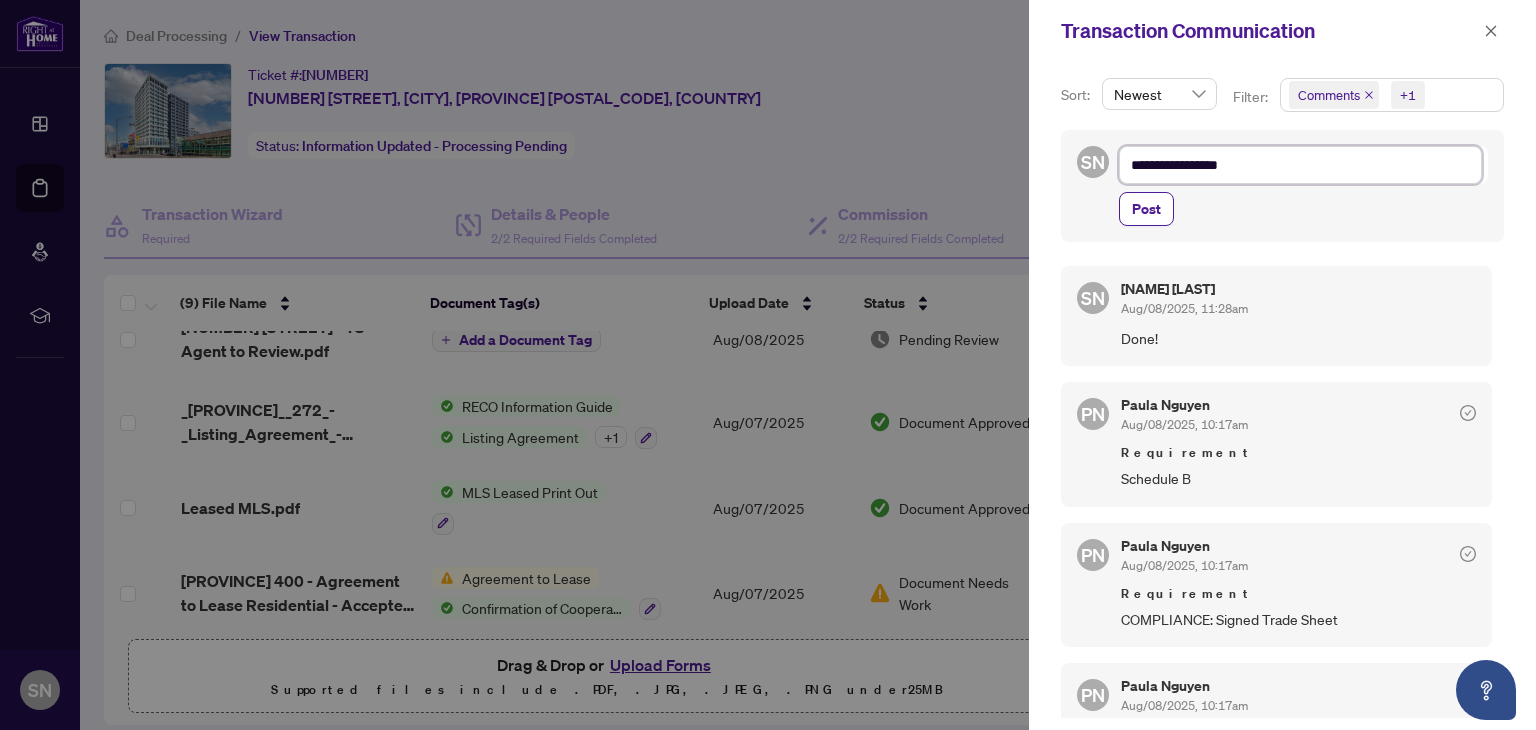 type on "**********" 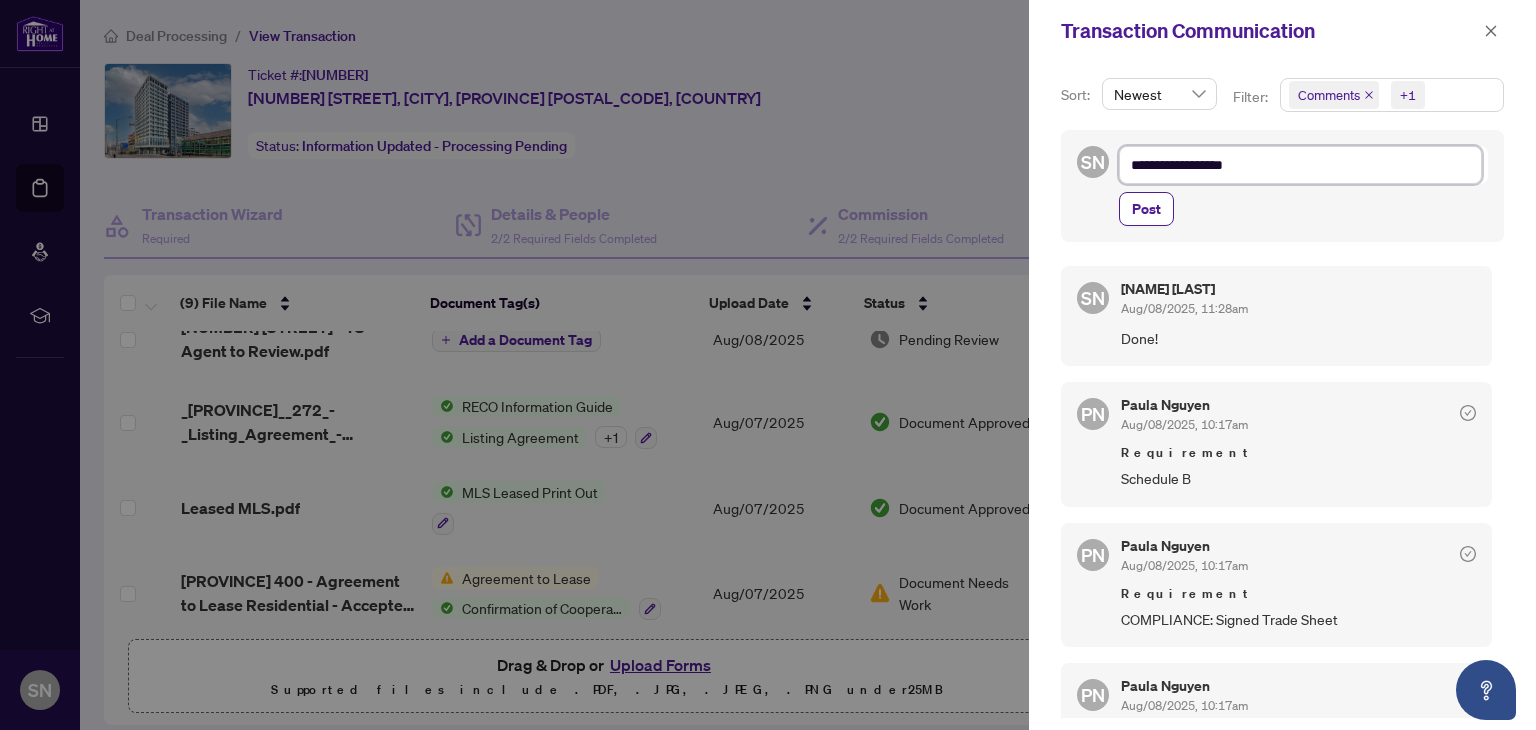 type on "**********" 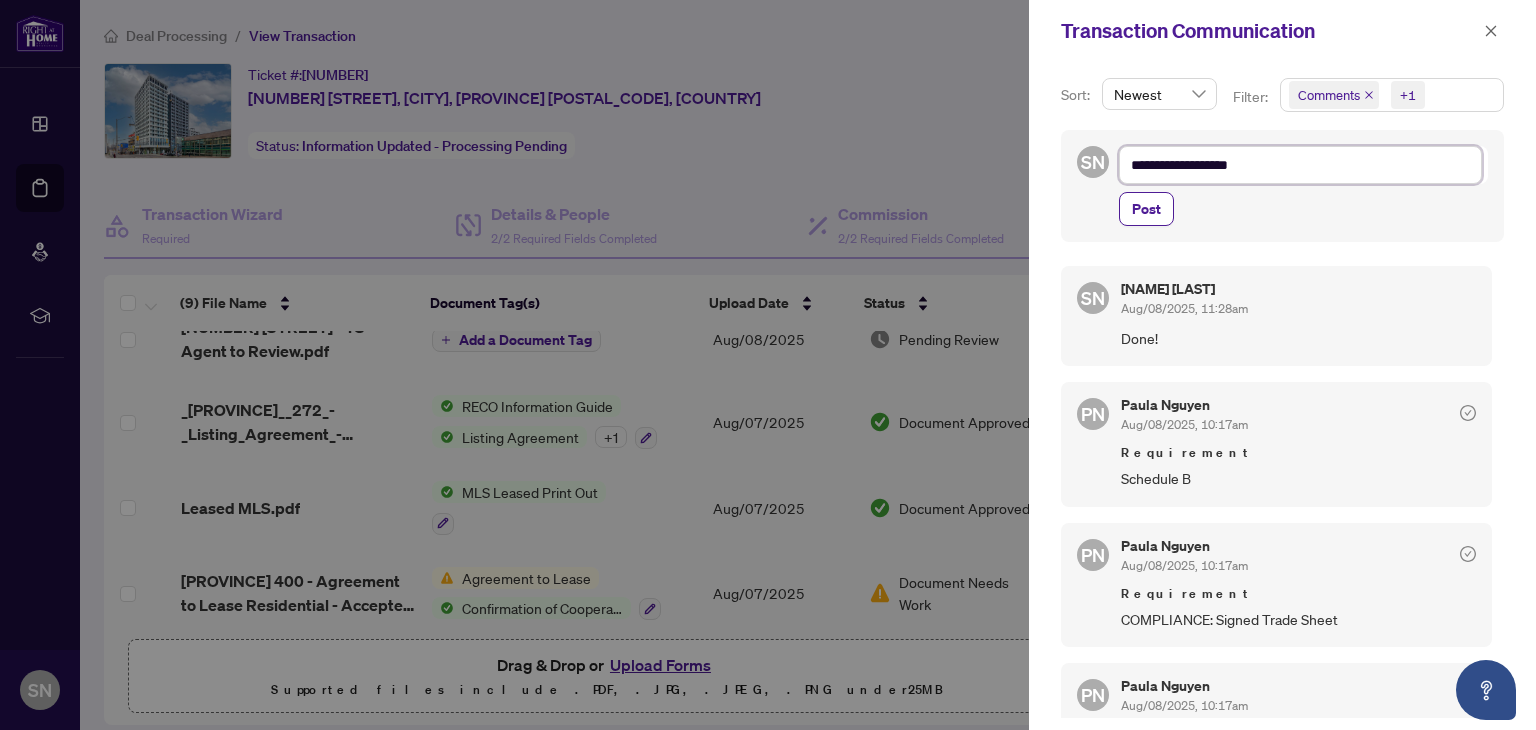 type on "**********" 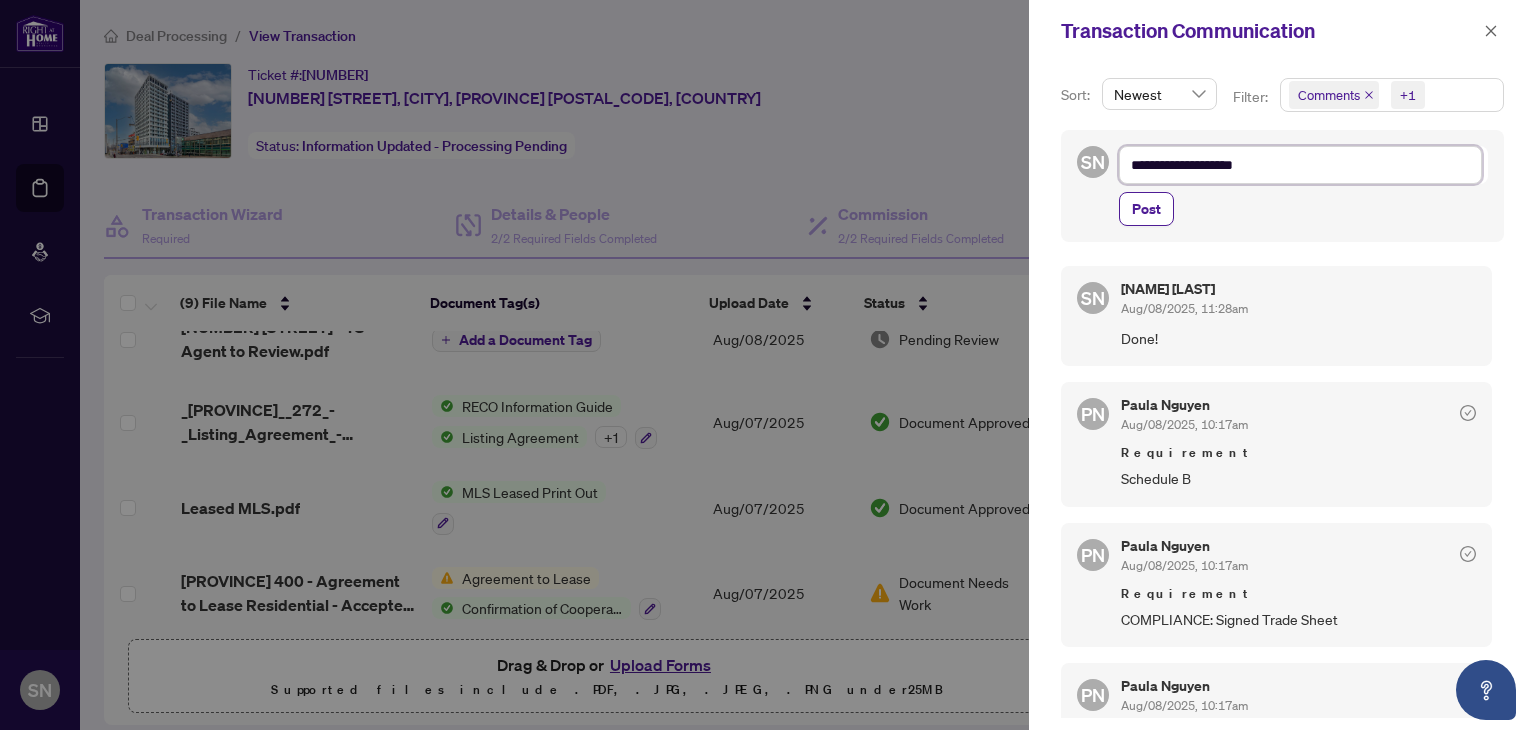 type on "**********" 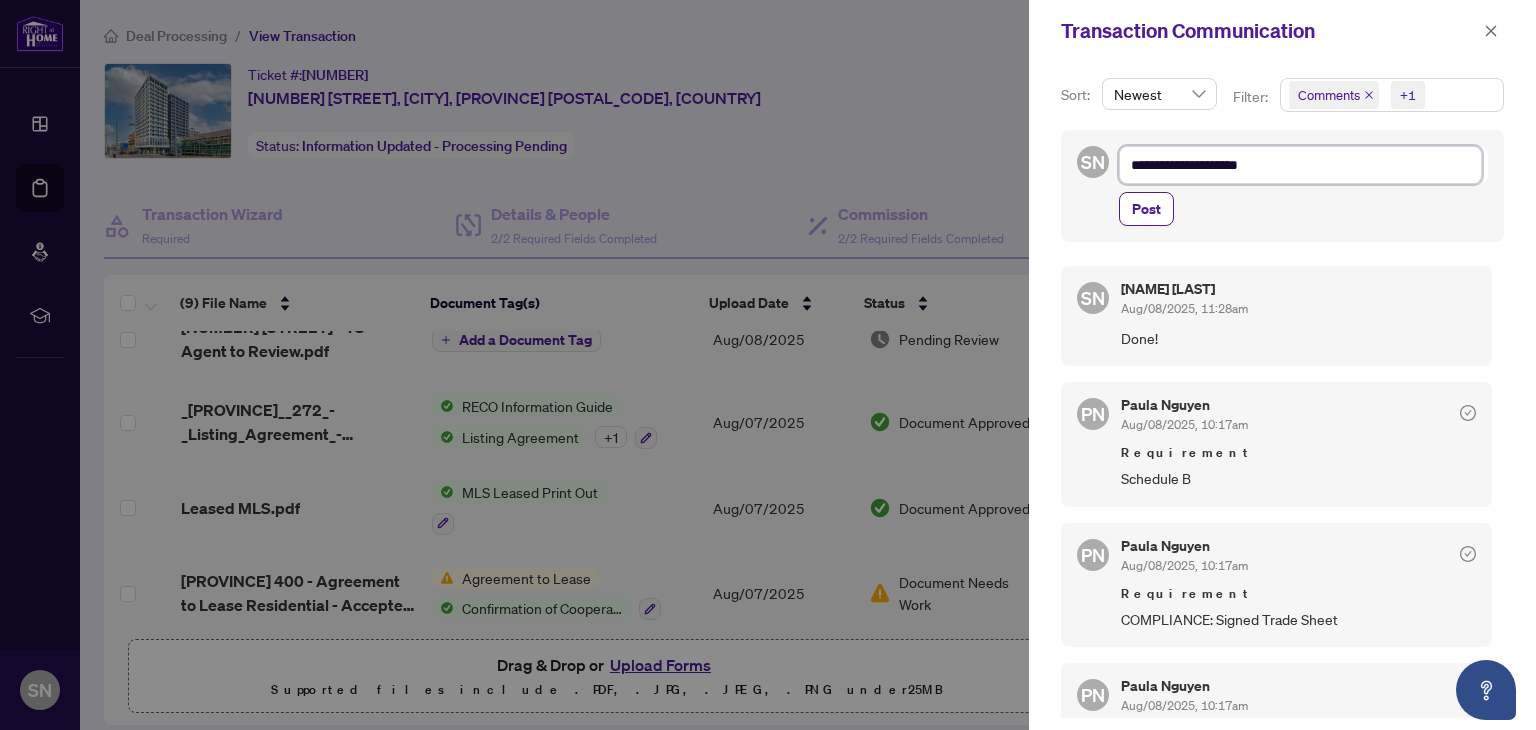 type on "**********" 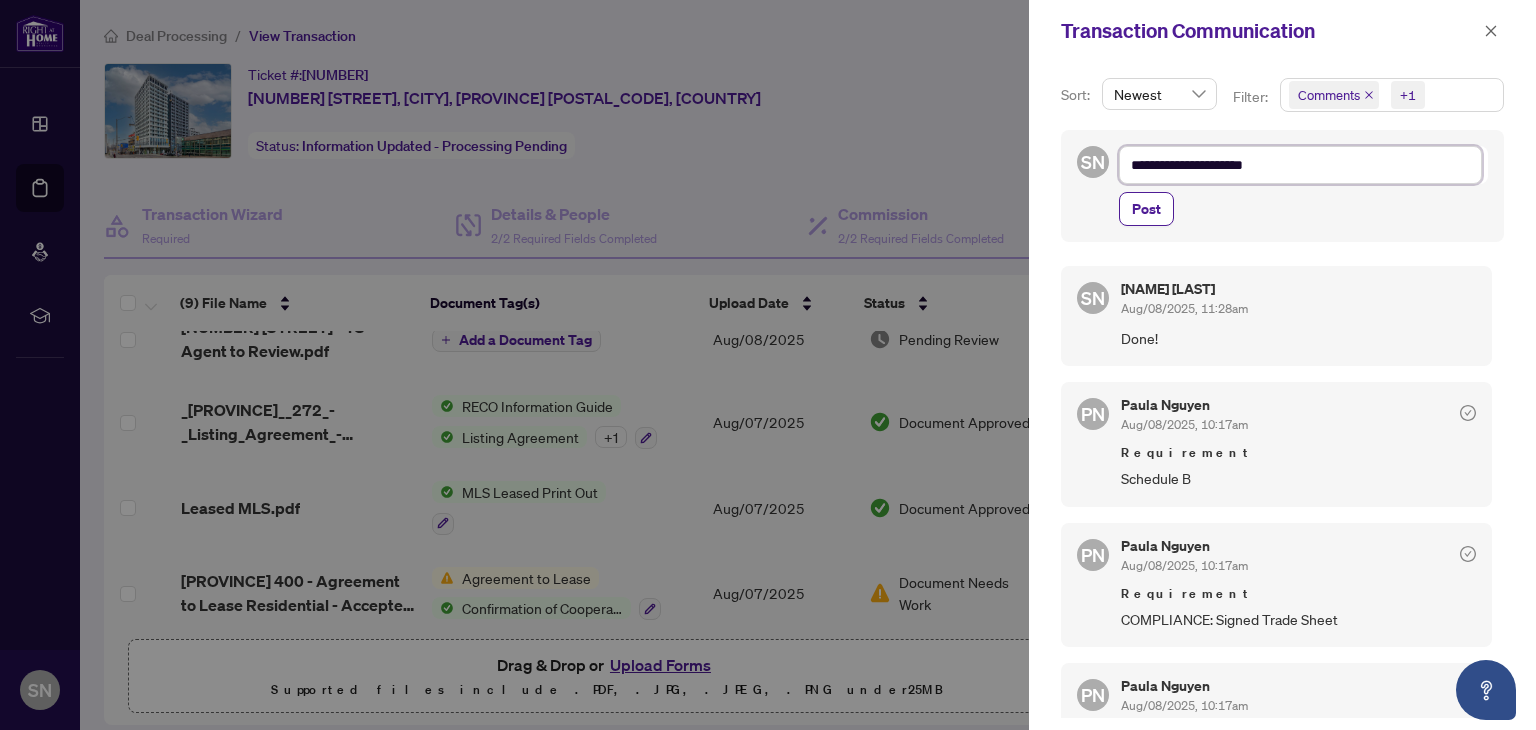 type on "**********" 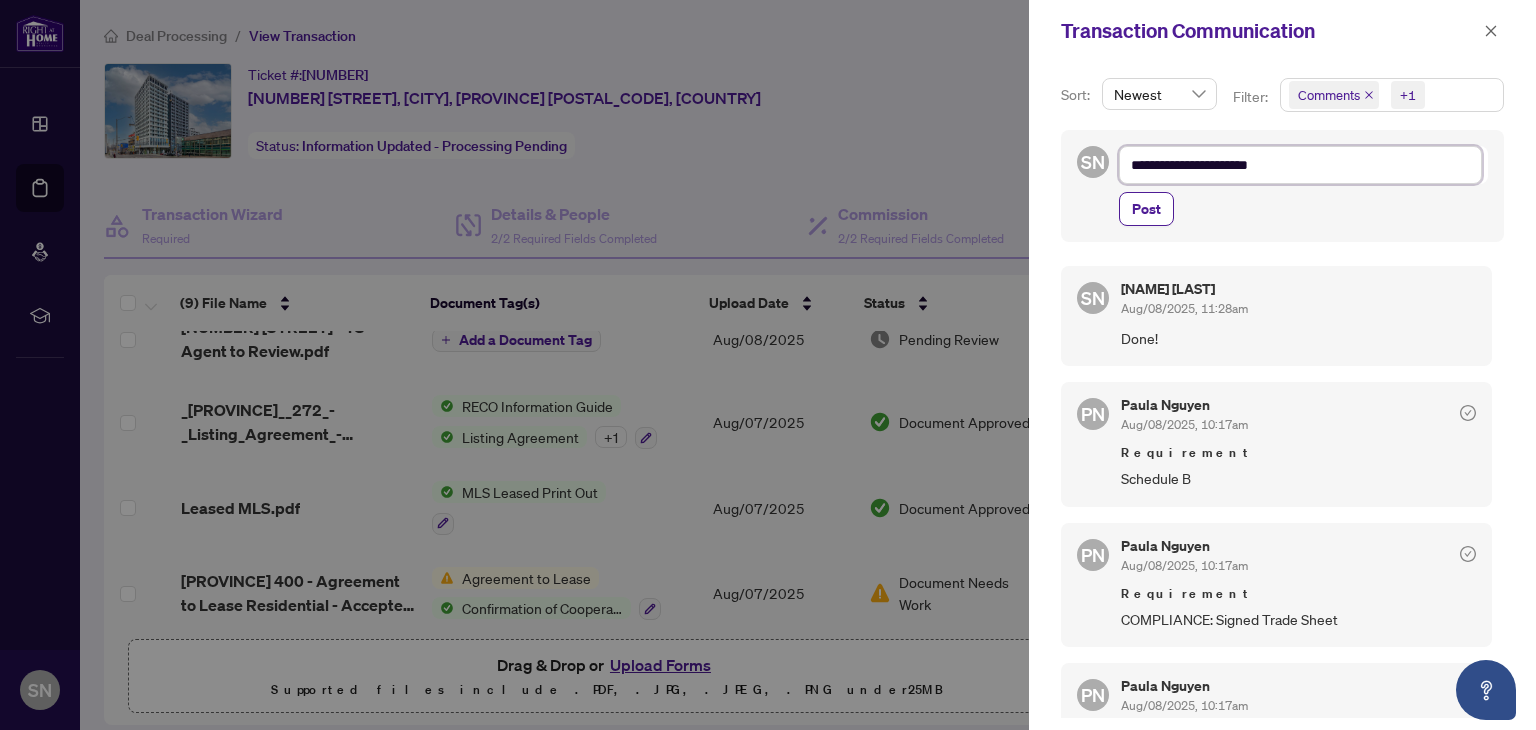 type on "**********" 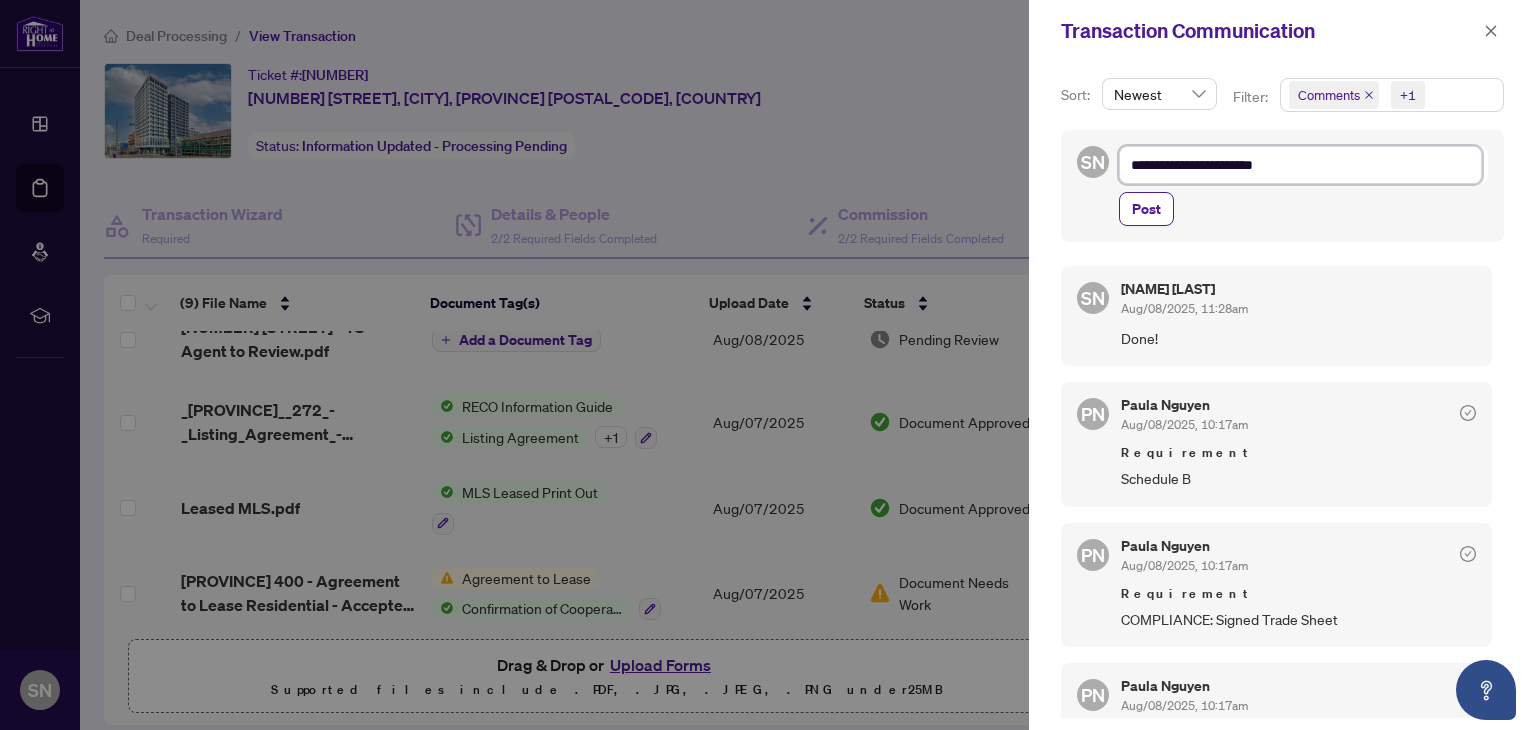 type on "**********" 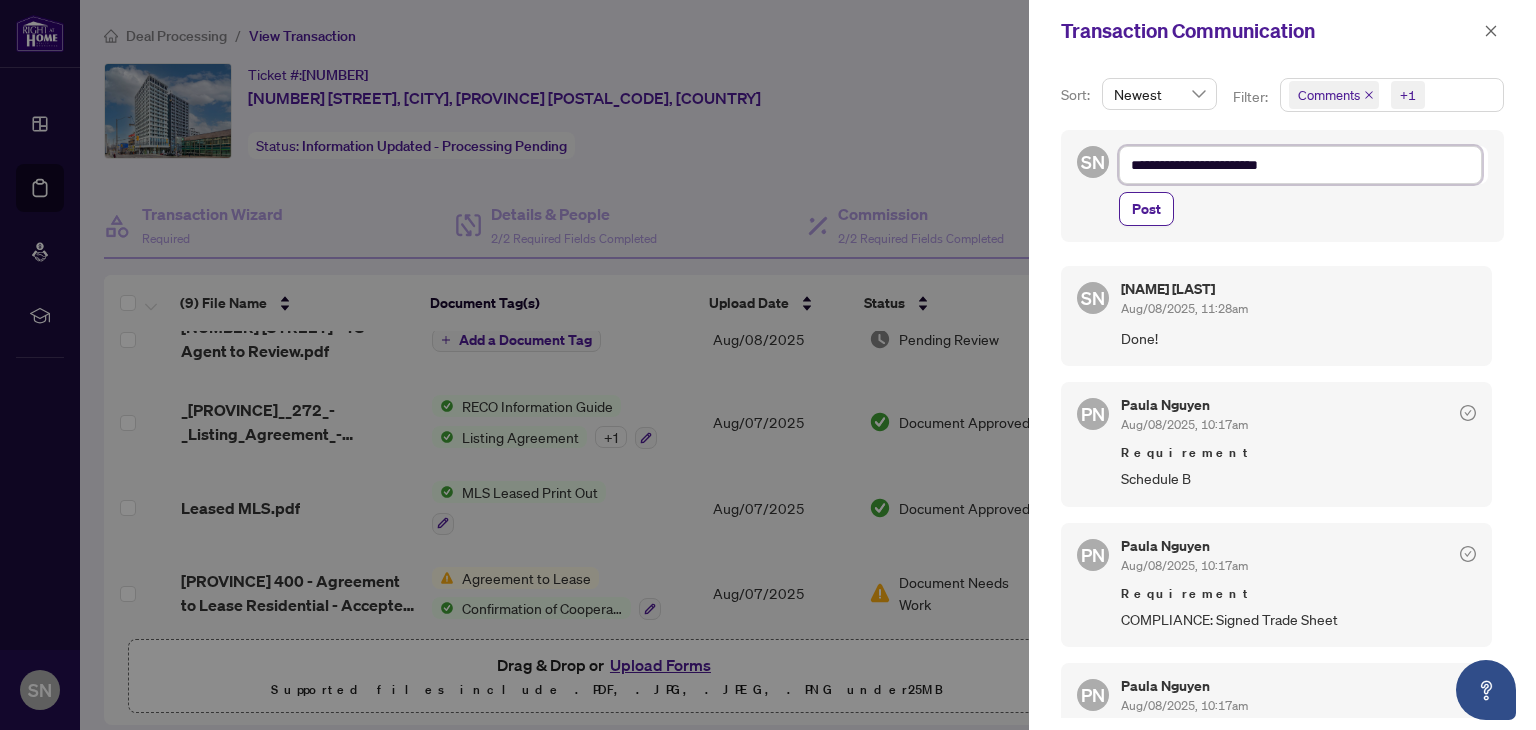 type on "**********" 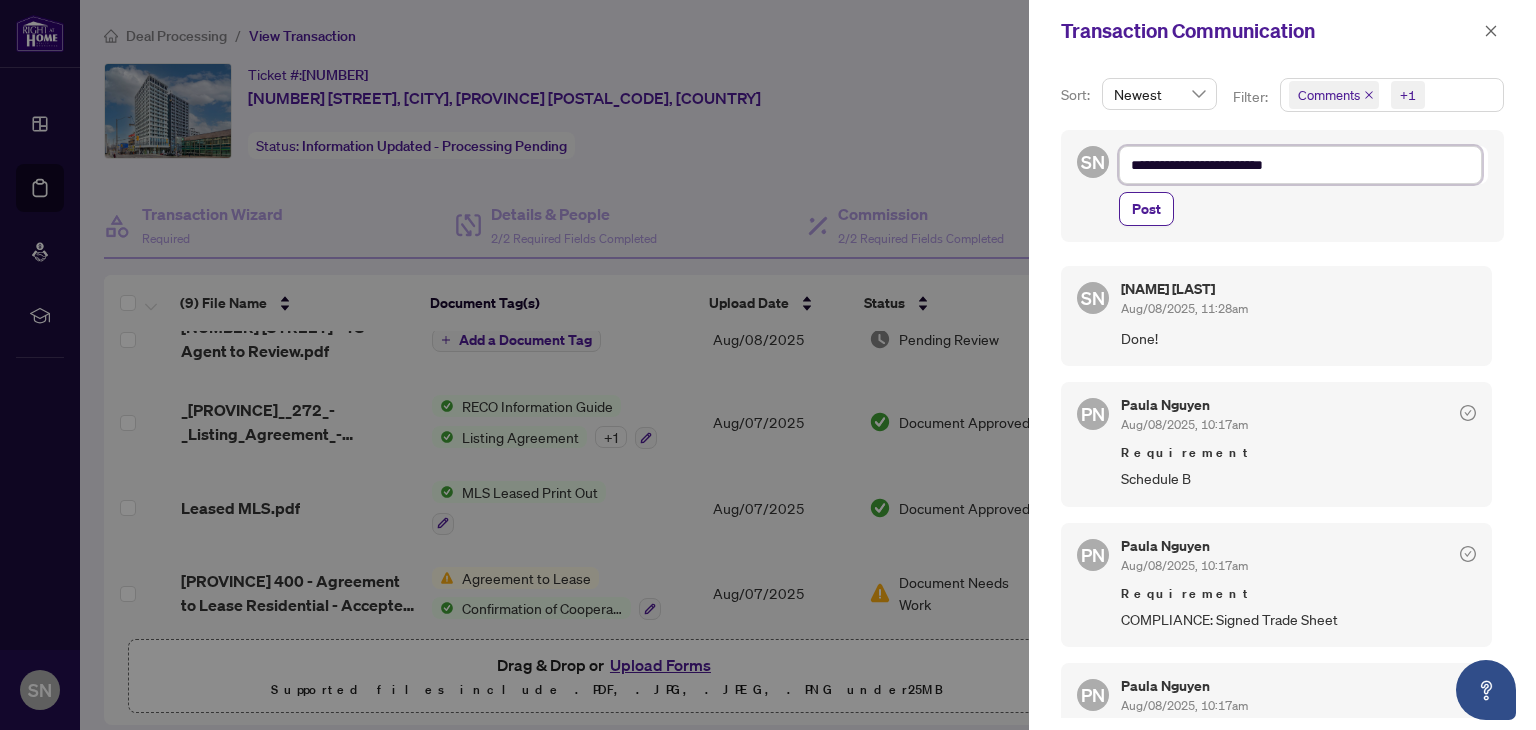 type on "**********" 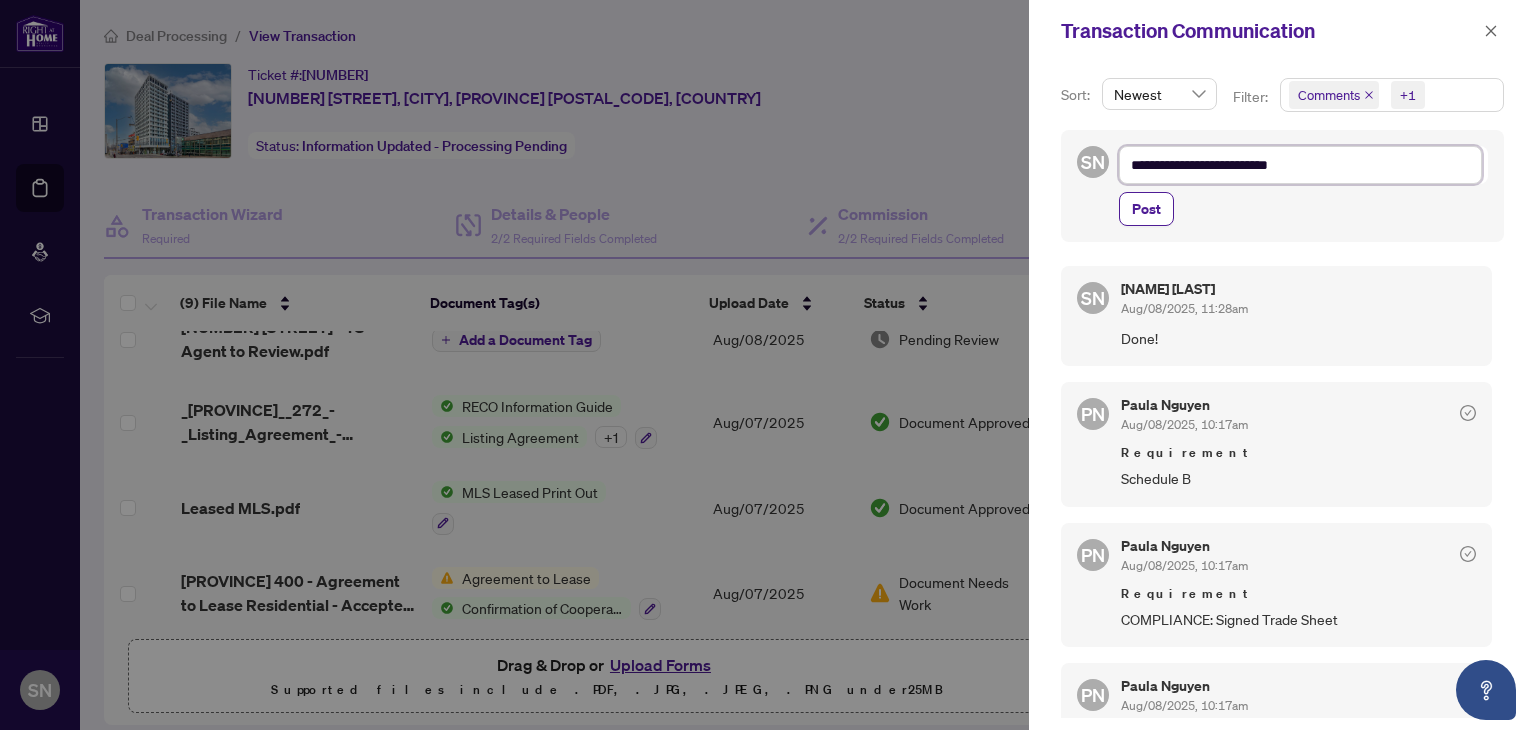 type on "**********" 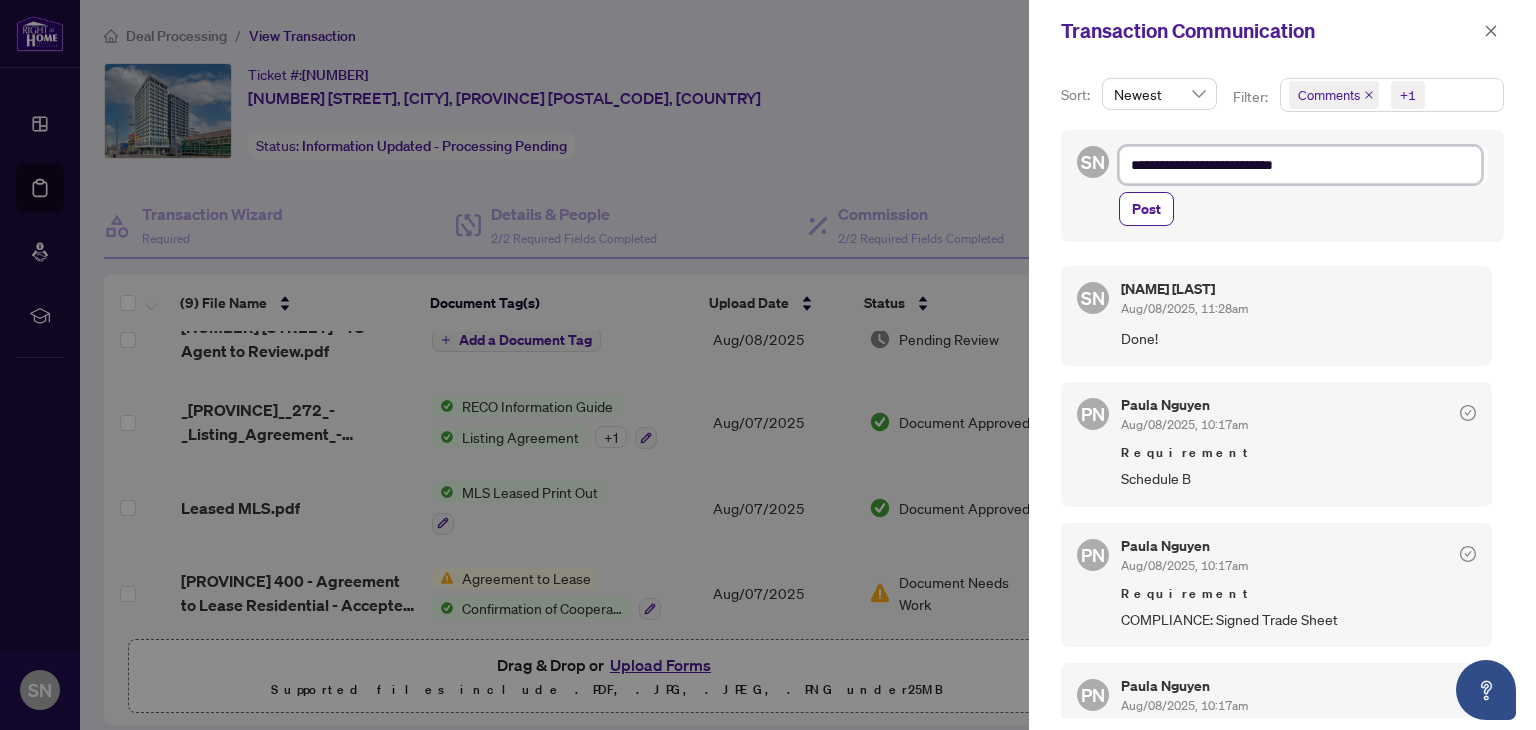 type on "**********" 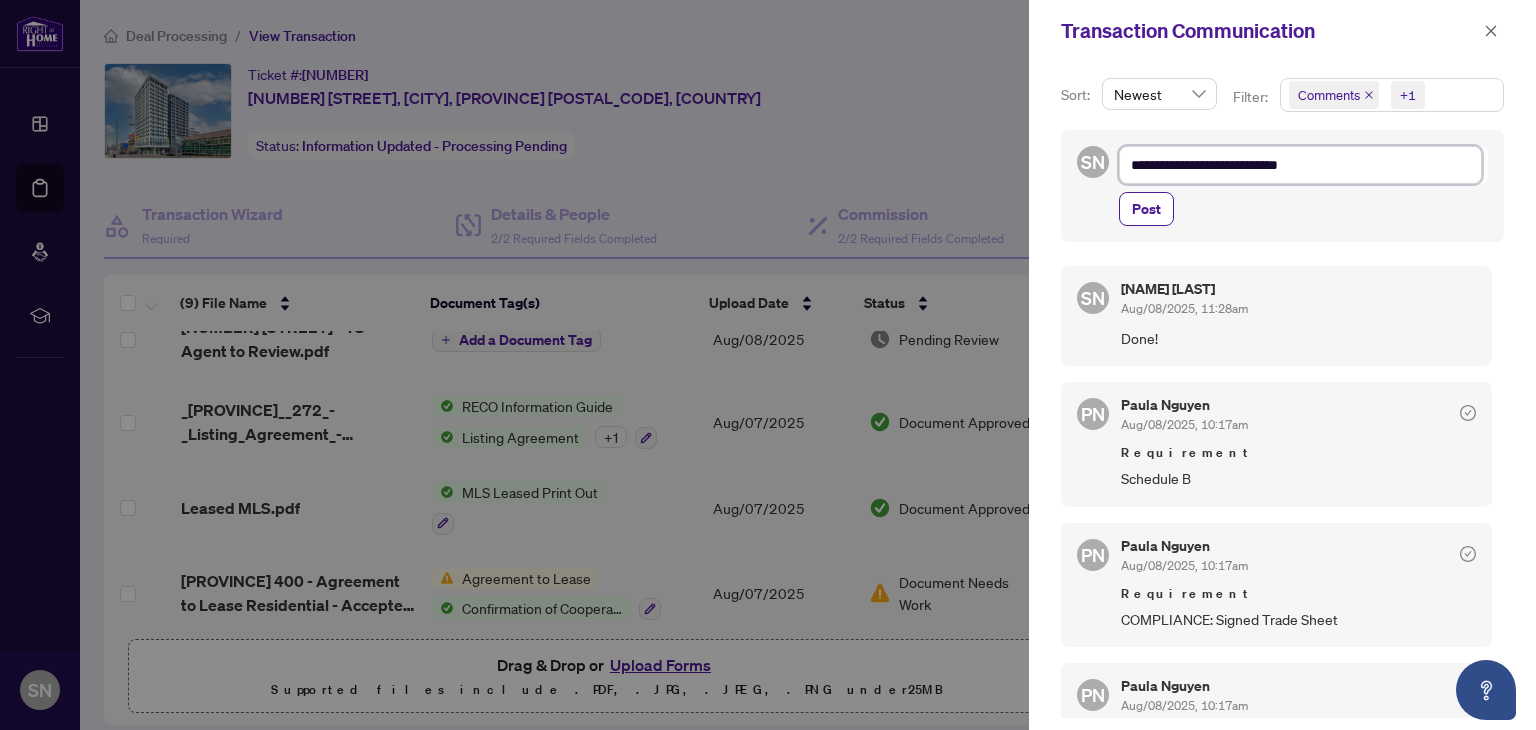 type on "**********" 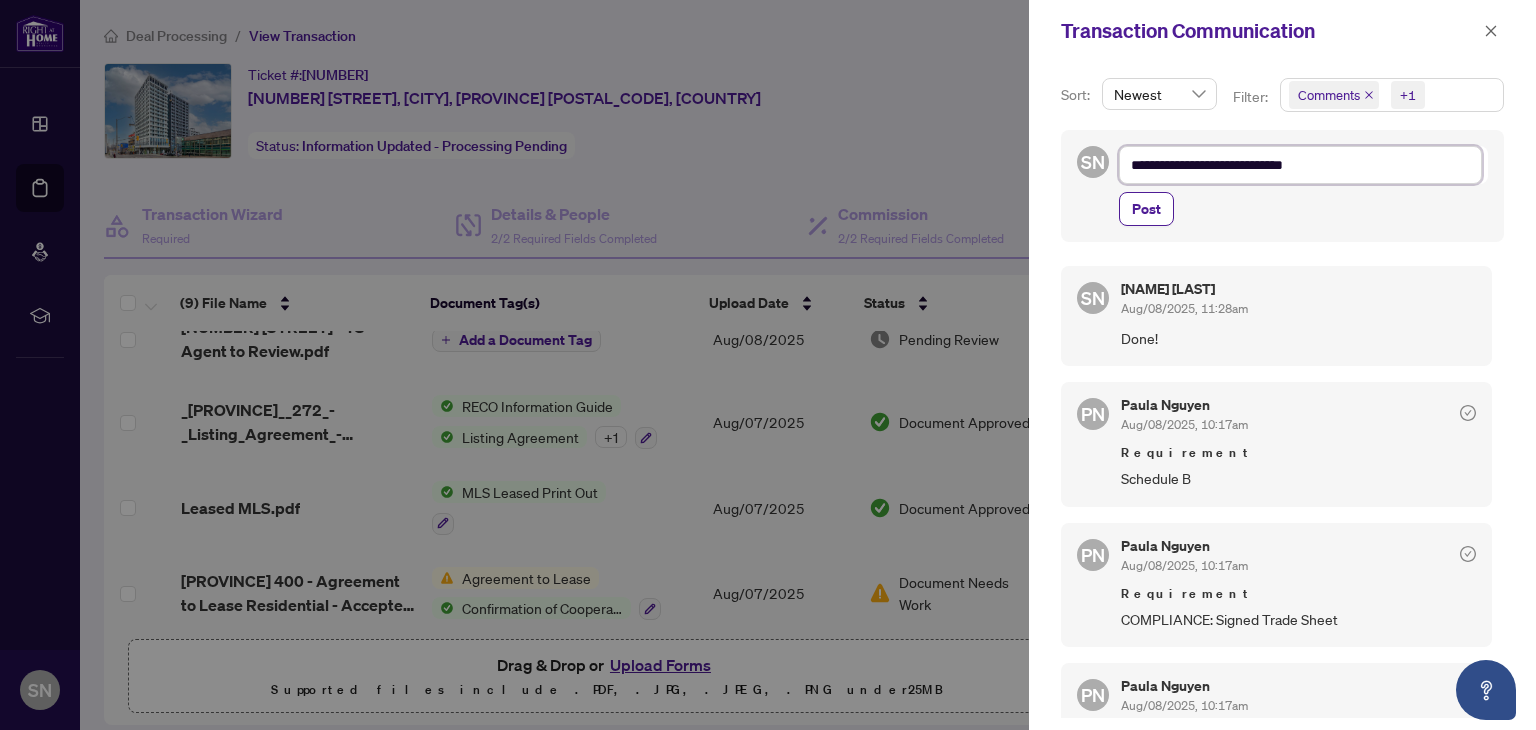 type on "**********" 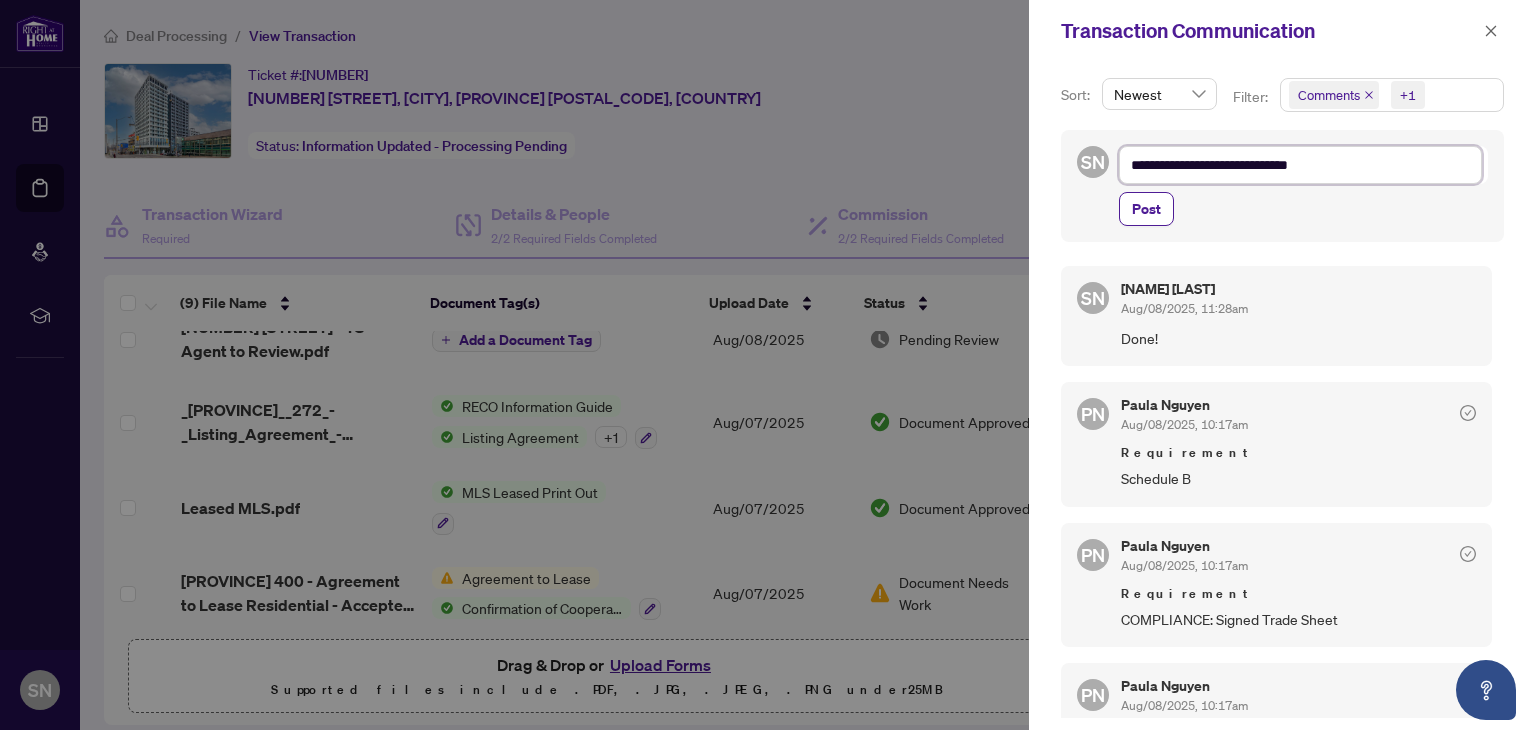 type on "**********" 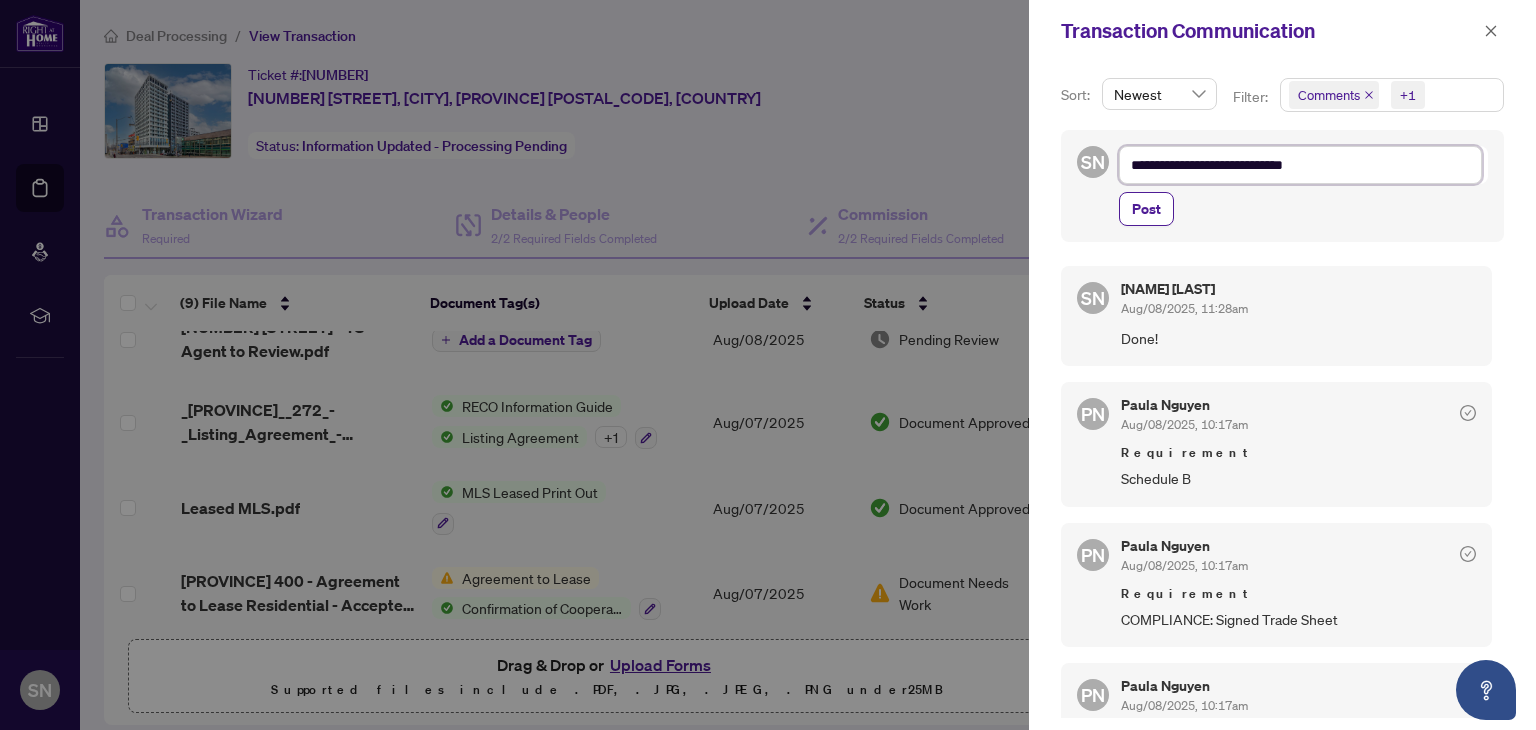 type on "**********" 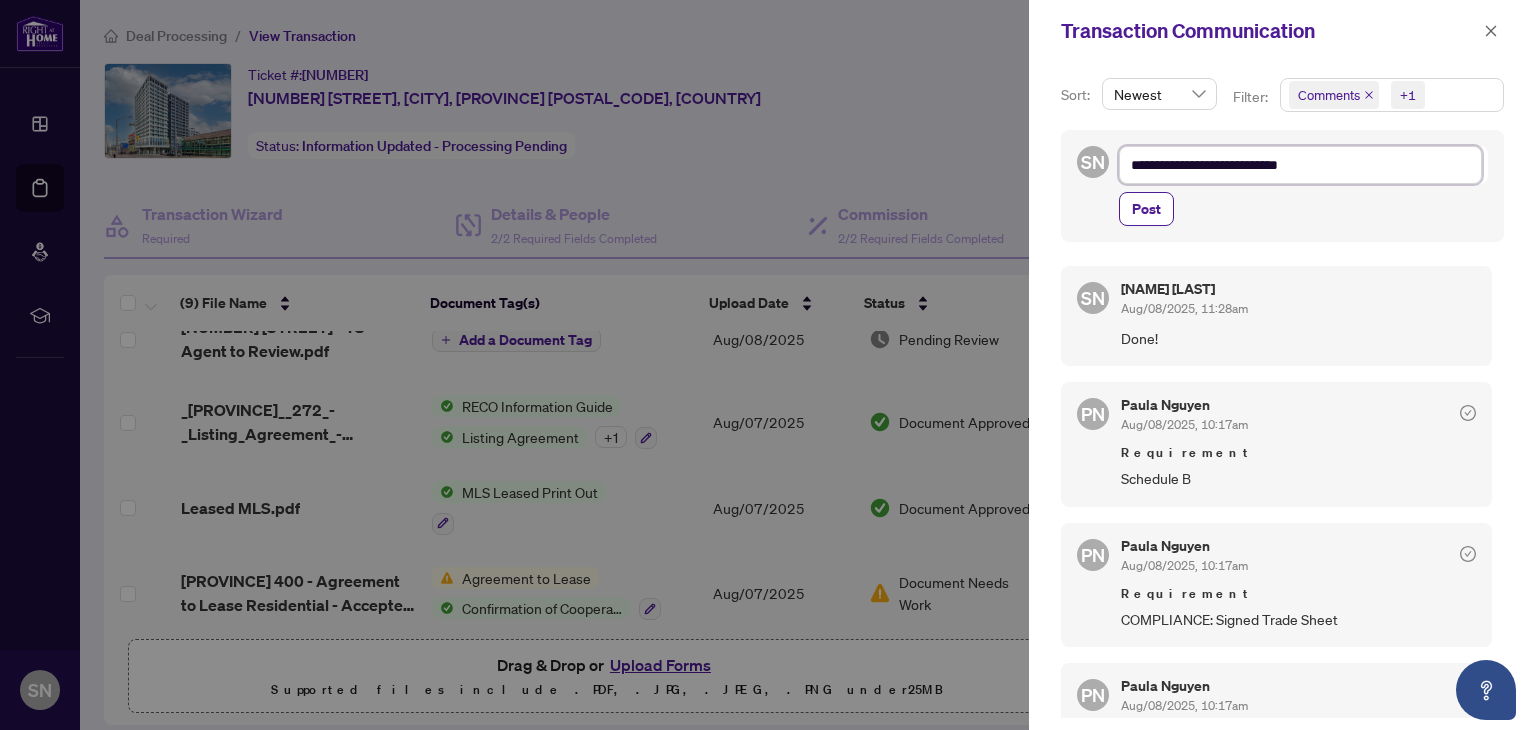 type on "**********" 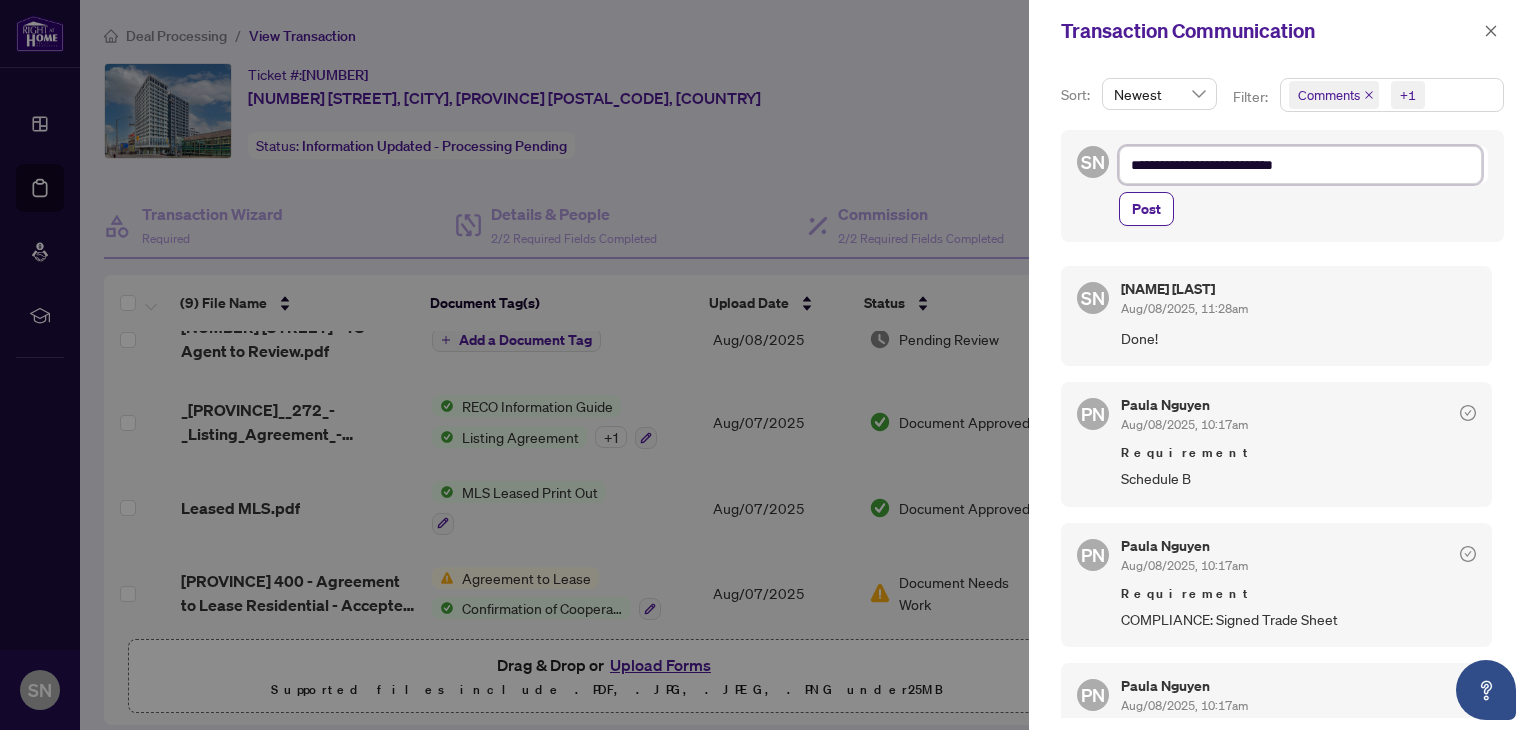 type on "**********" 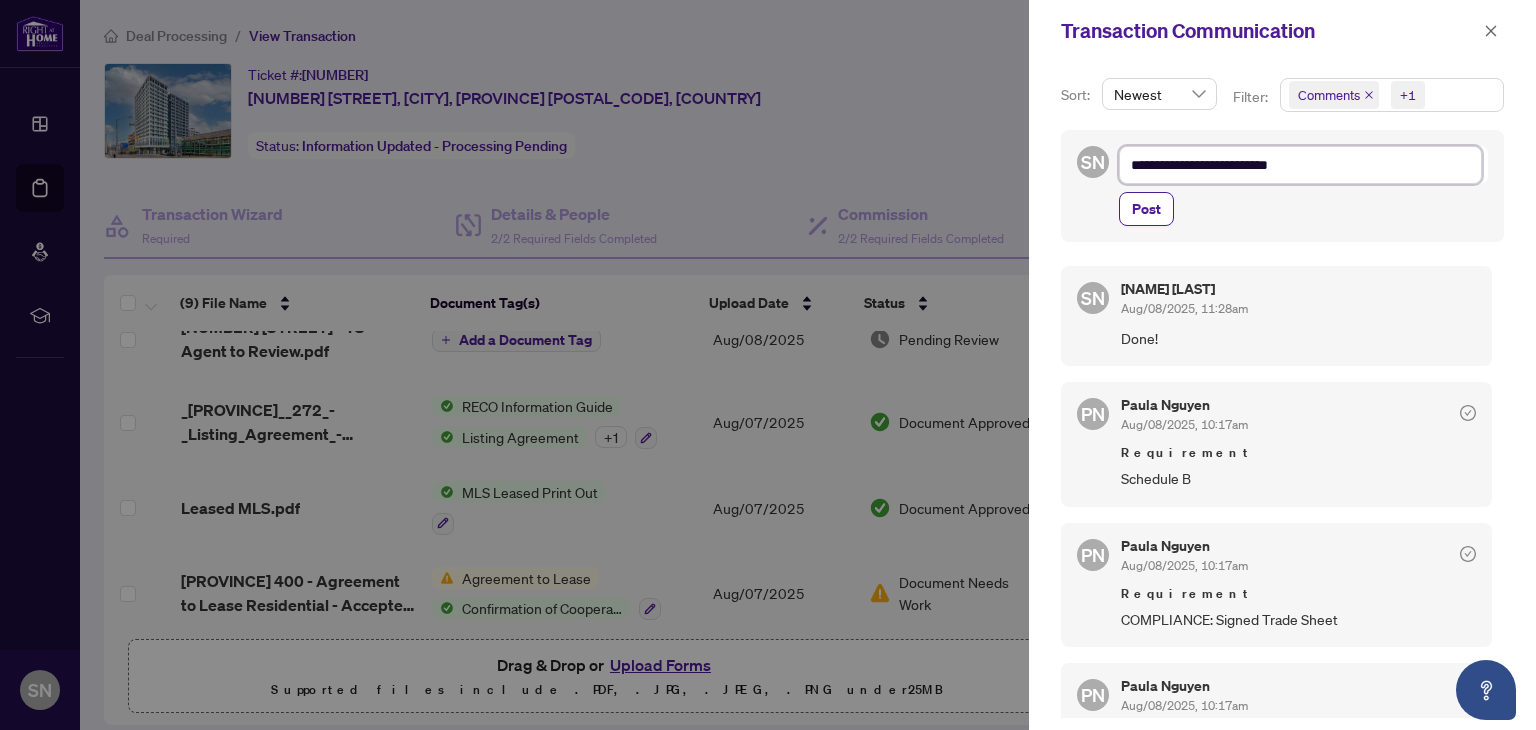 type on "**********" 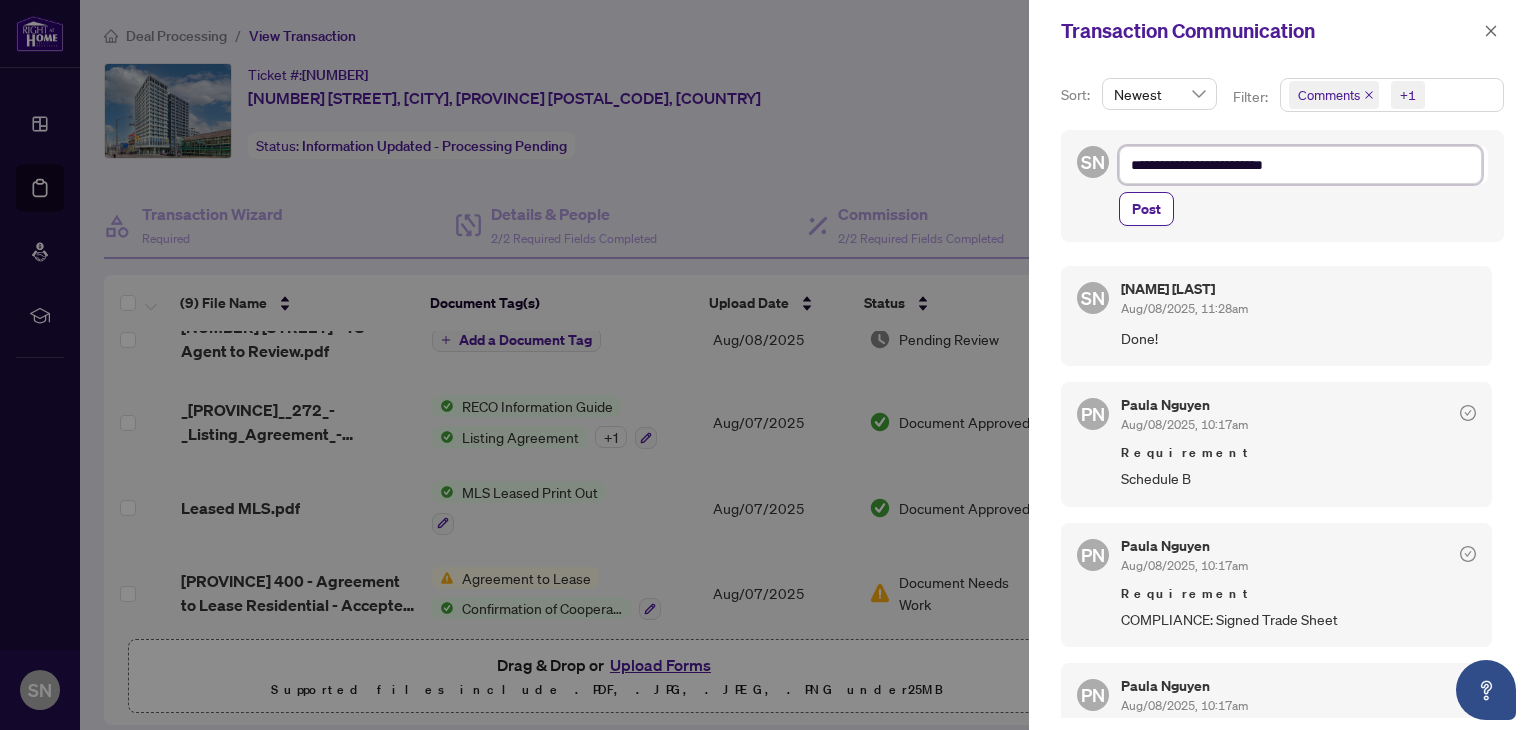 type on "**********" 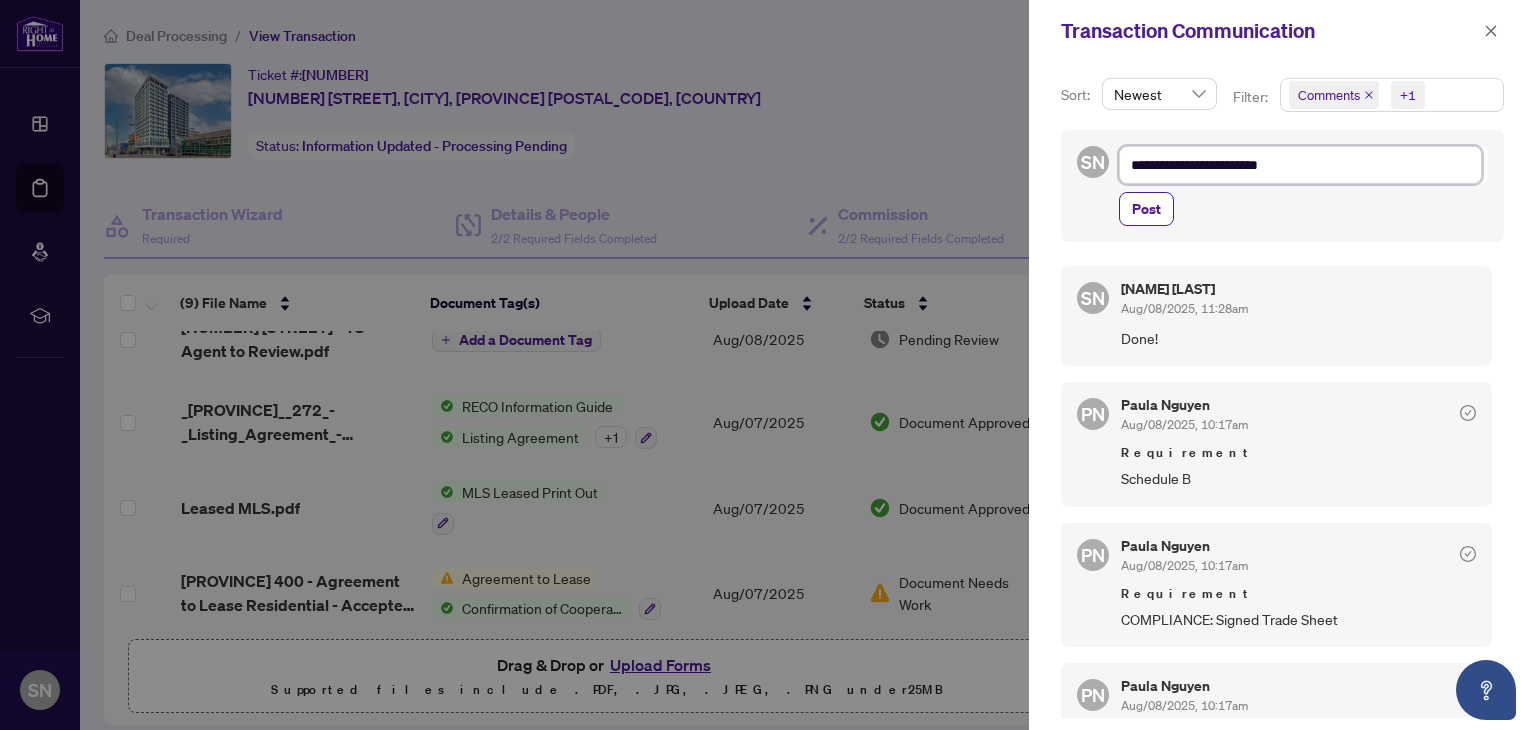 type on "**********" 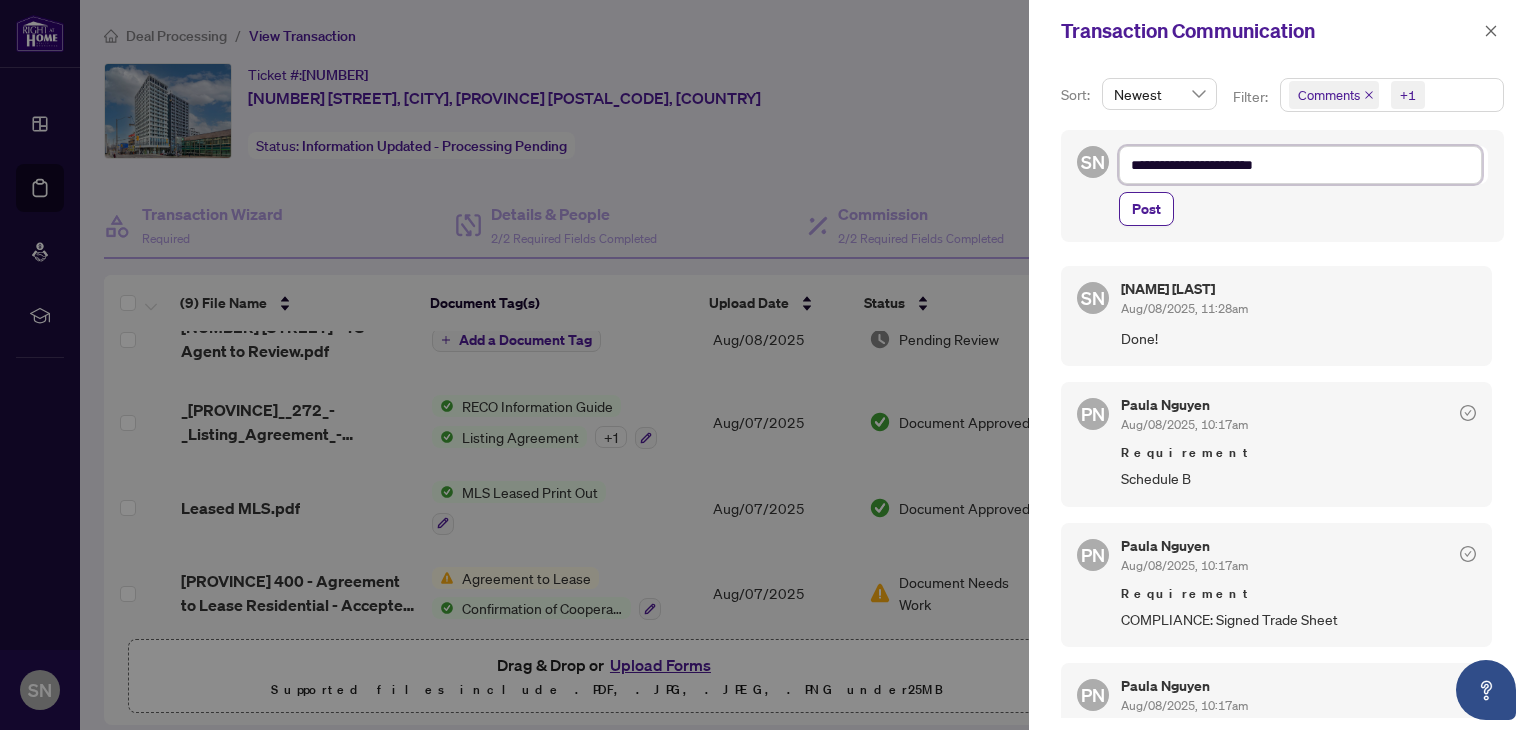type on "**********" 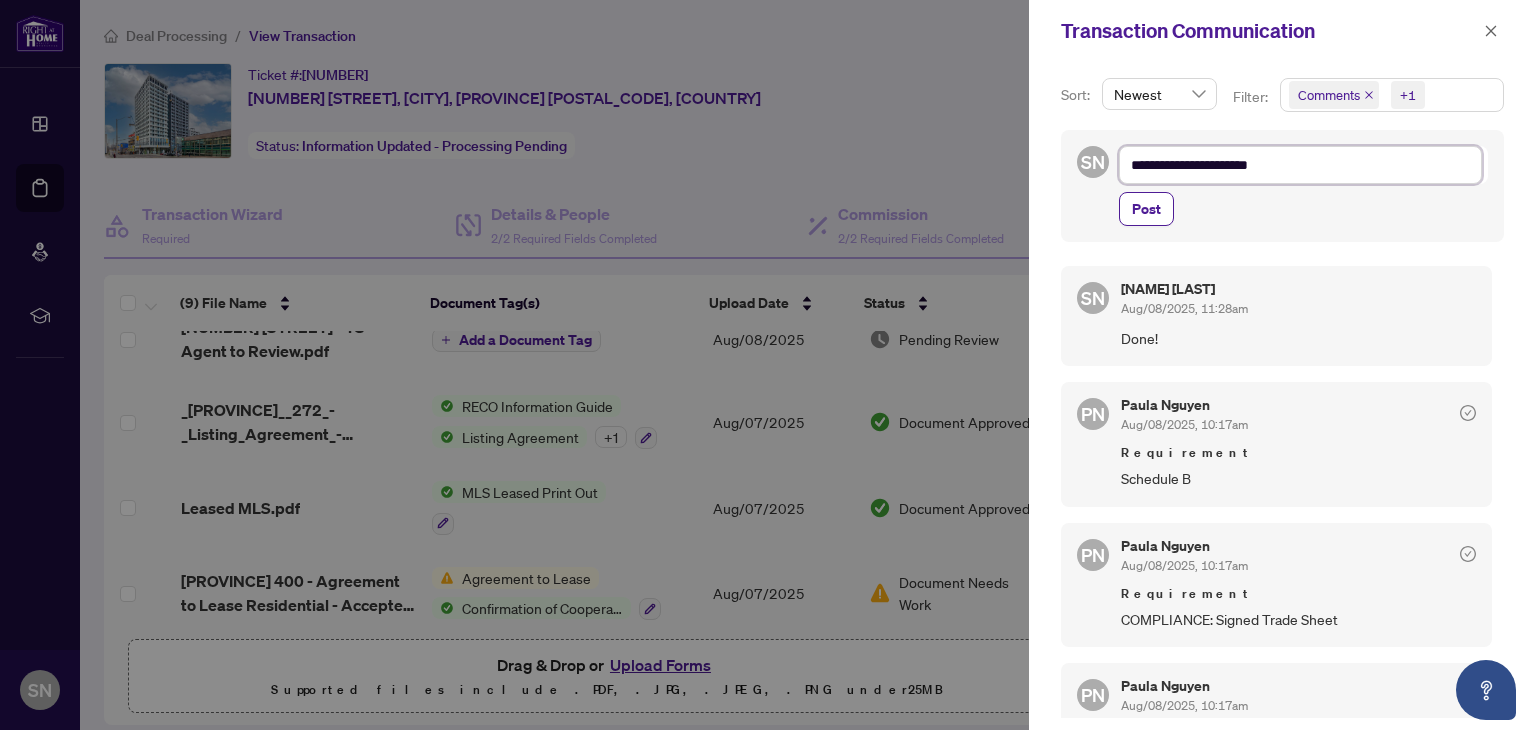 type on "**********" 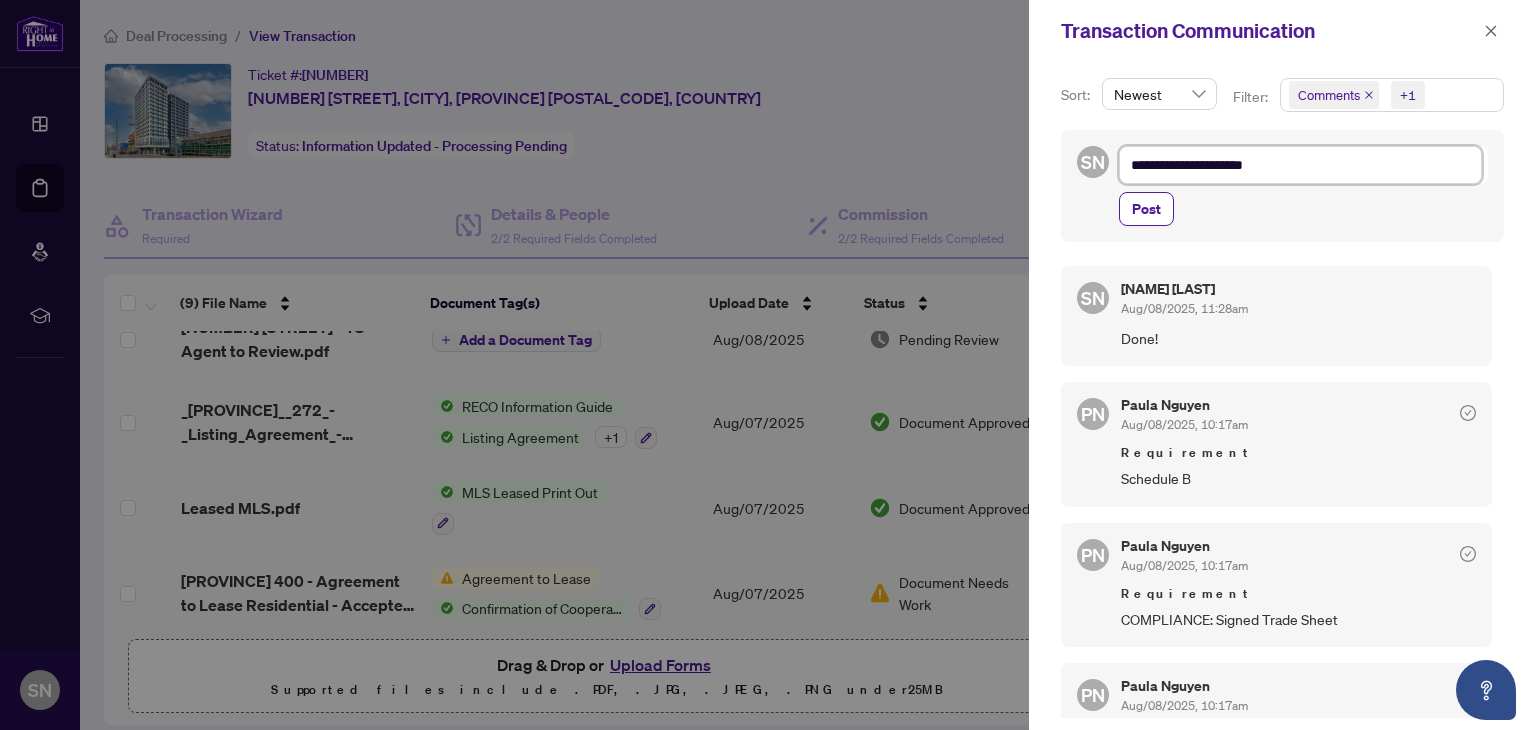 type on "**********" 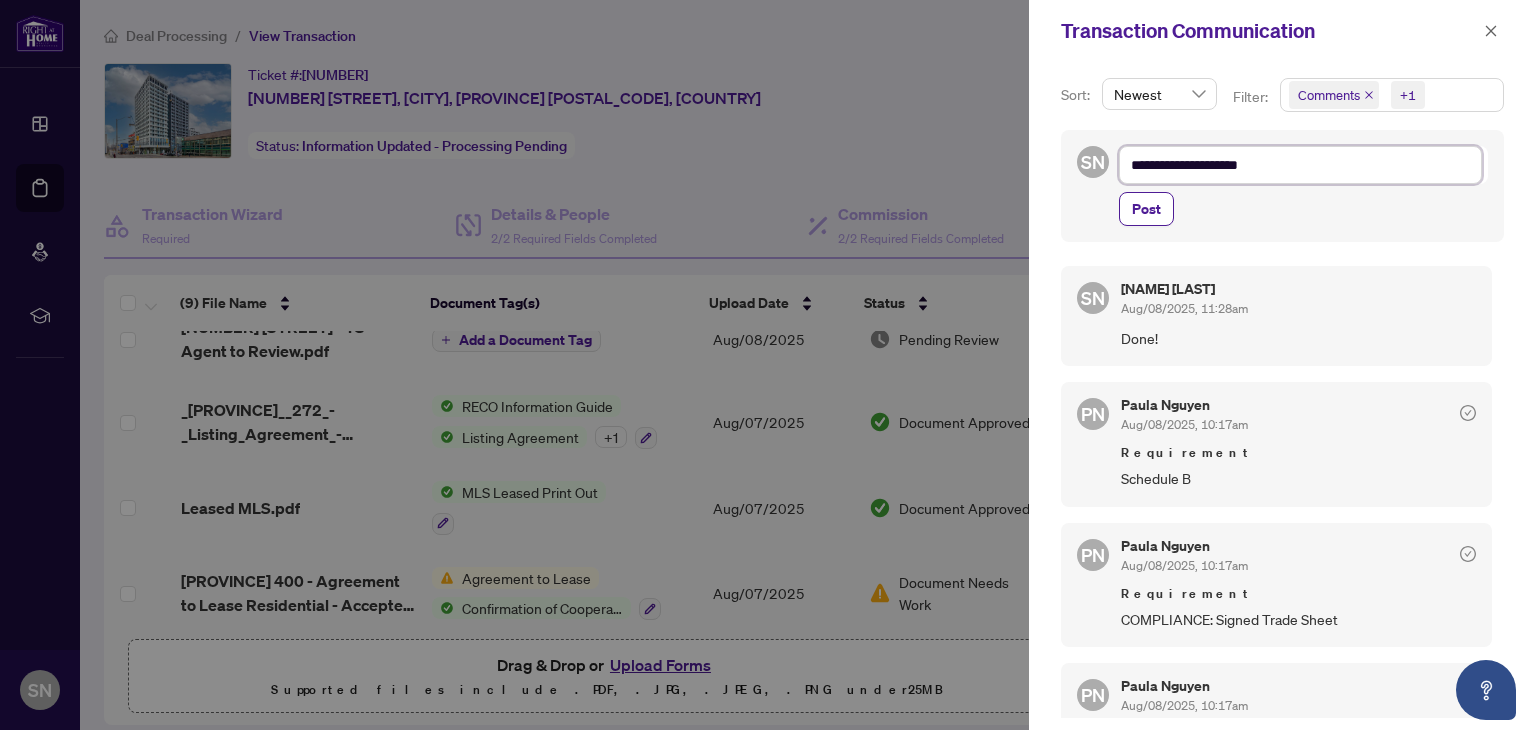 type on "**********" 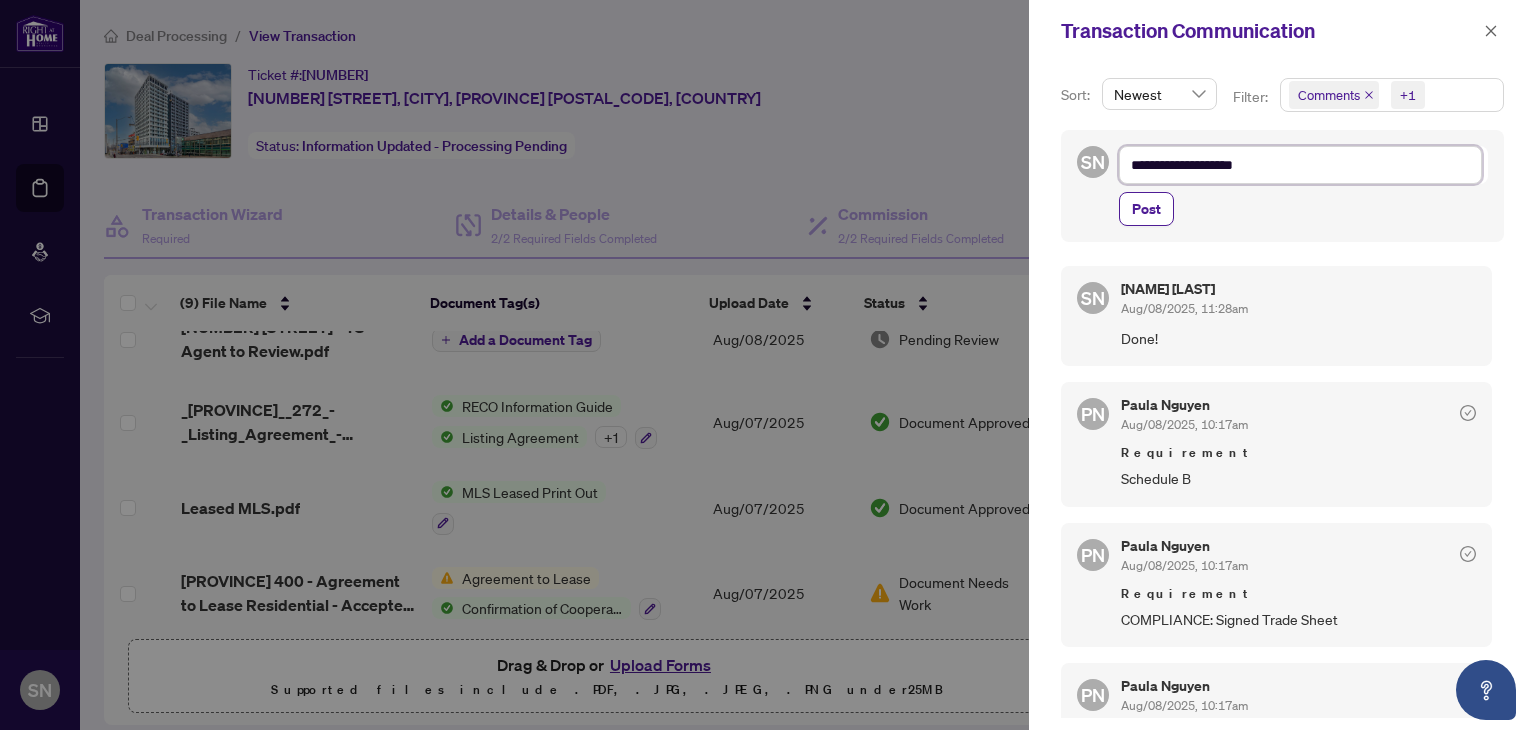 type on "**********" 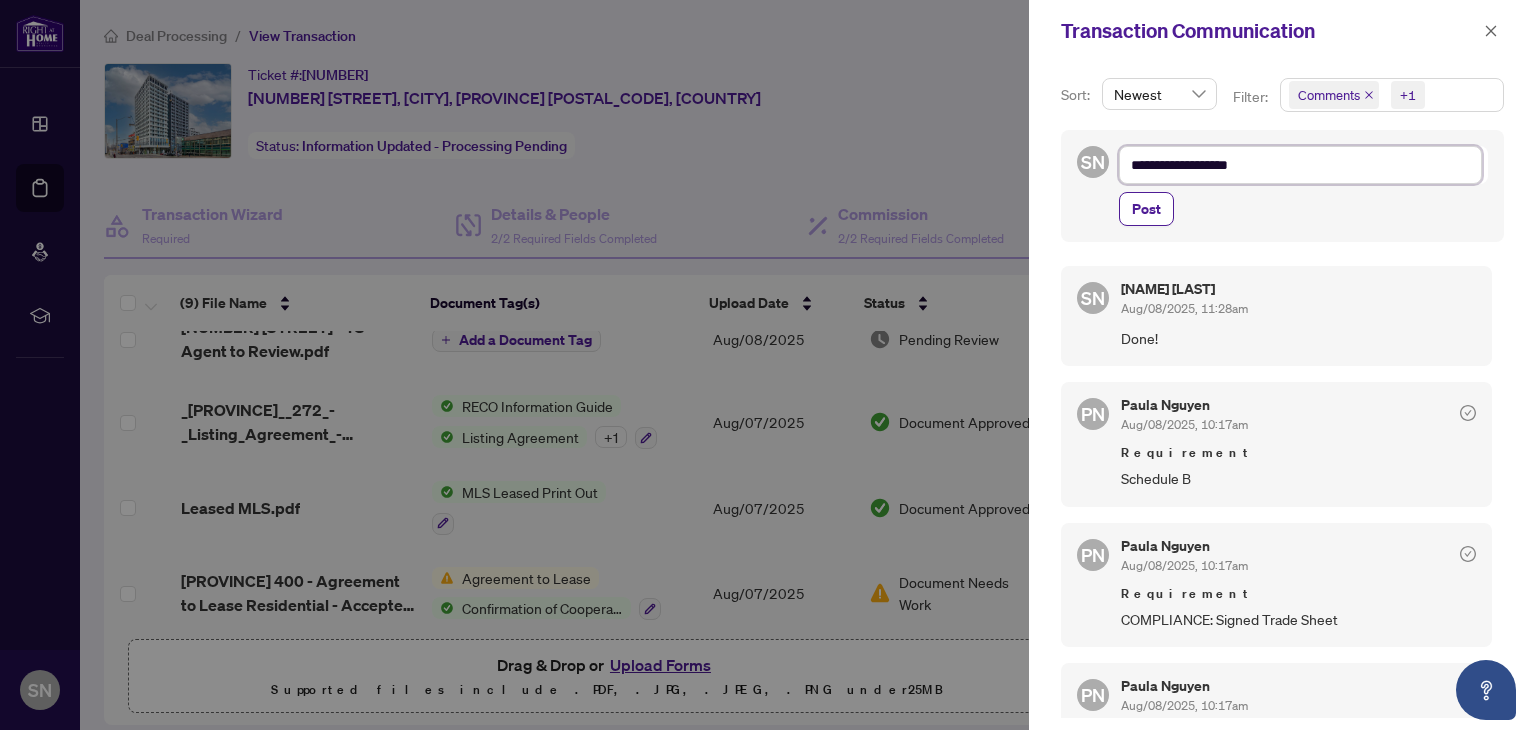 type on "**********" 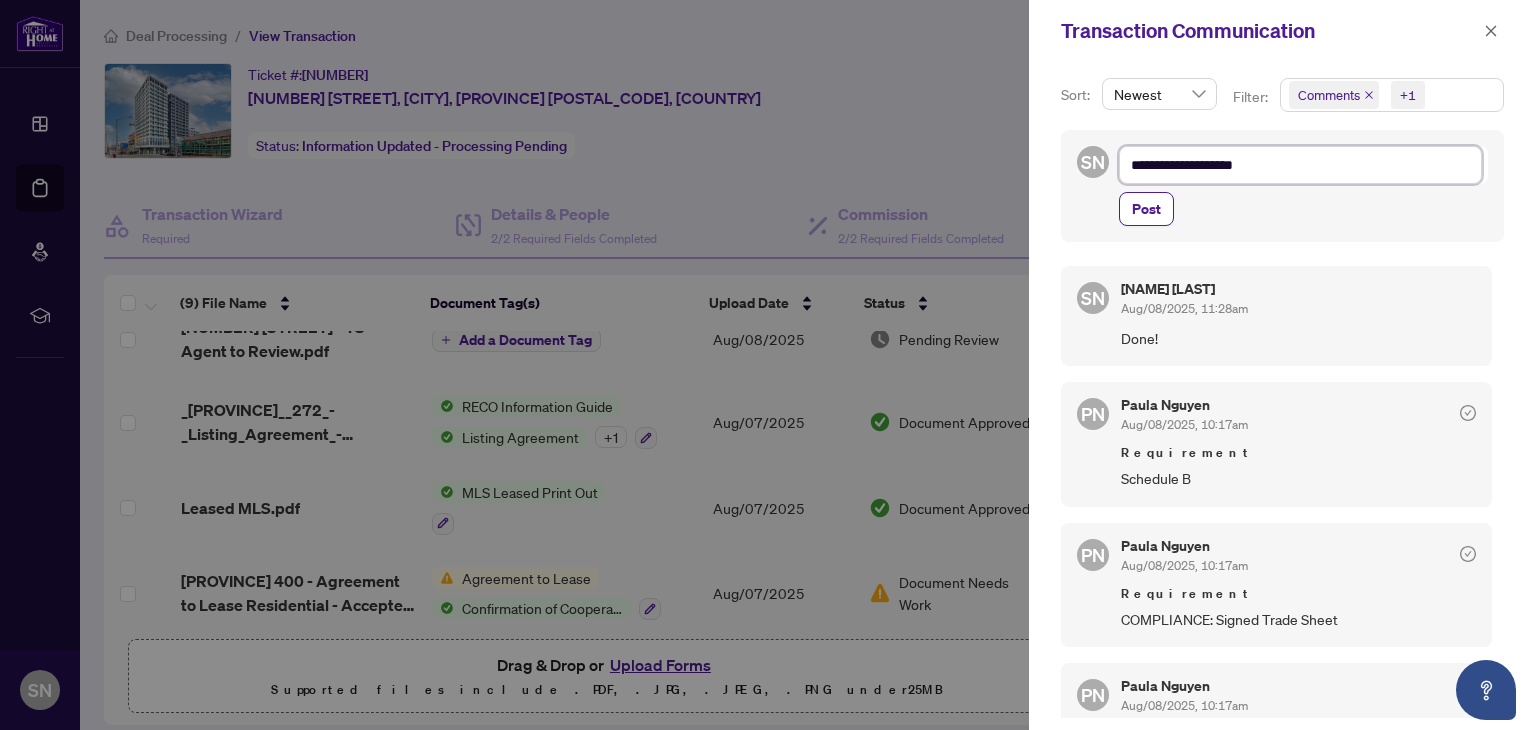 type on "**********" 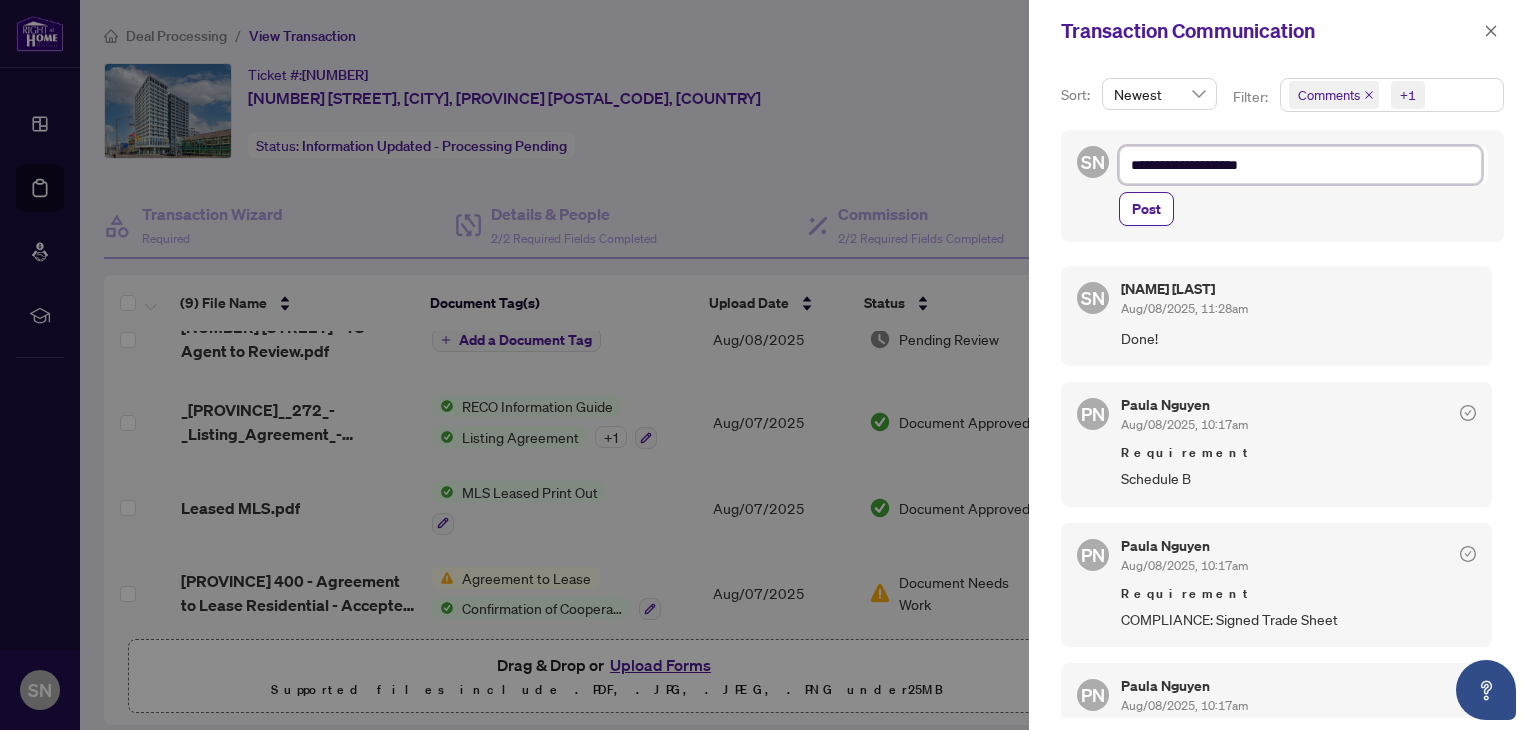 type on "**********" 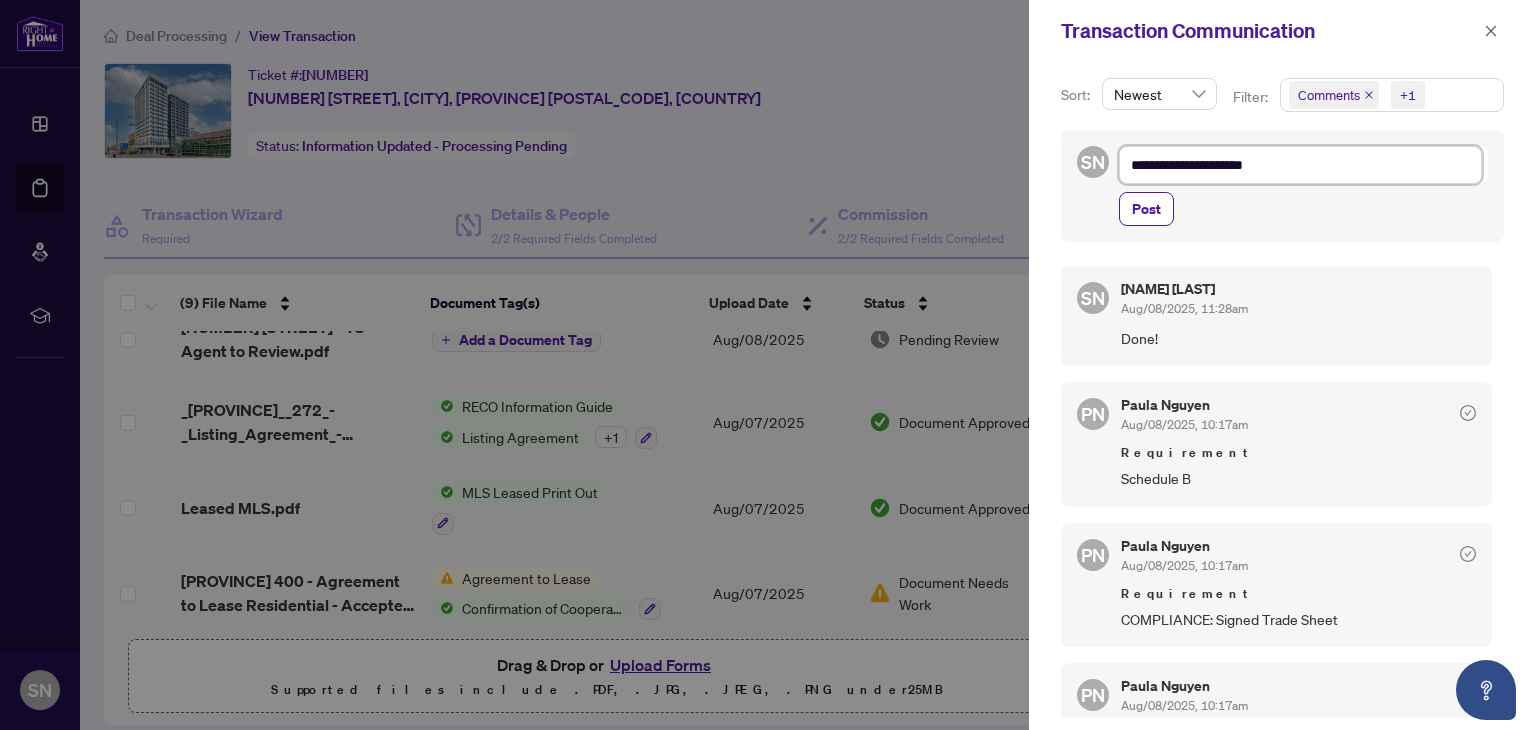 type on "**********" 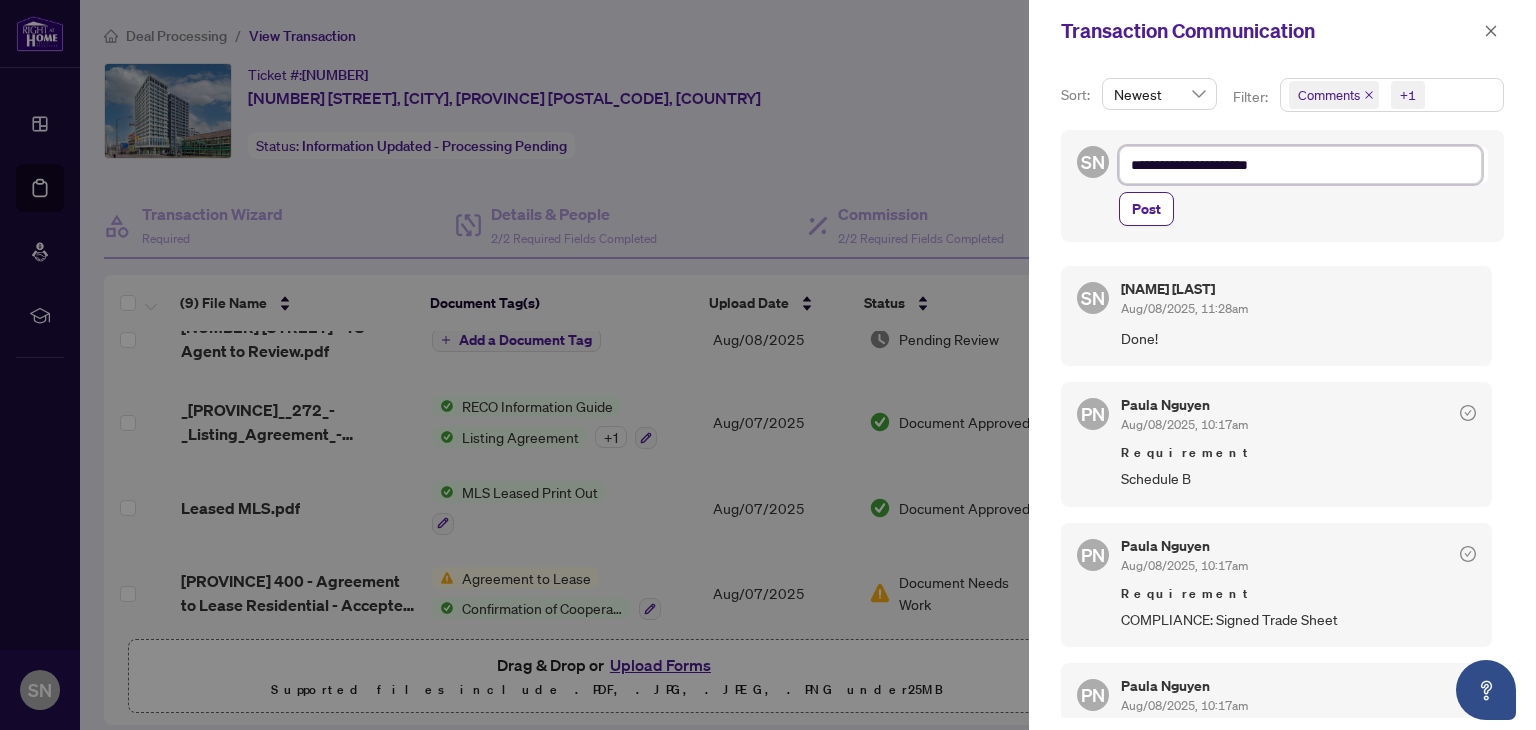 type on "**********" 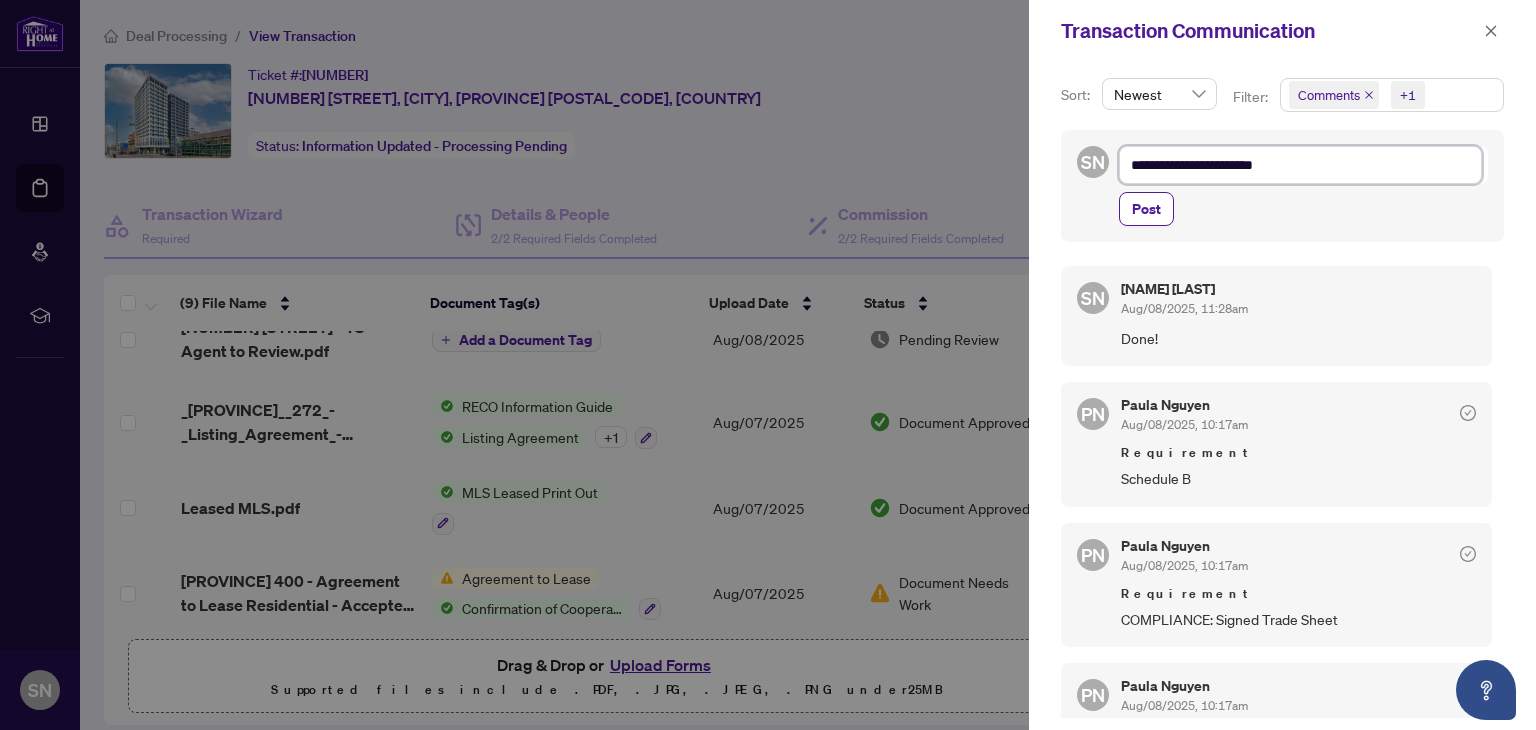 type on "**********" 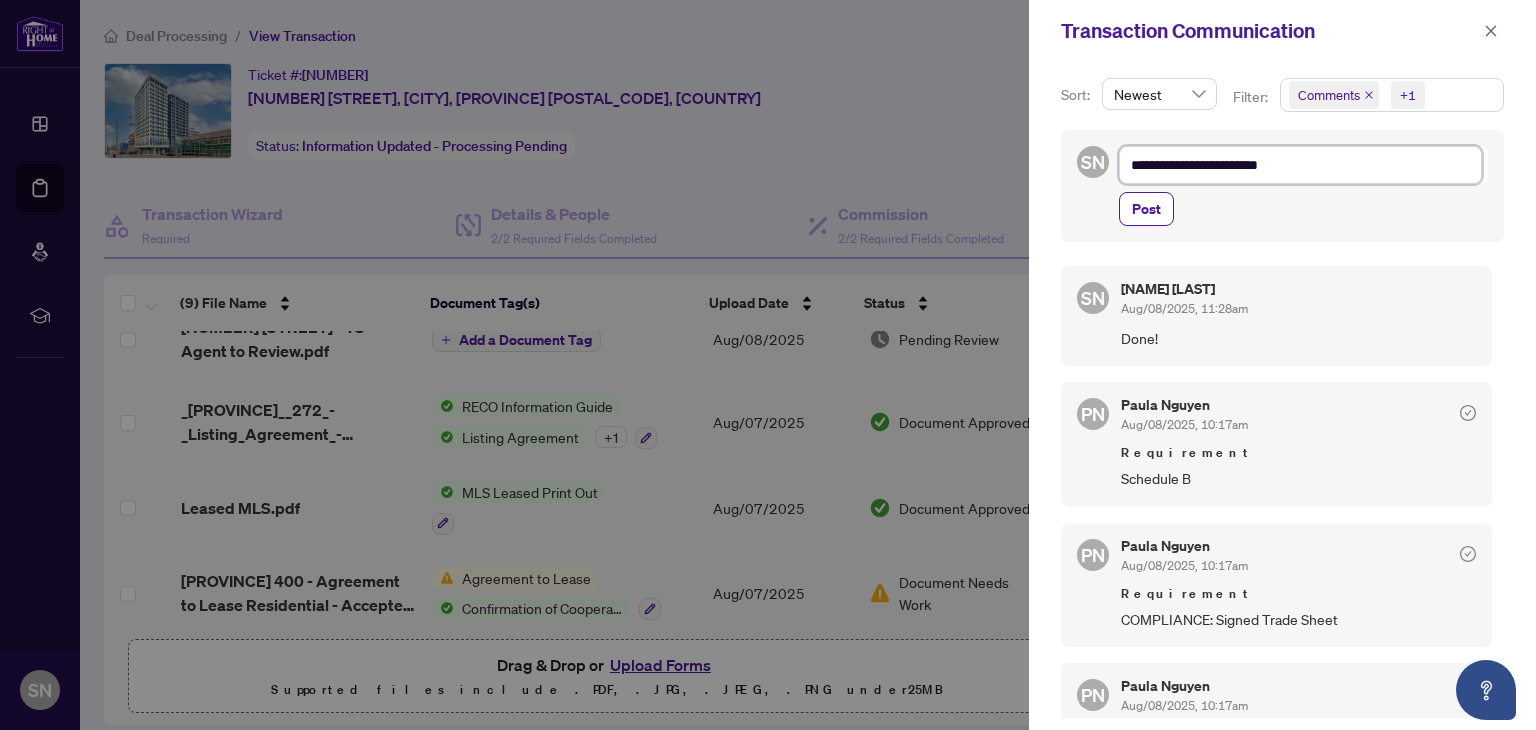 type on "**********" 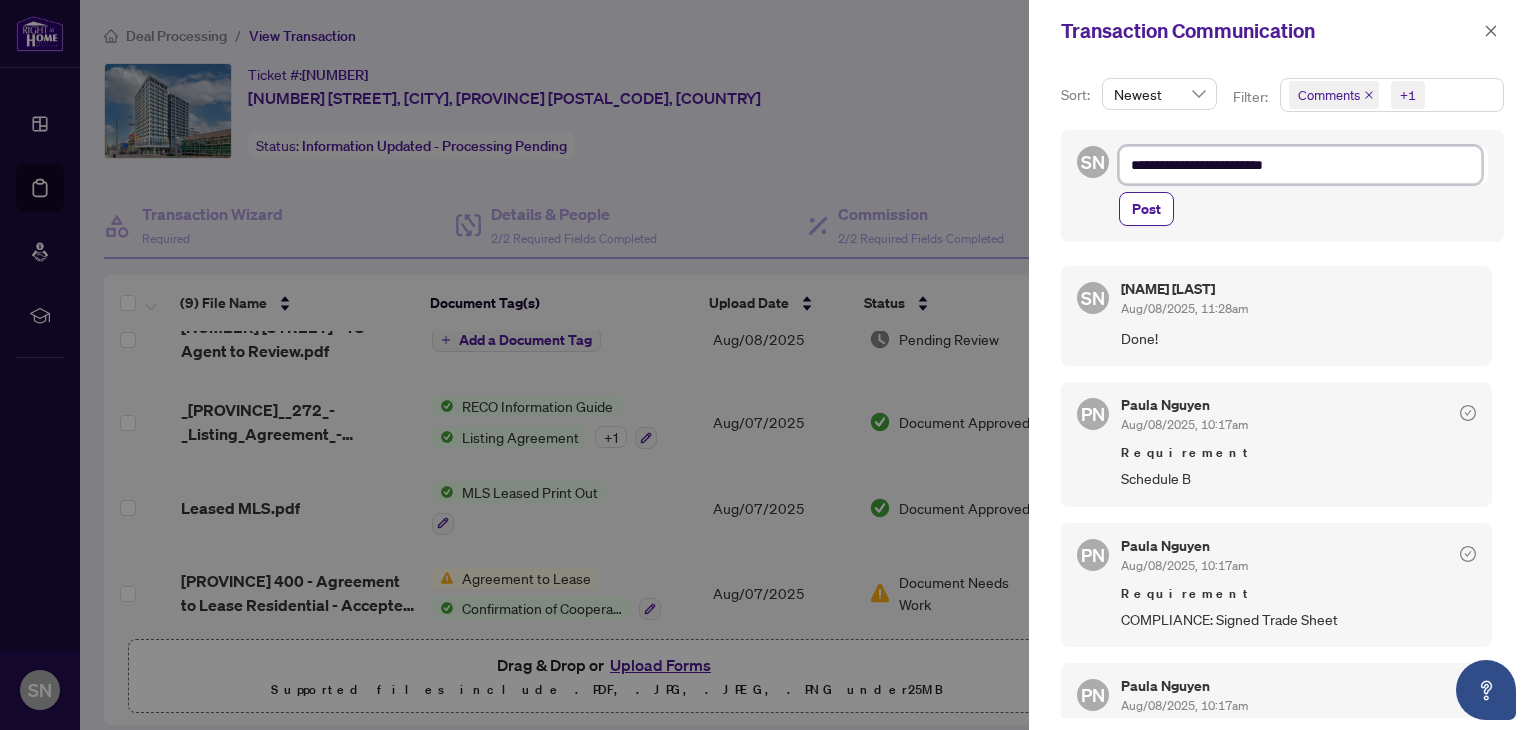 type on "**********" 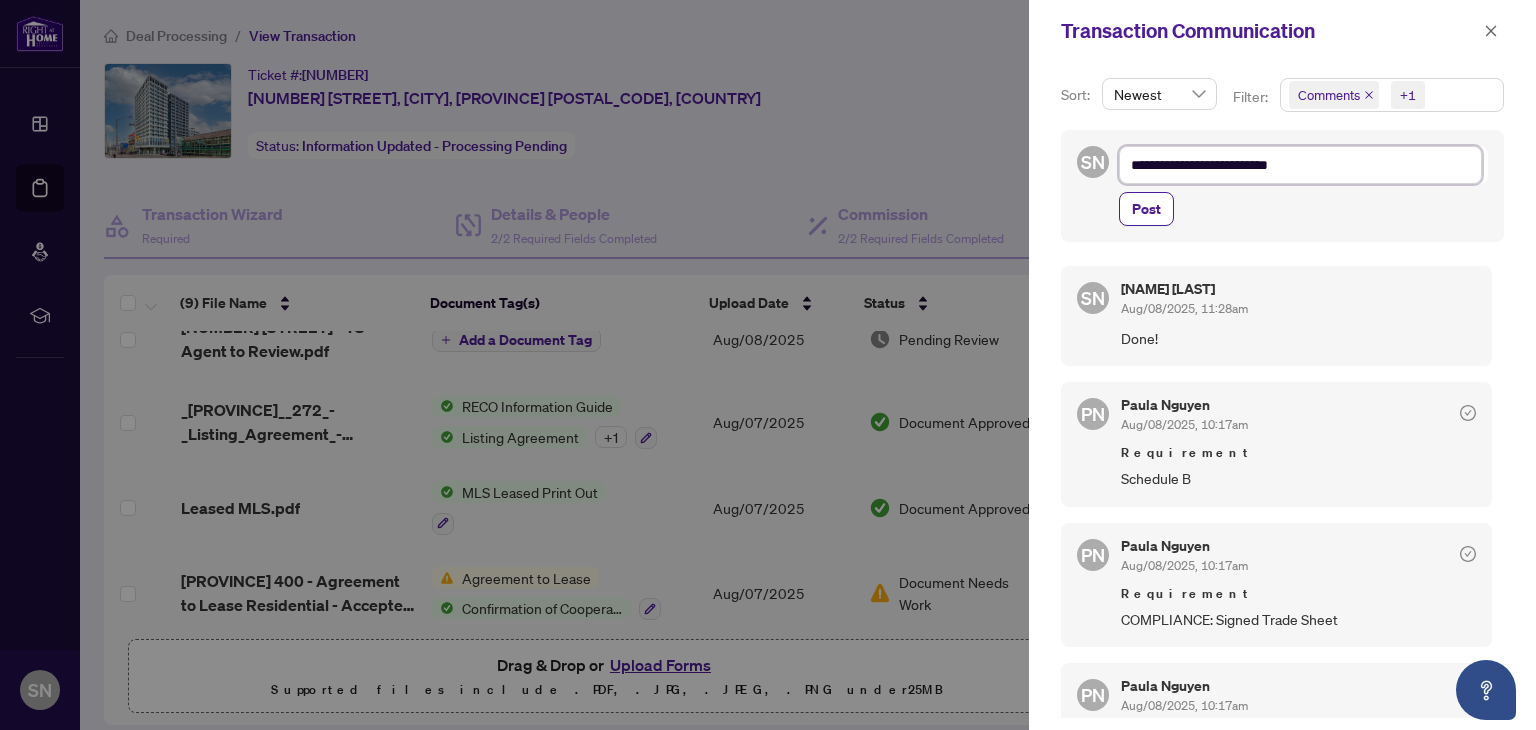 type on "**********" 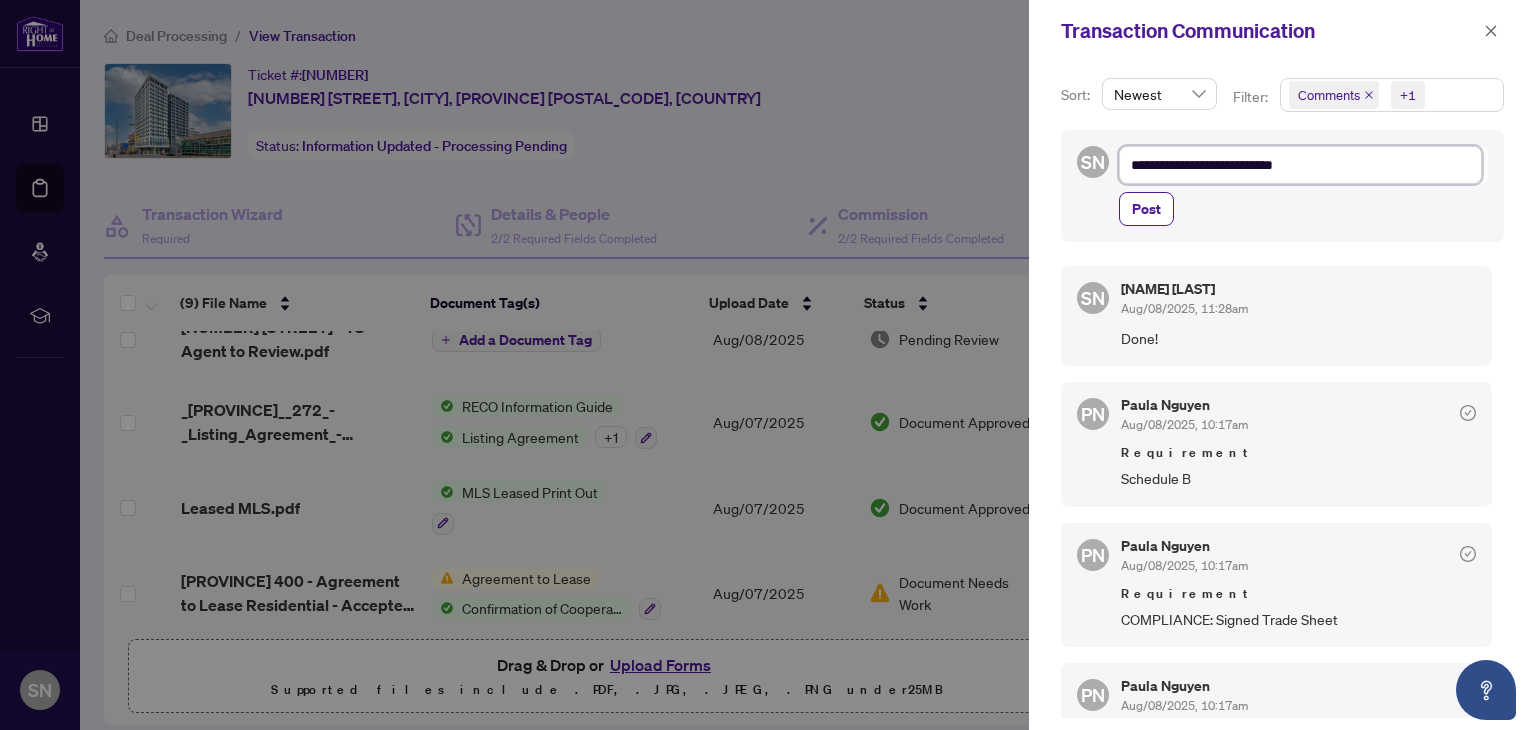 type on "**********" 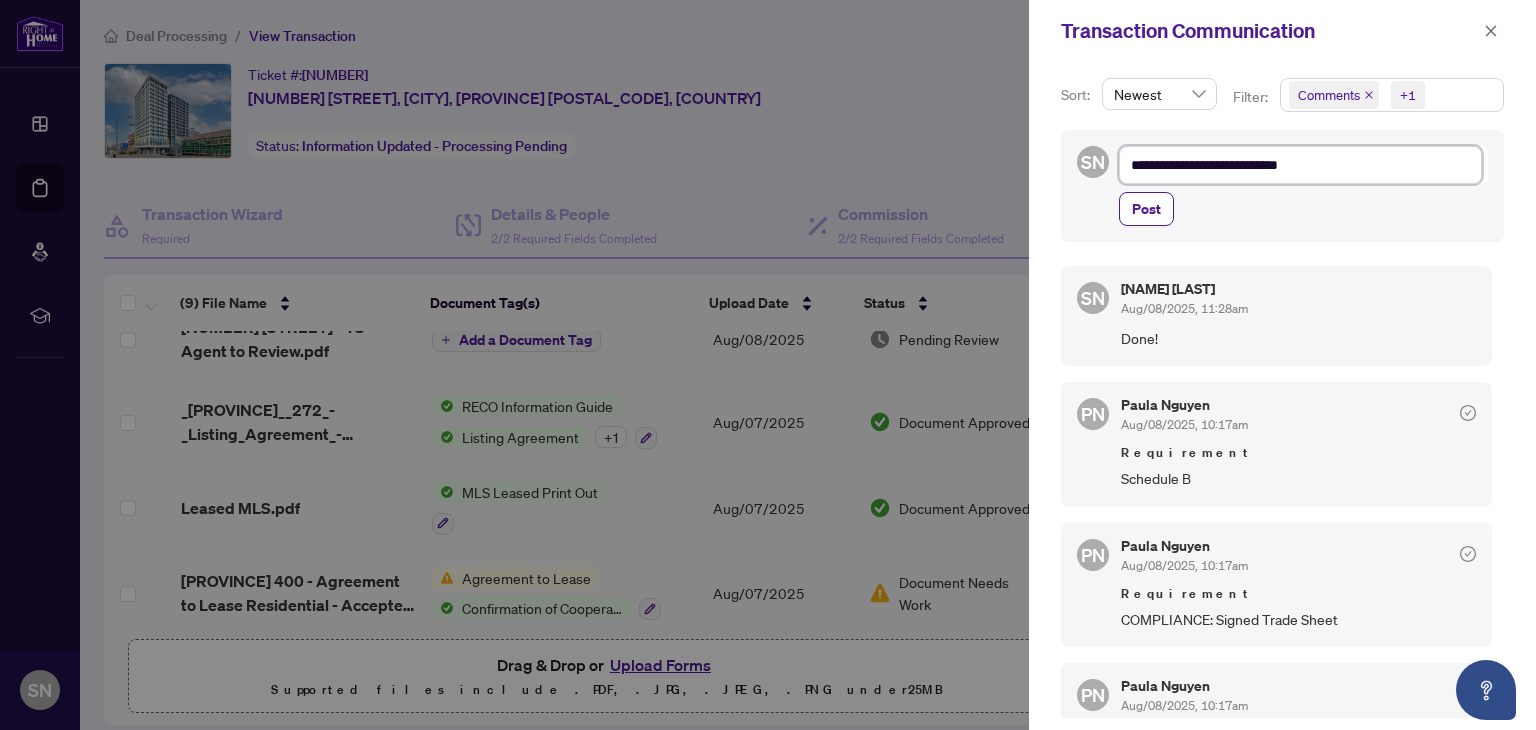 type on "**********" 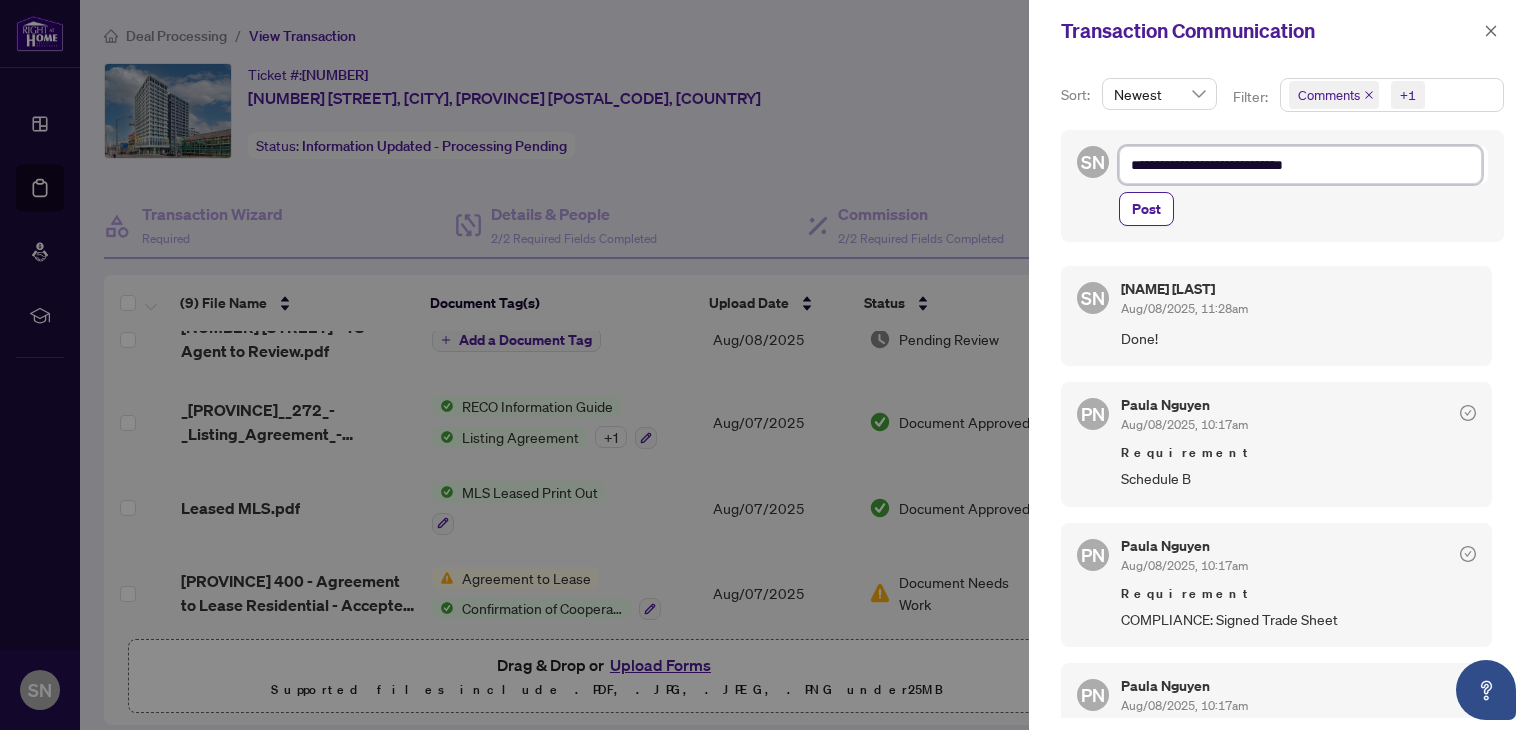 type on "**********" 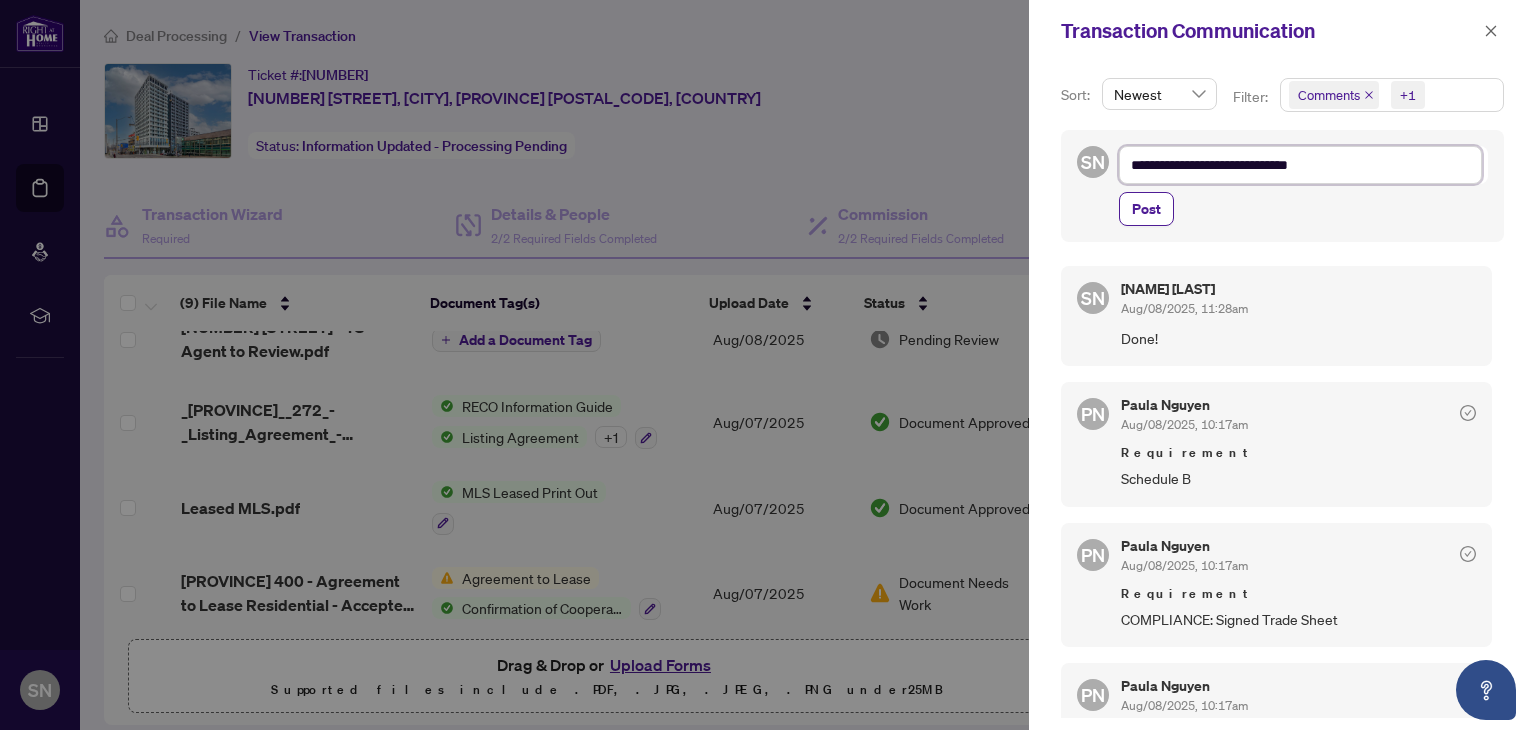 type on "**********" 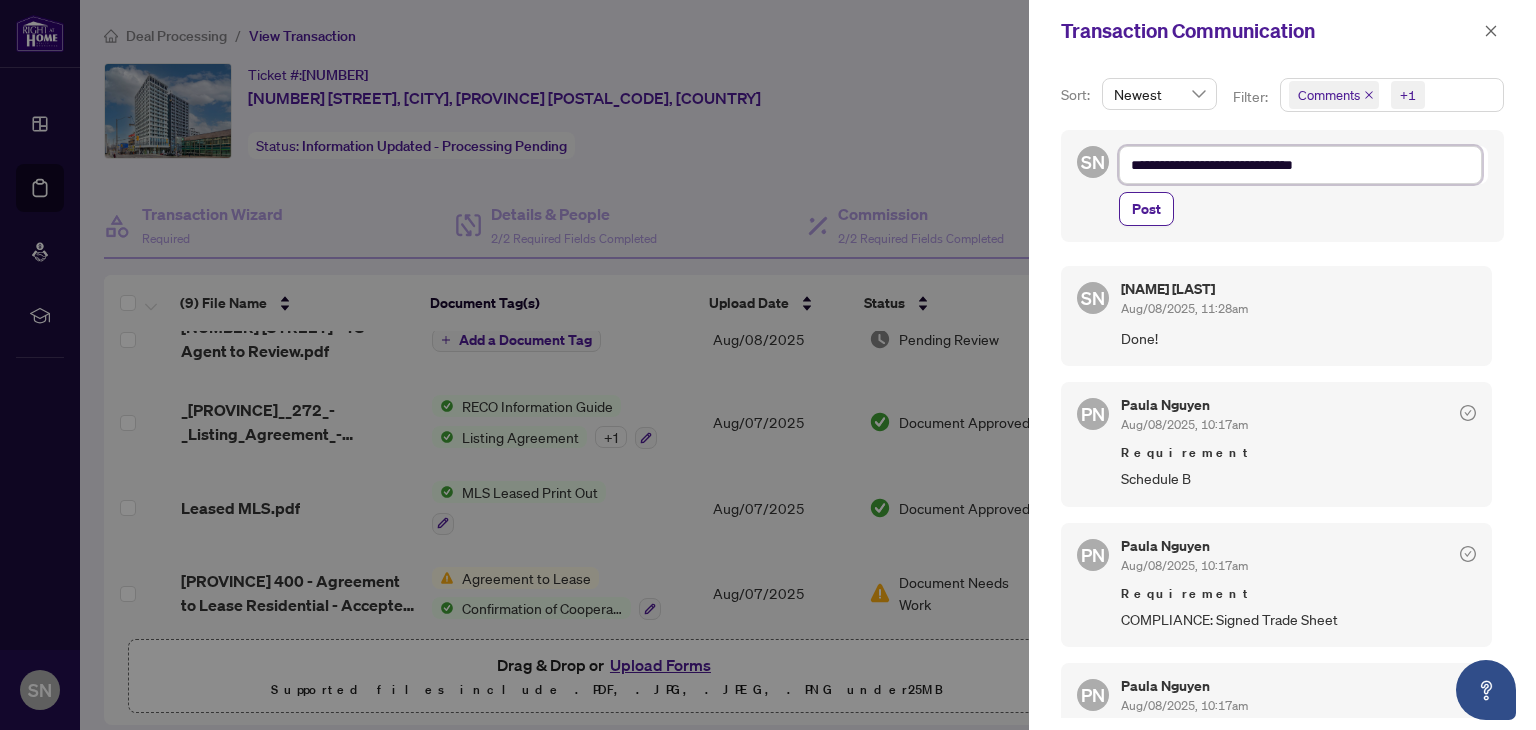 type on "**********" 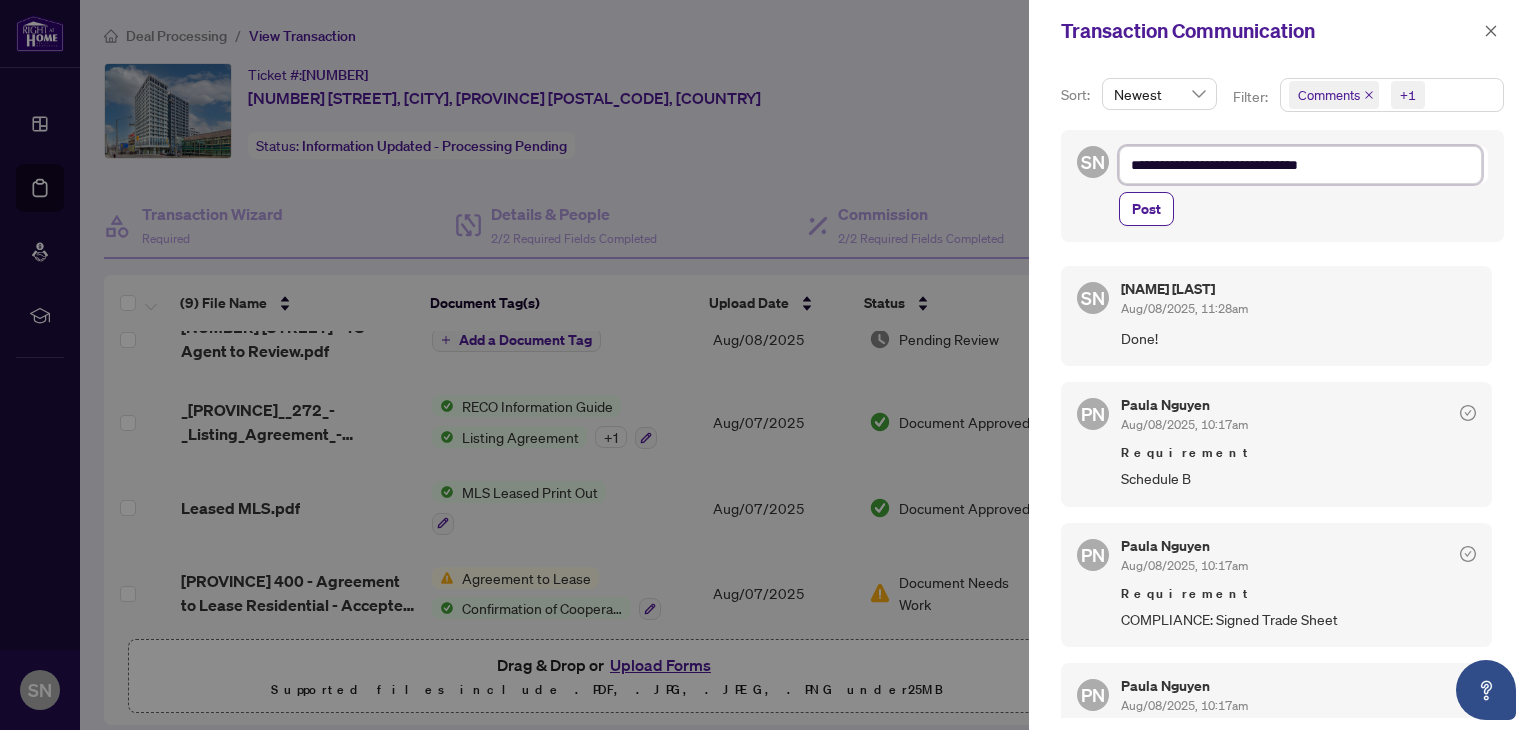 type on "**********" 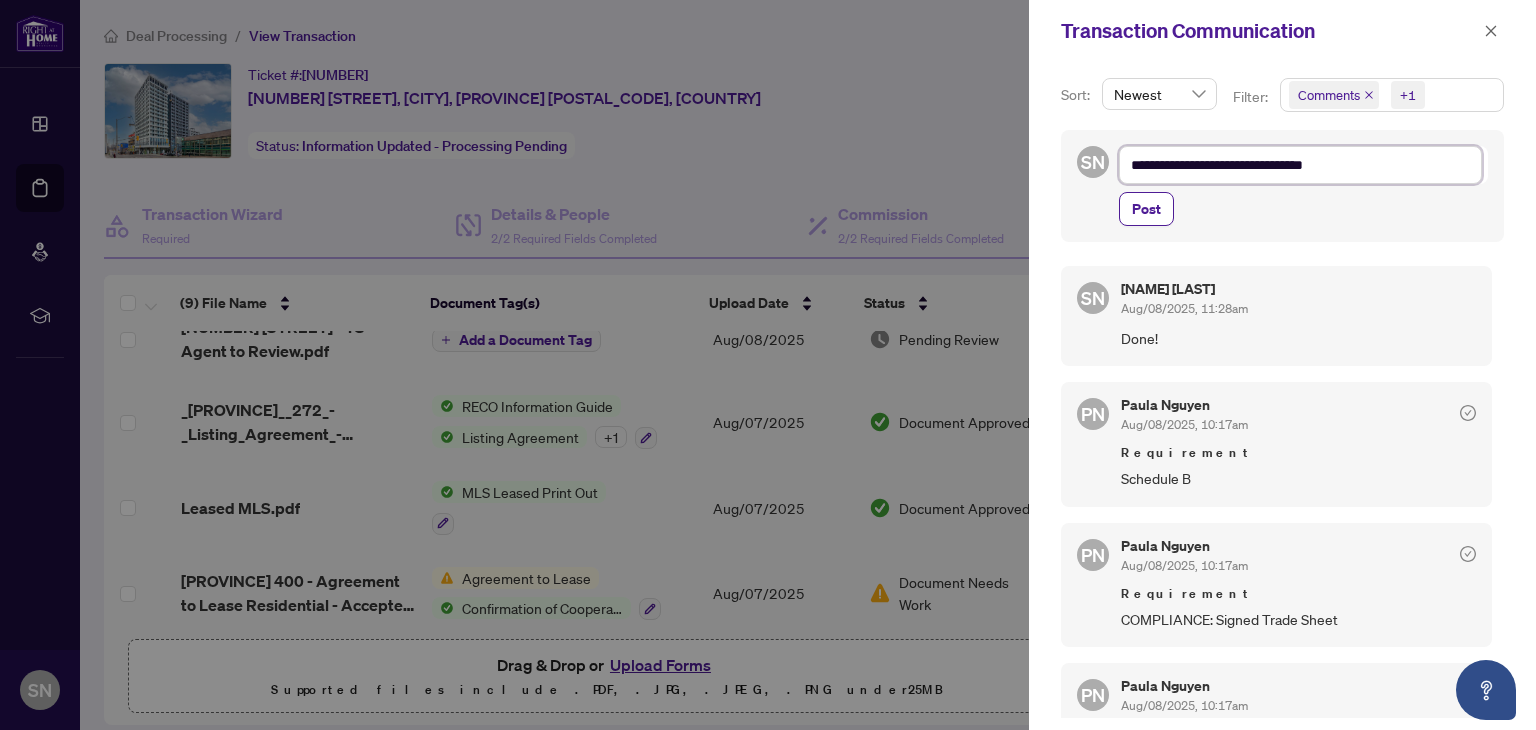 type on "**********" 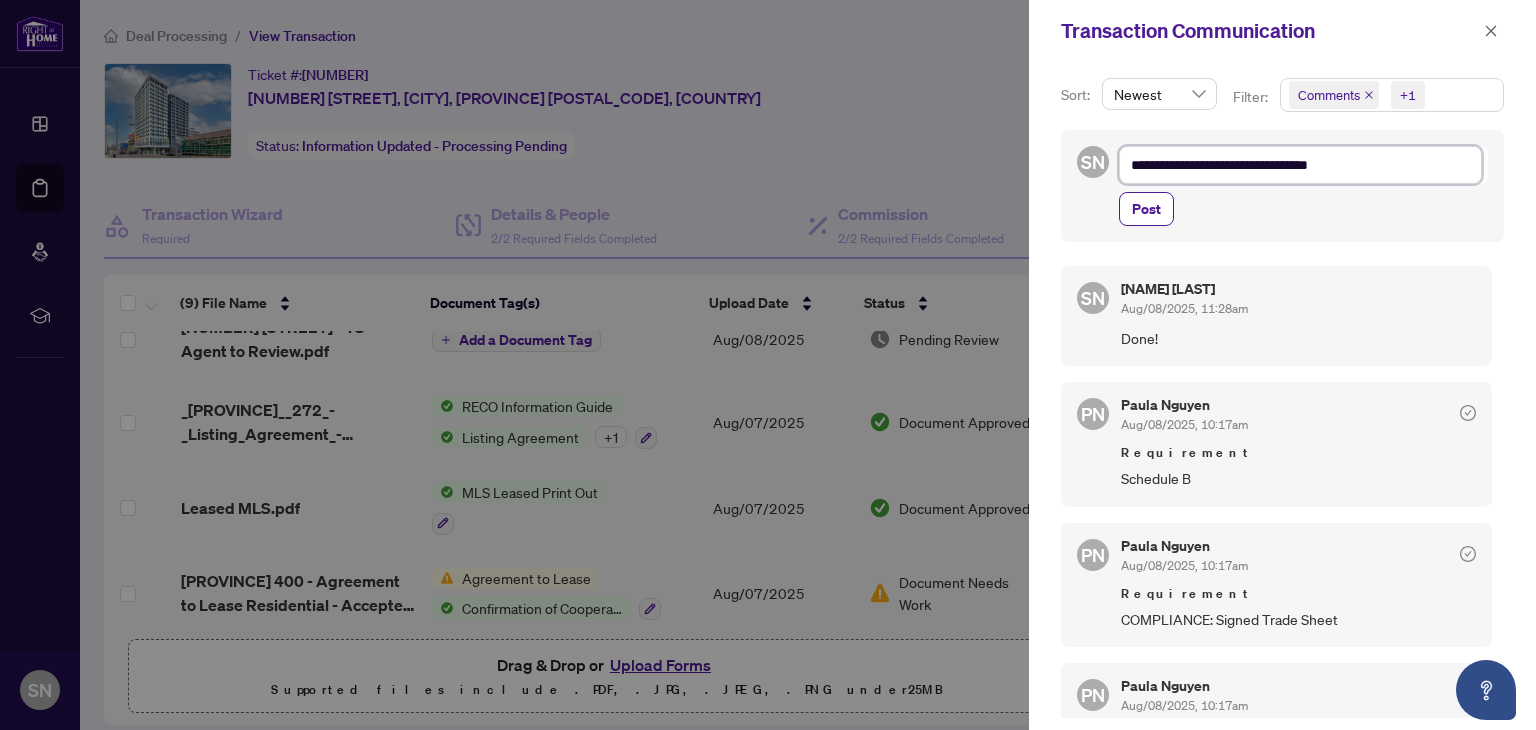 type on "**********" 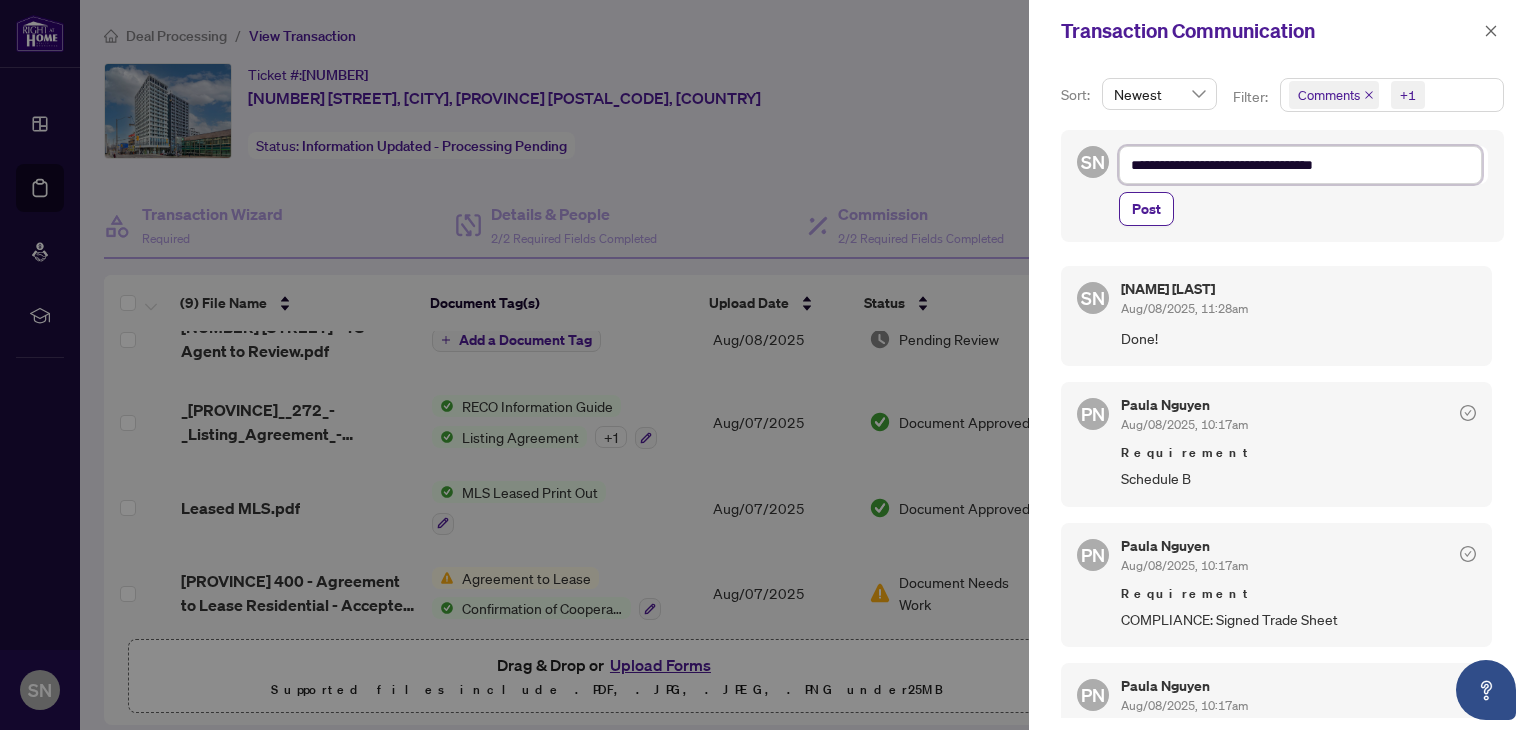 type on "**********" 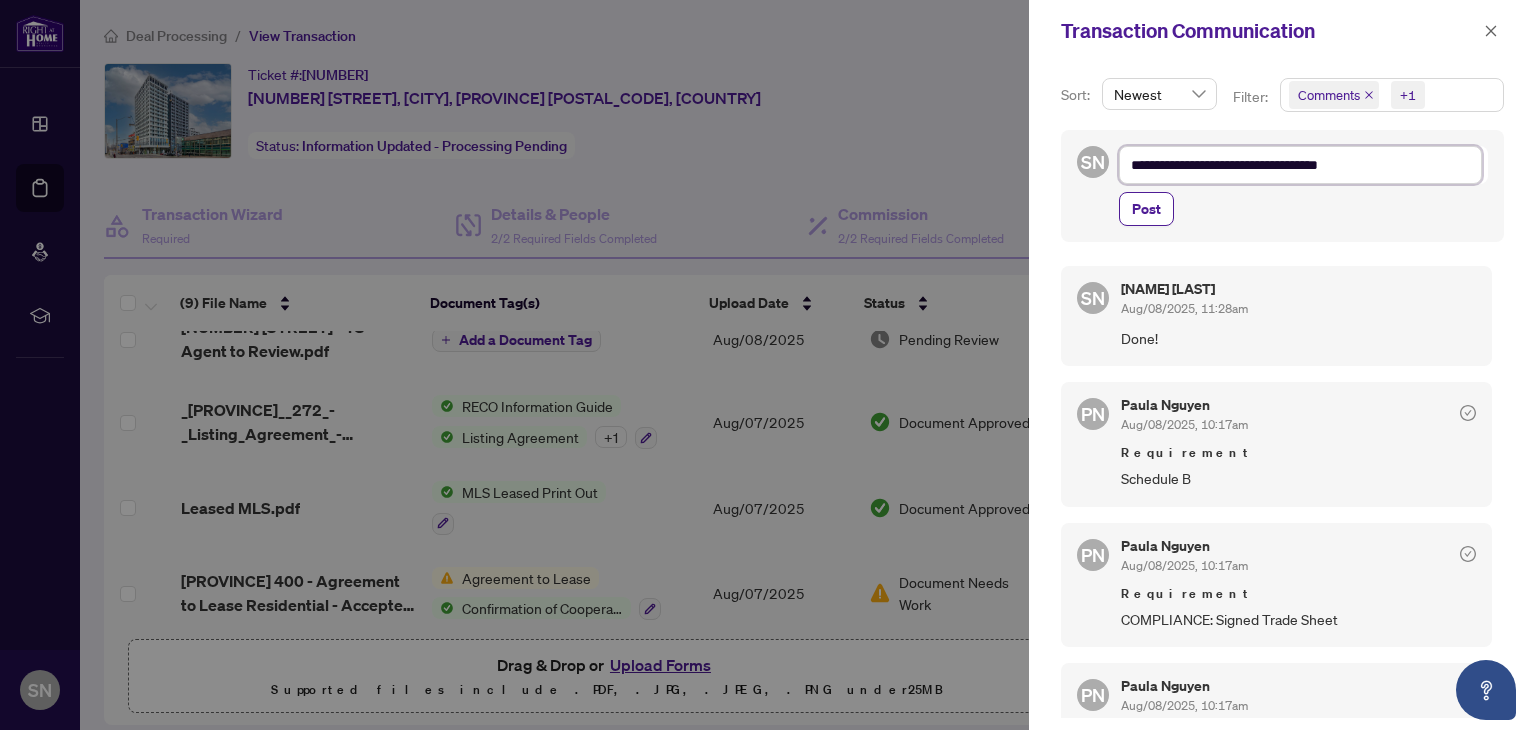 type on "**********" 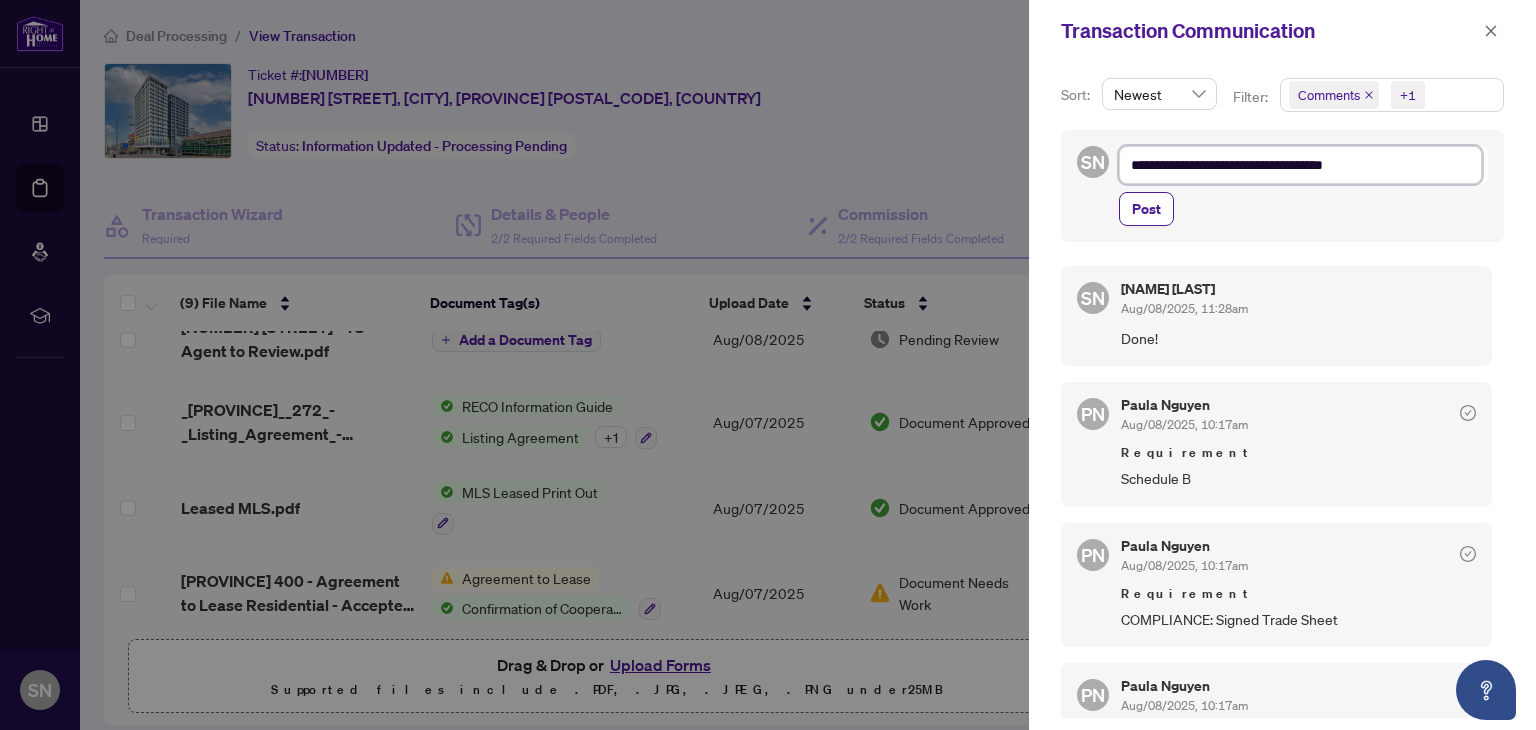 type on "**********" 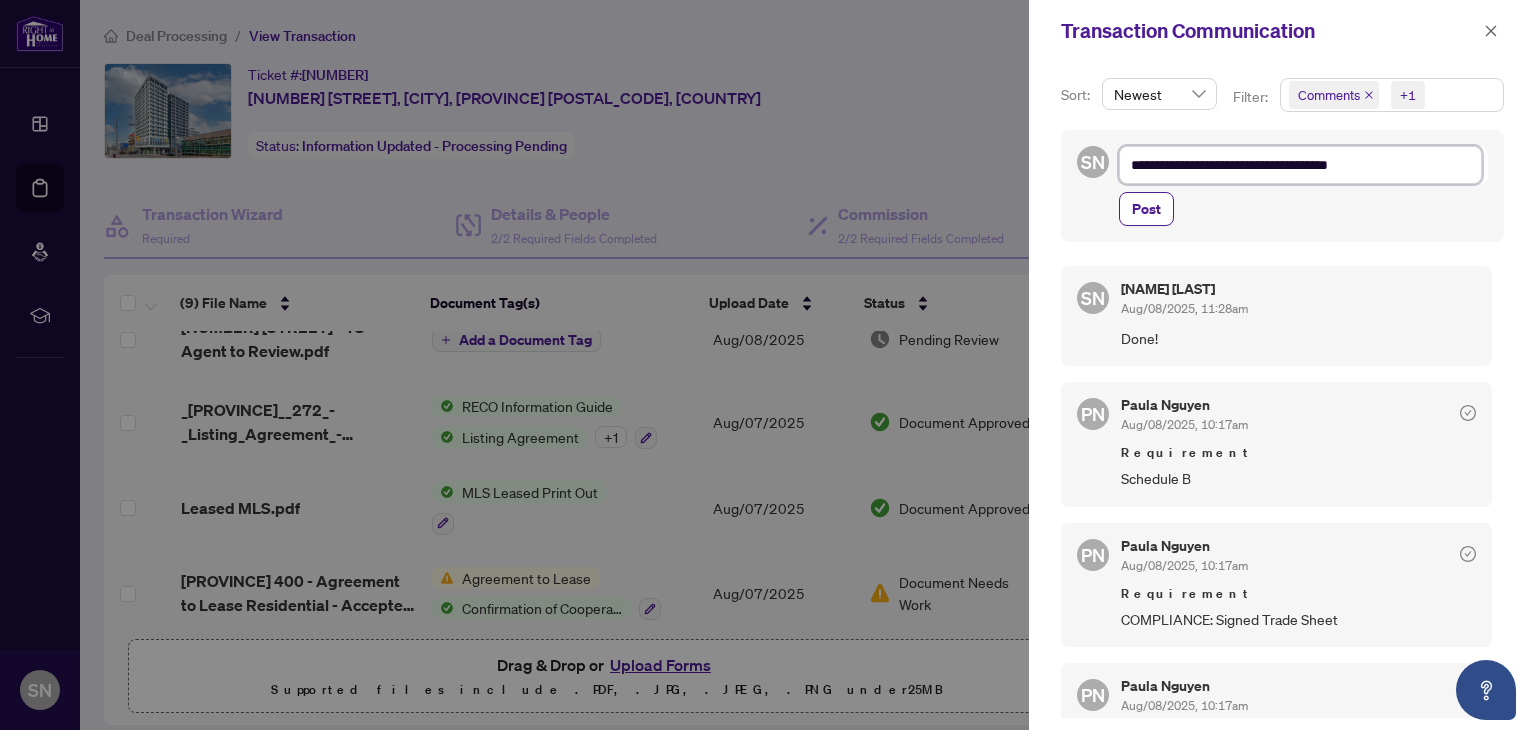 type on "**********" 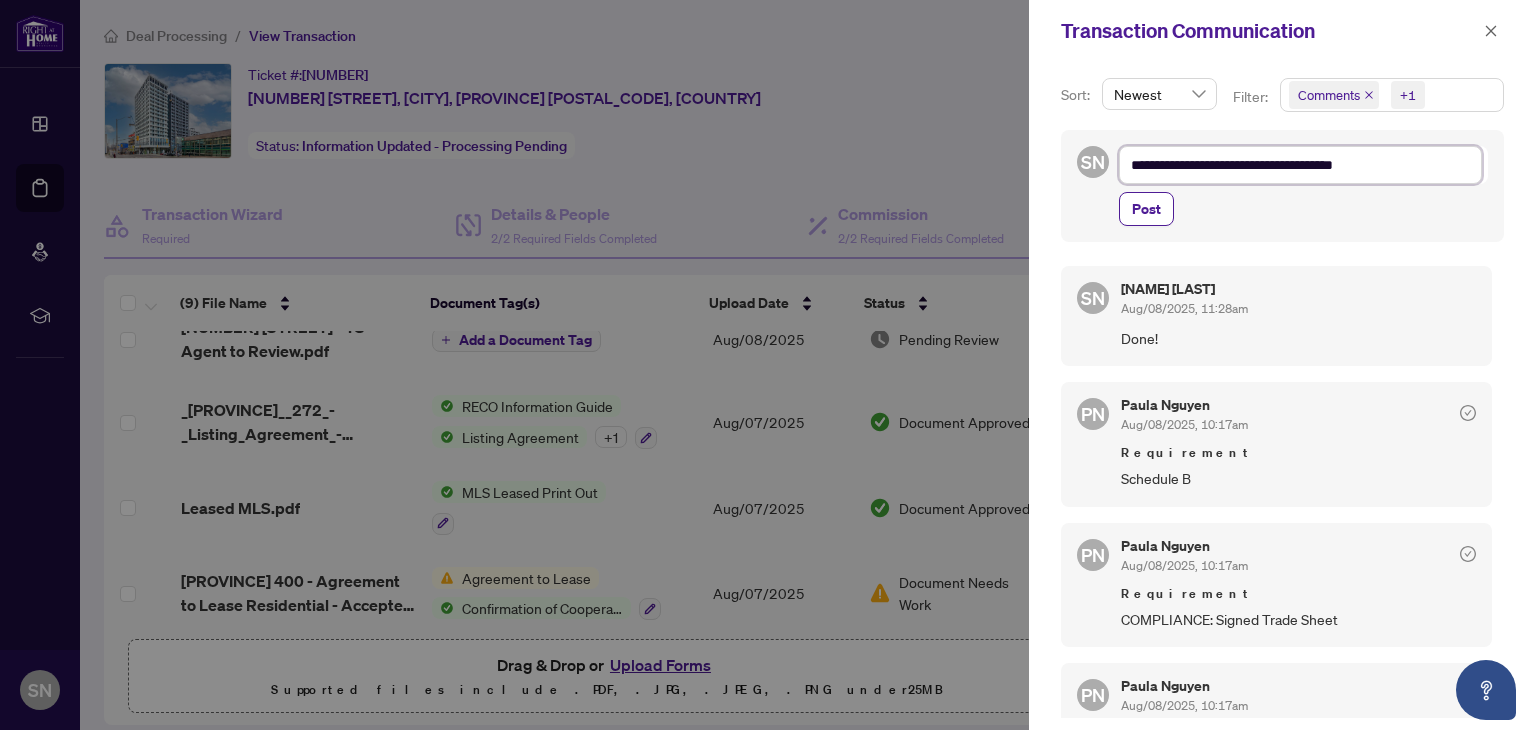 type on "**********" 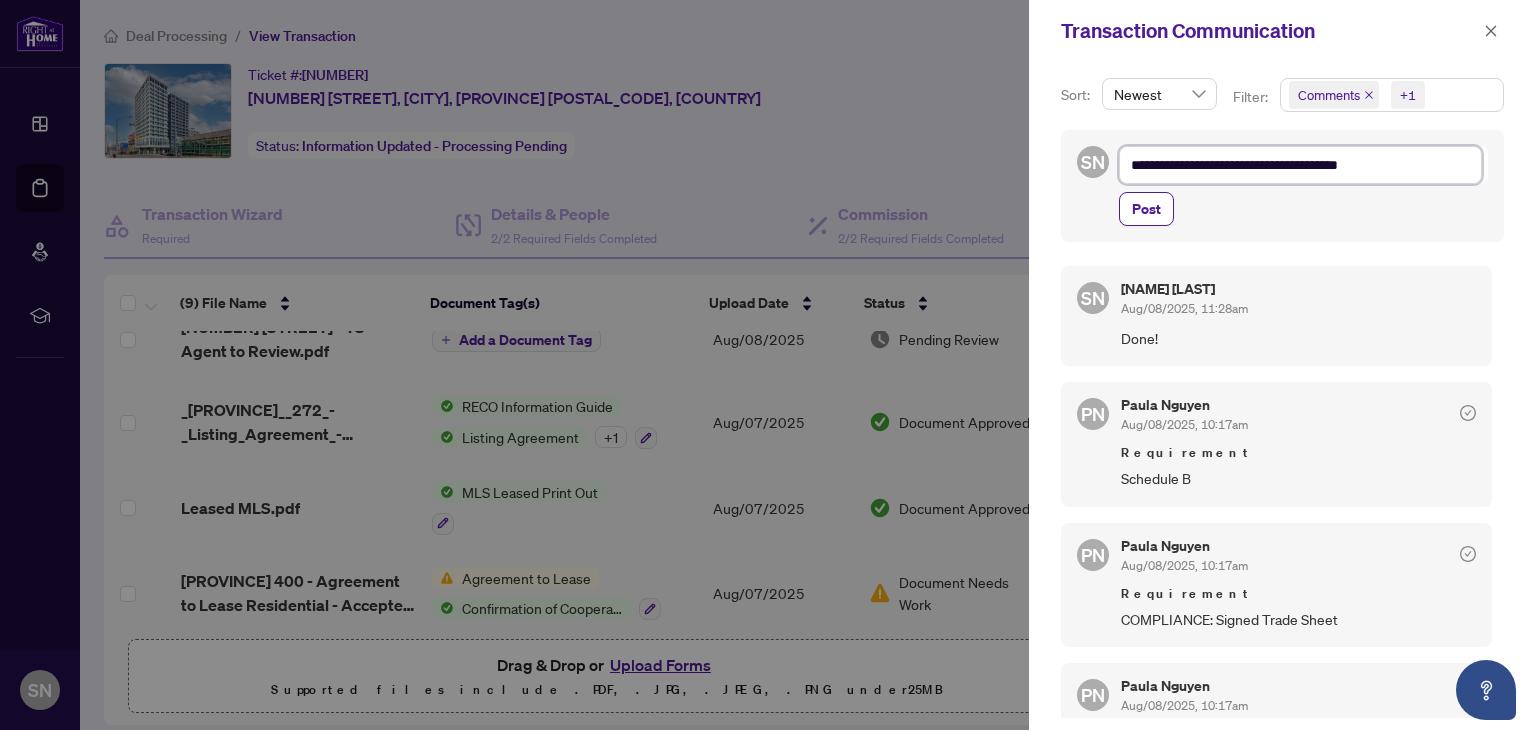 type on "**********" 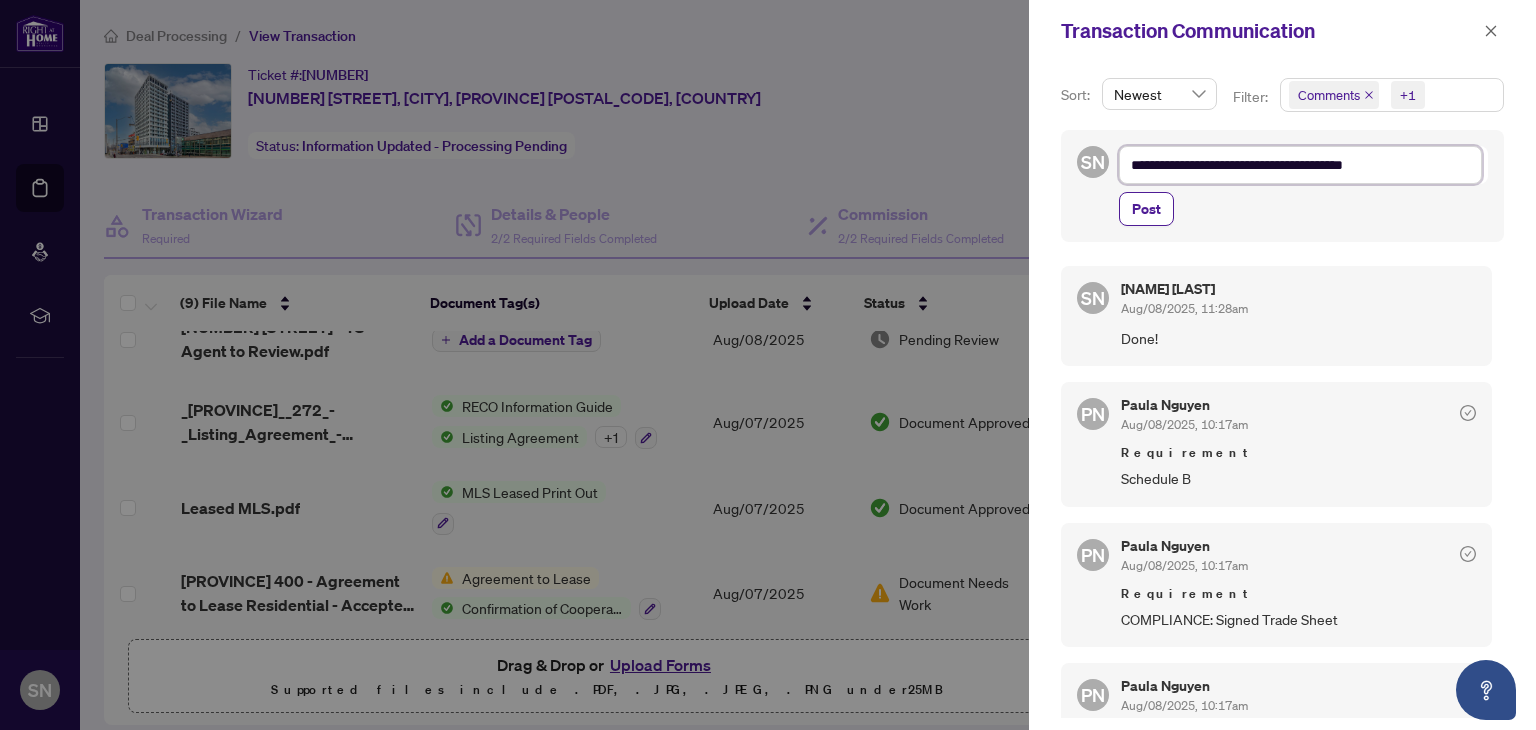 type on "**********" 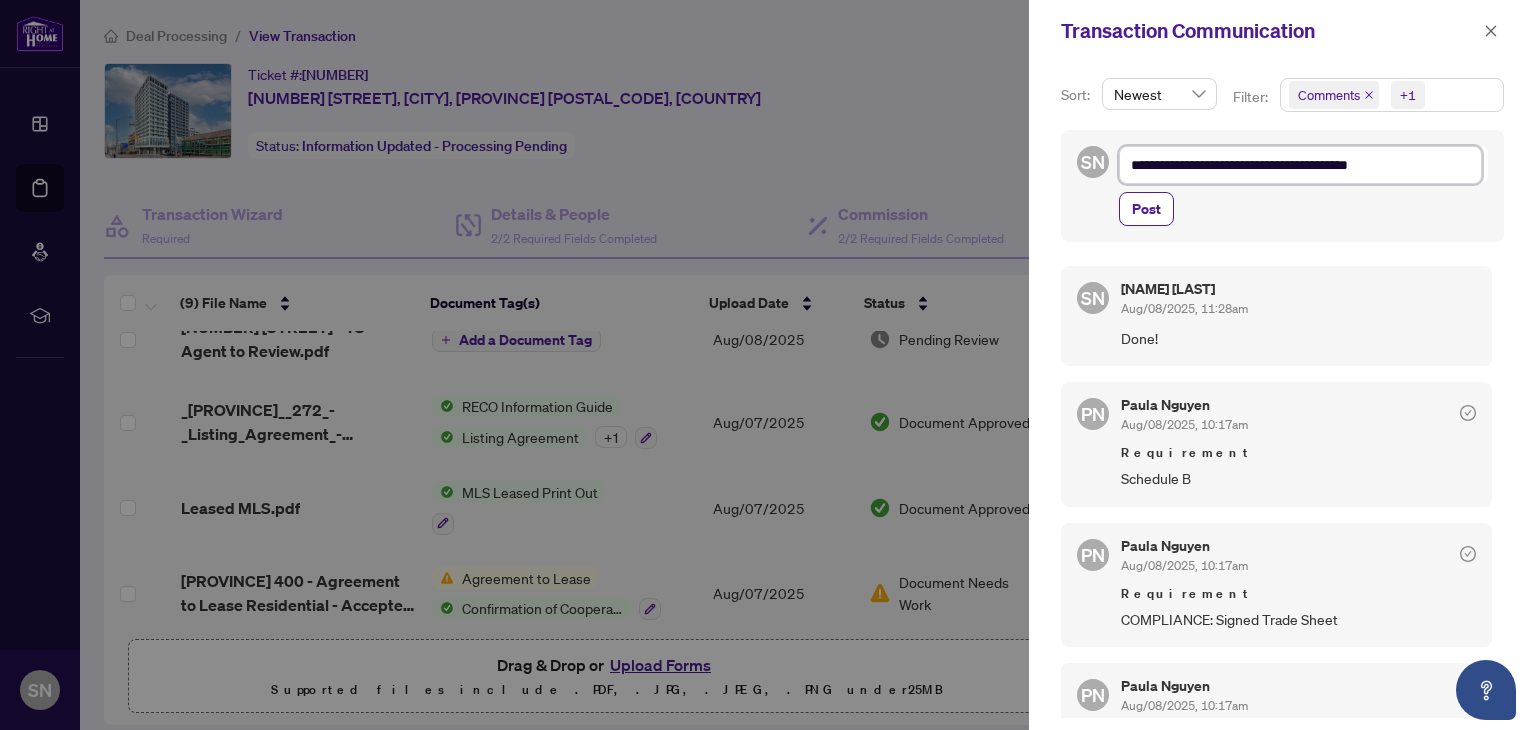 type on "**********" 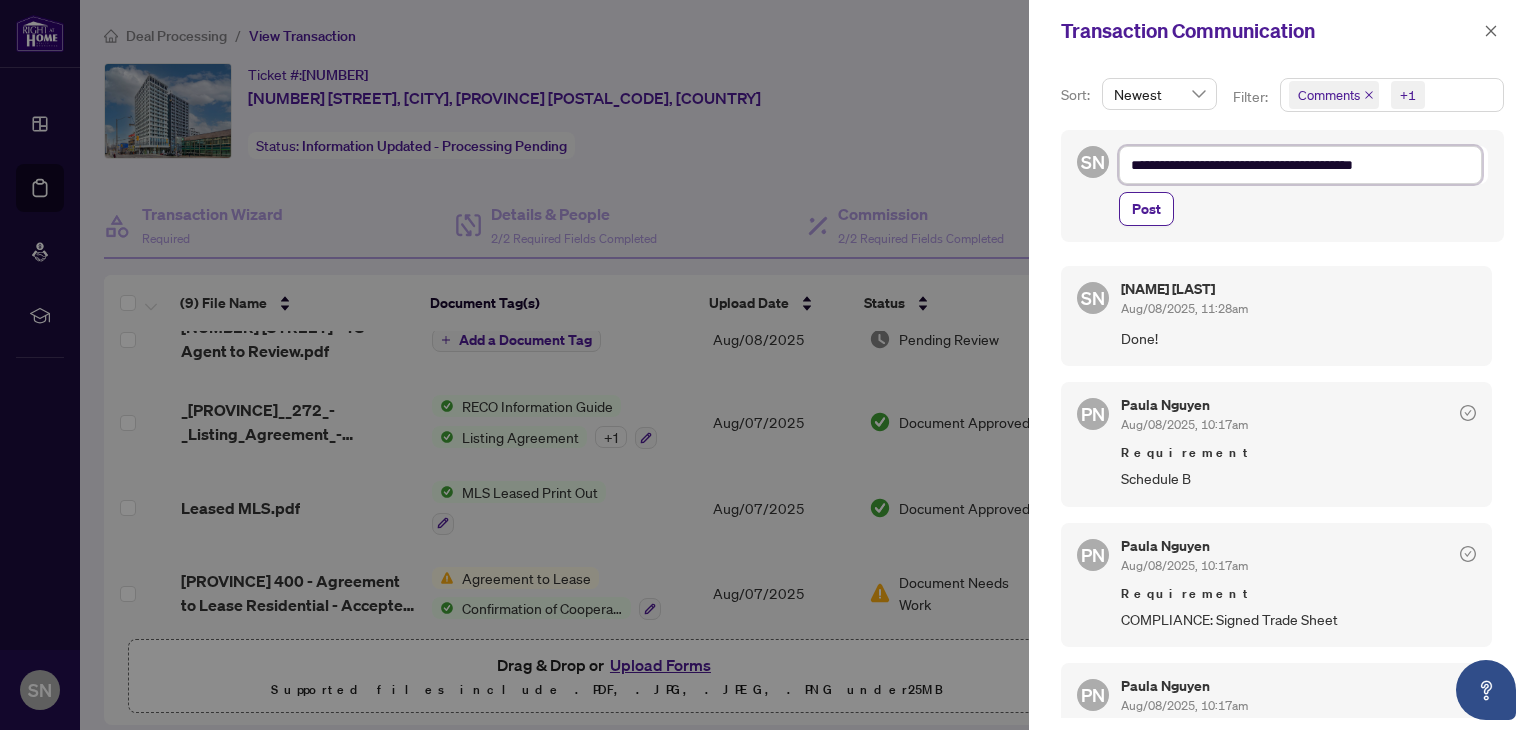 type on "**********" 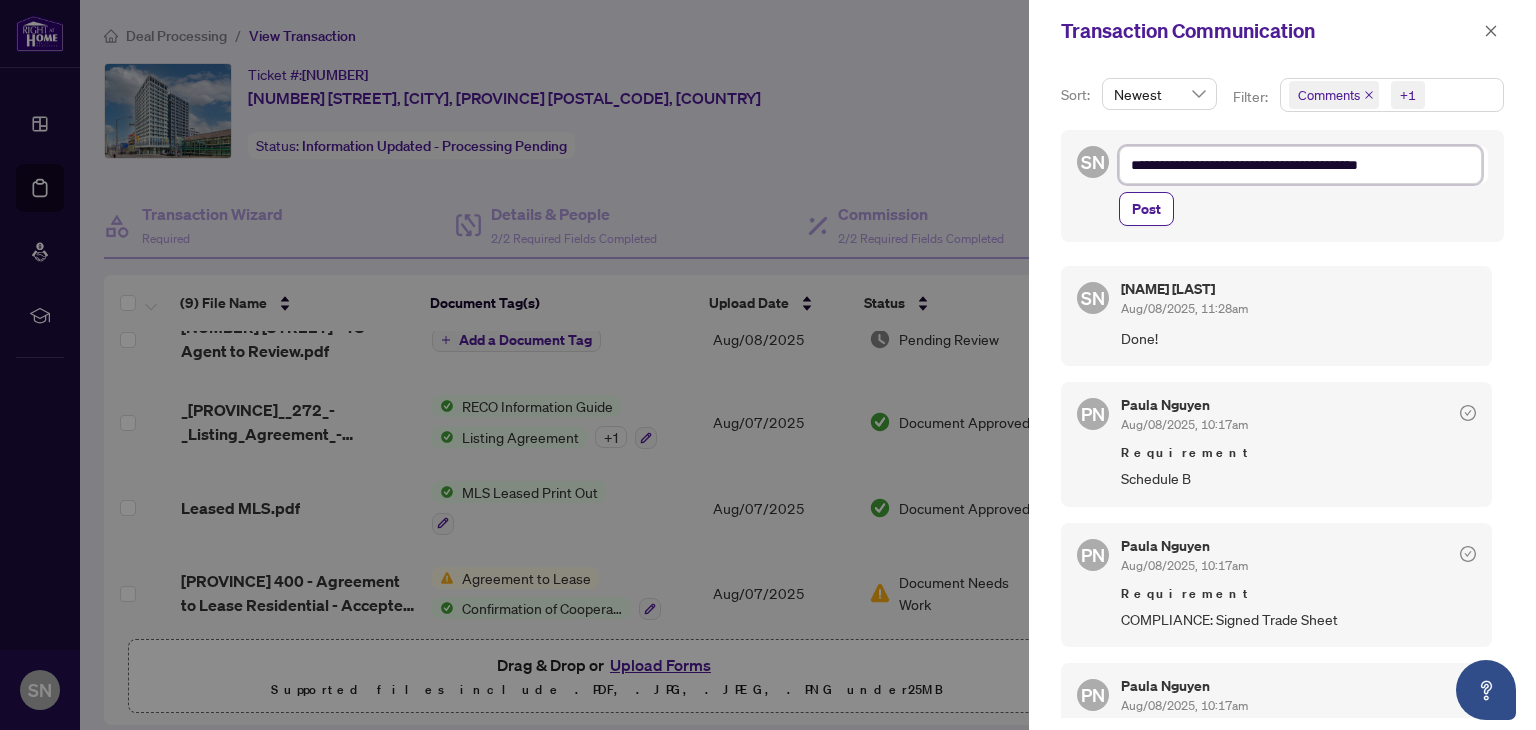 type on "**********" 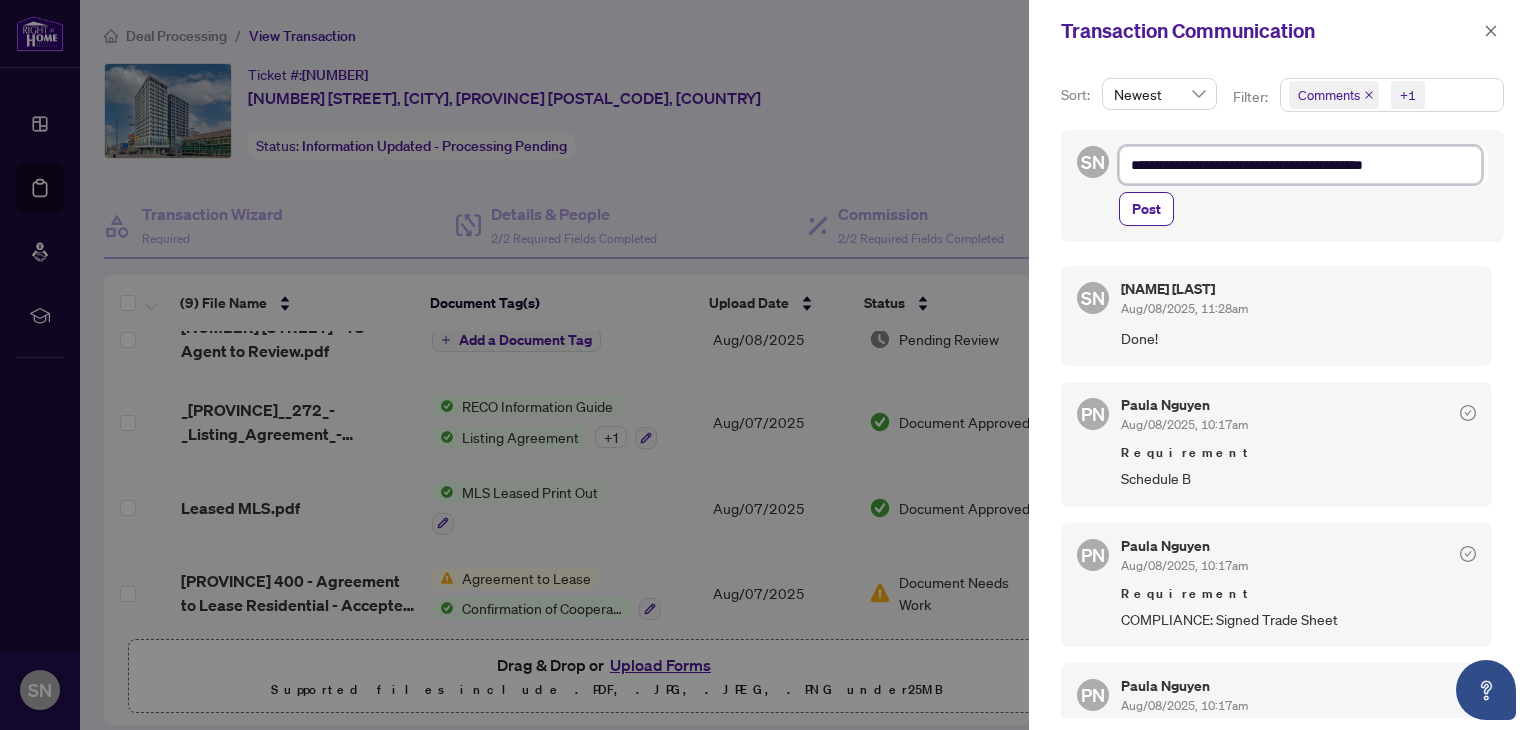 type on "**********" 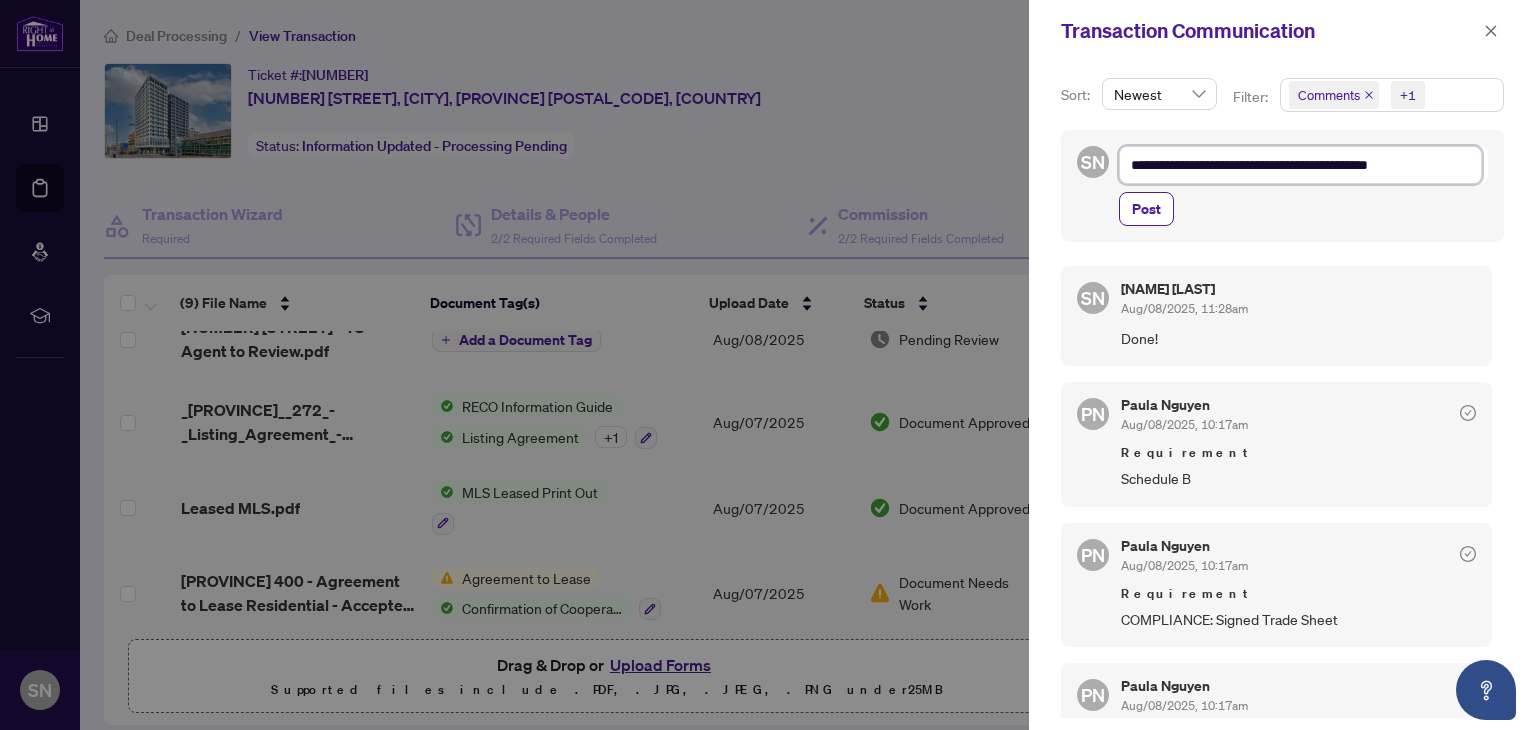 type on "**********" 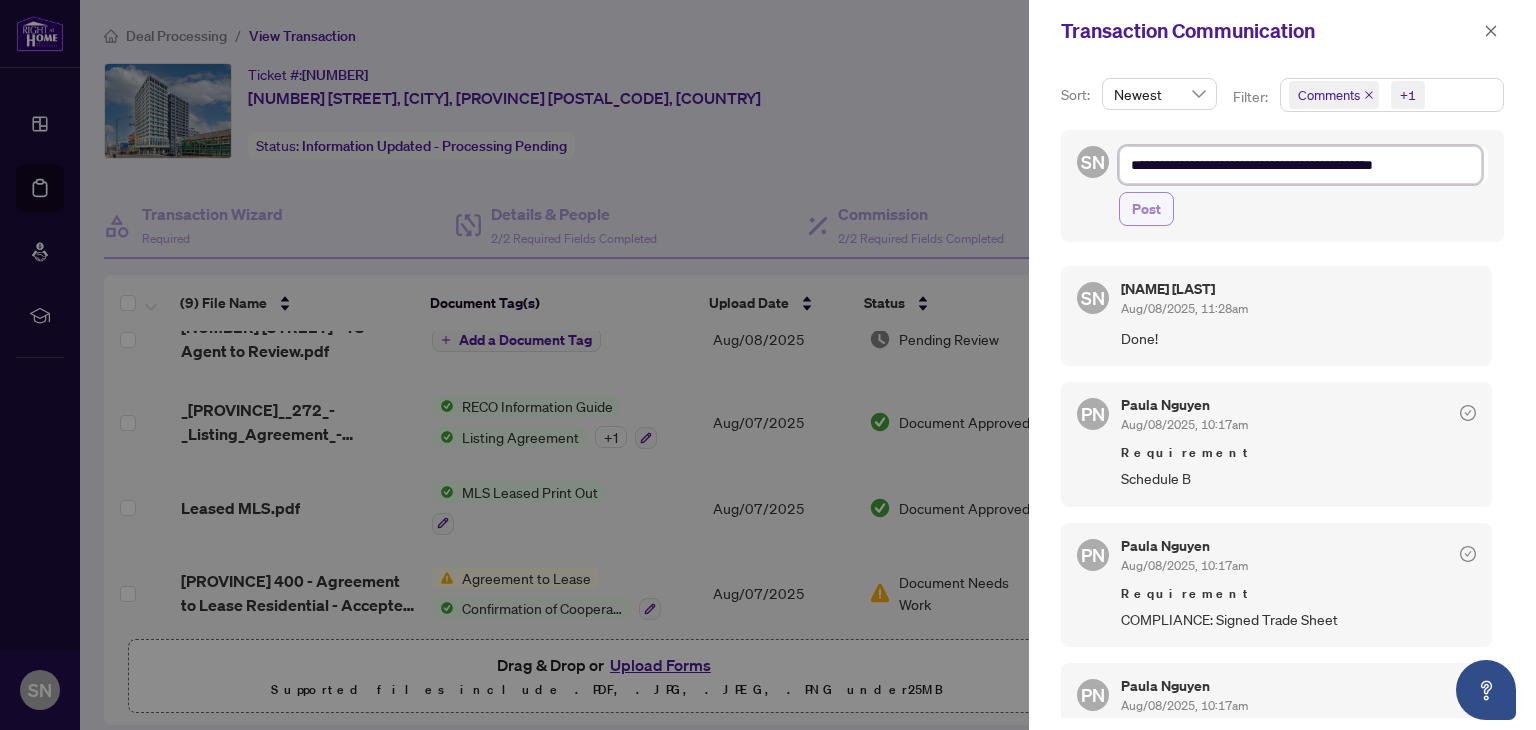 type on "**********" 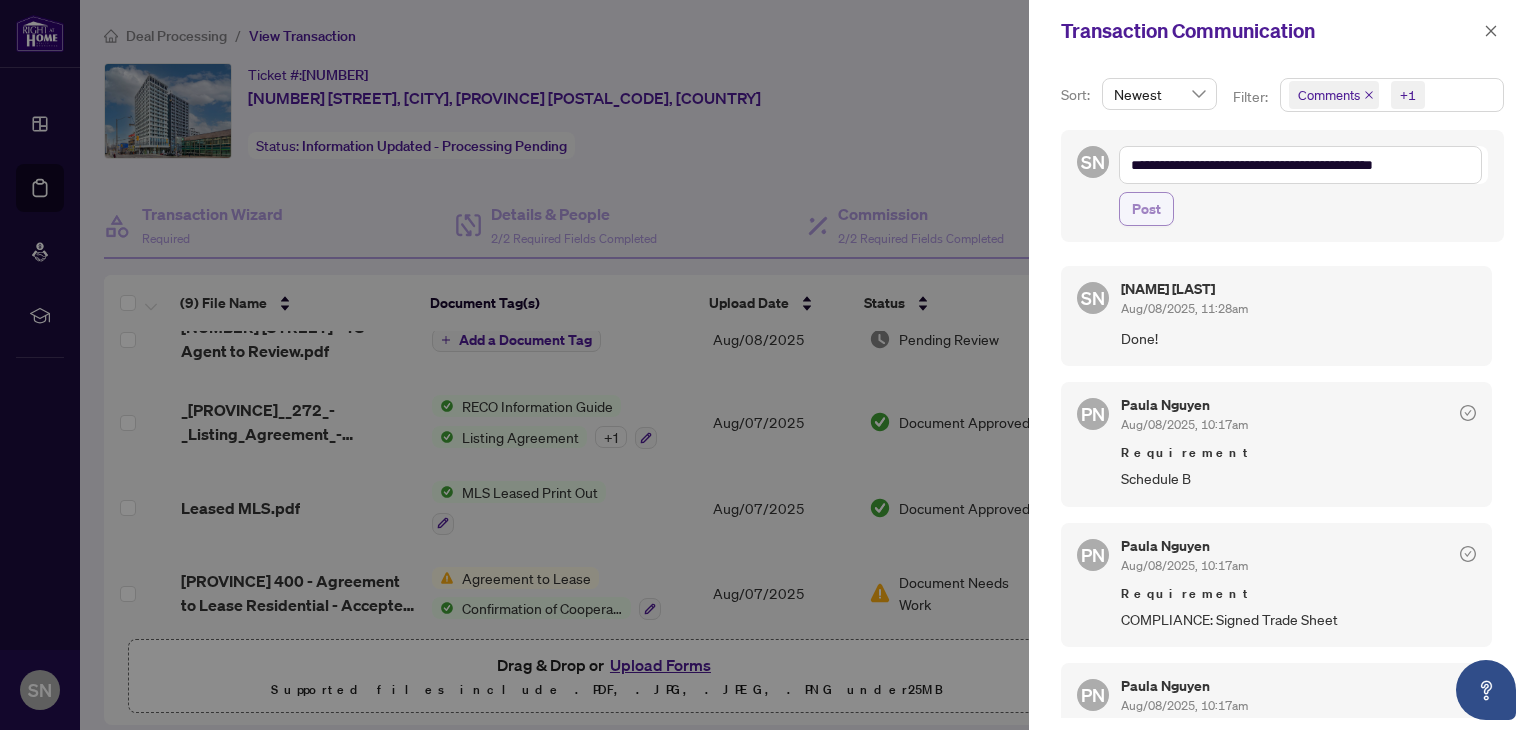 click on "Post" at bounding box center (1146, 209) 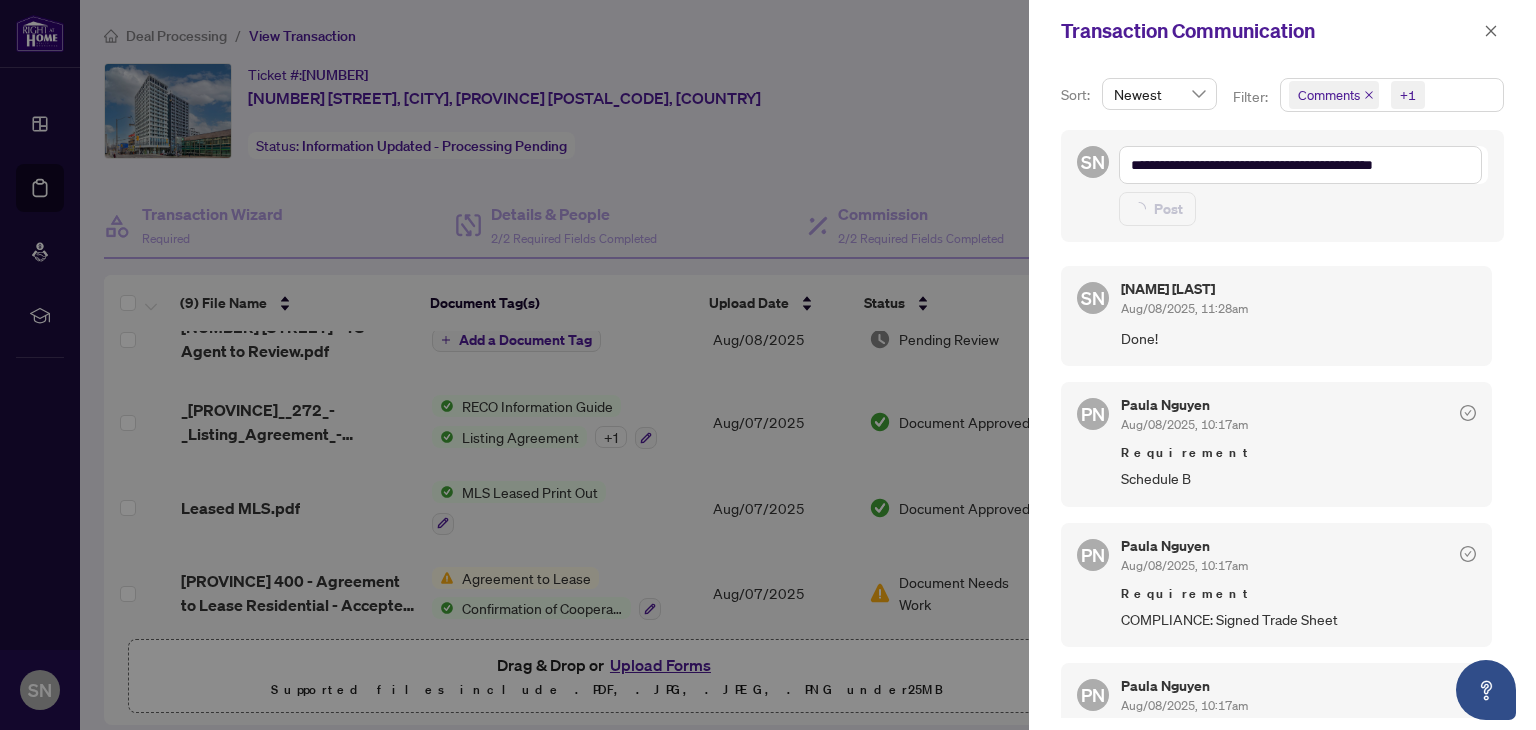 type on "**********" 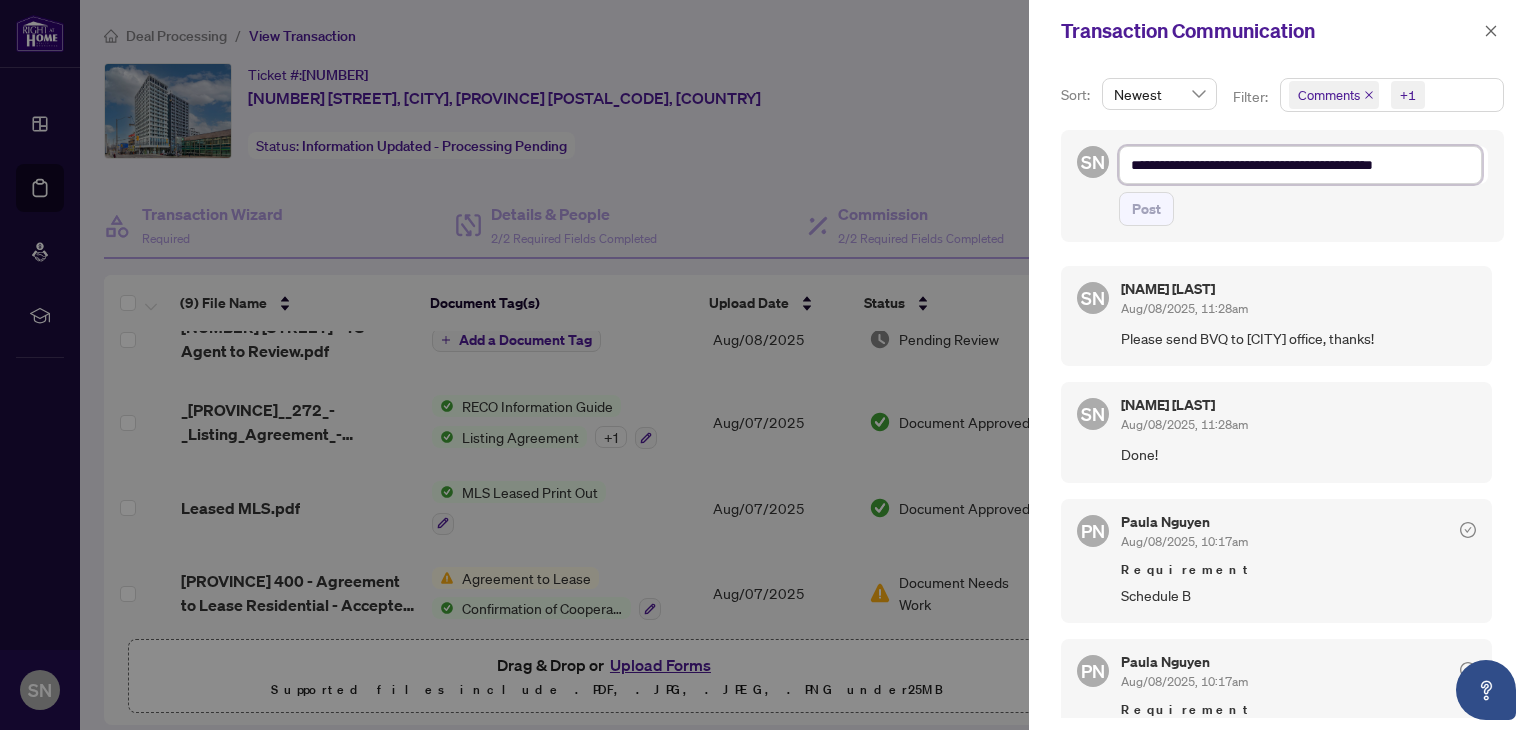 click on "**********" at bounding box center (1300, 165) 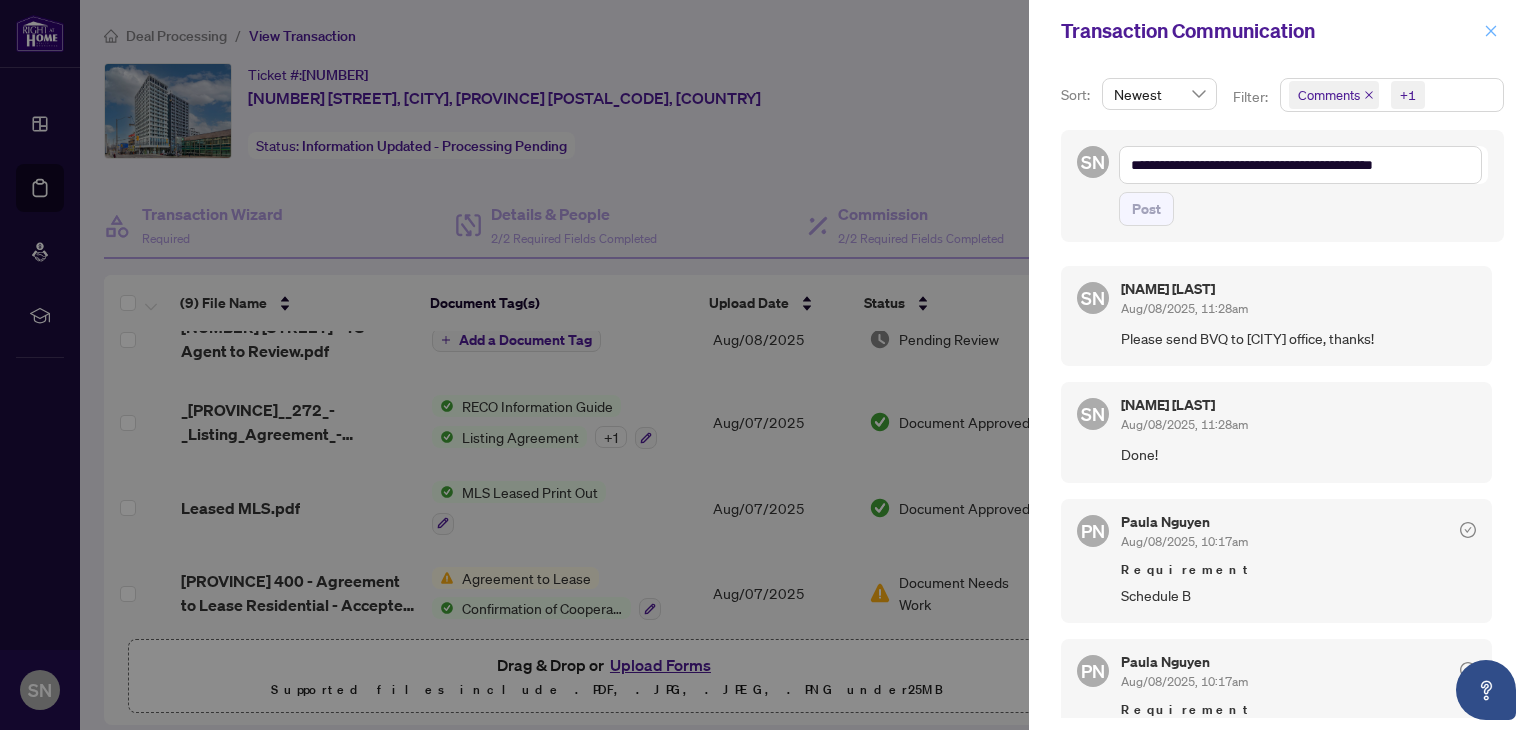 click 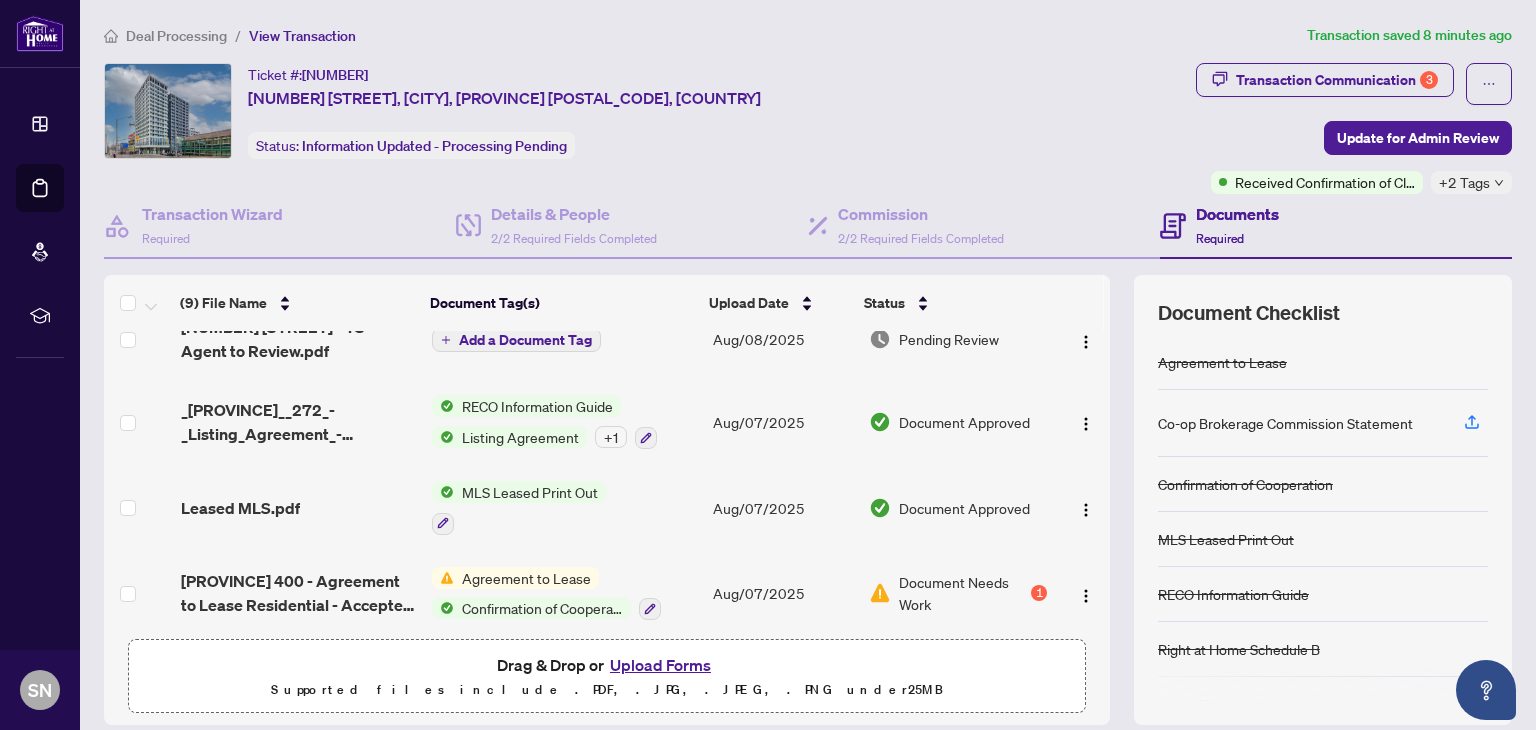 scroll, scrollTop: 36, scrollLeft: 0, axis: vertical 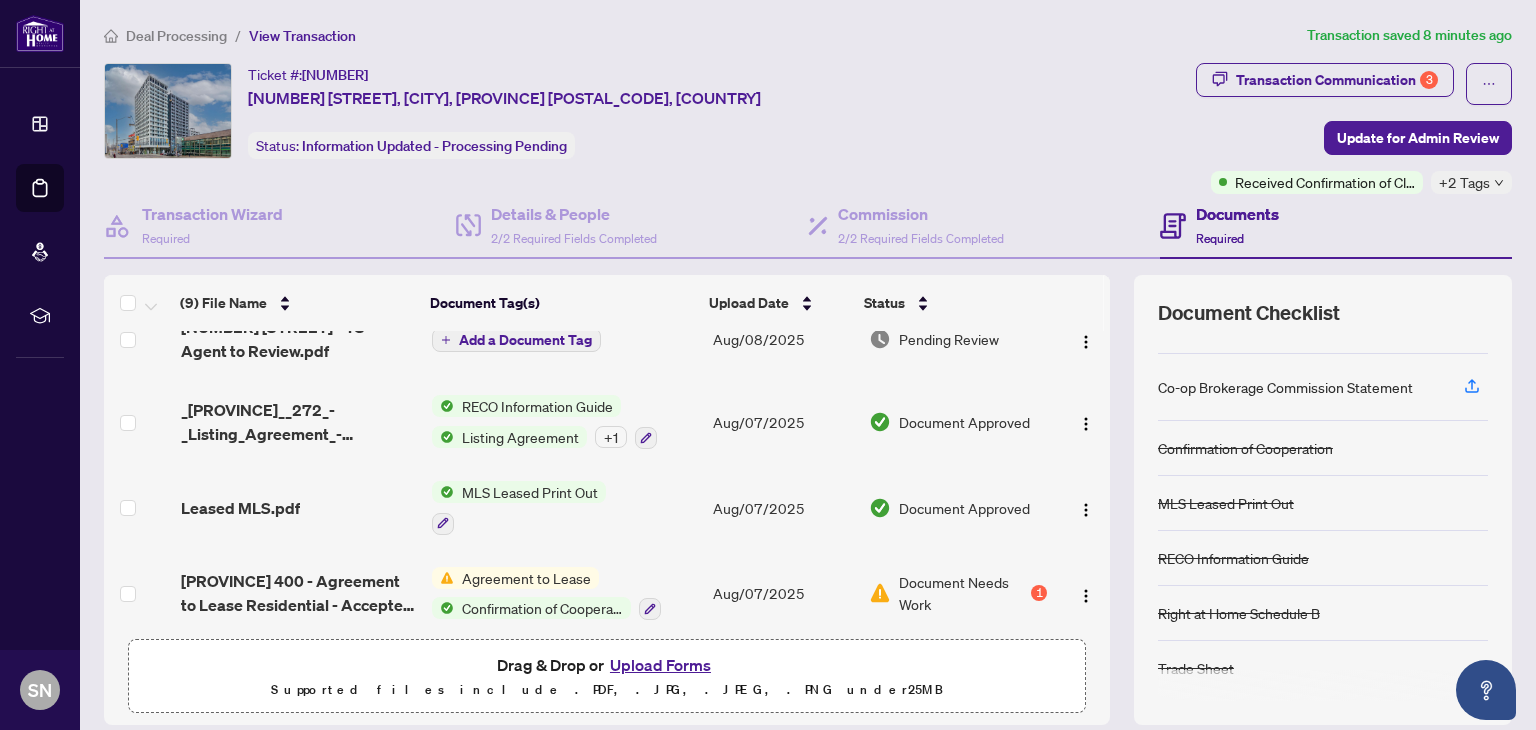 click on "Upload Forms" at bounding box center [660, 665] 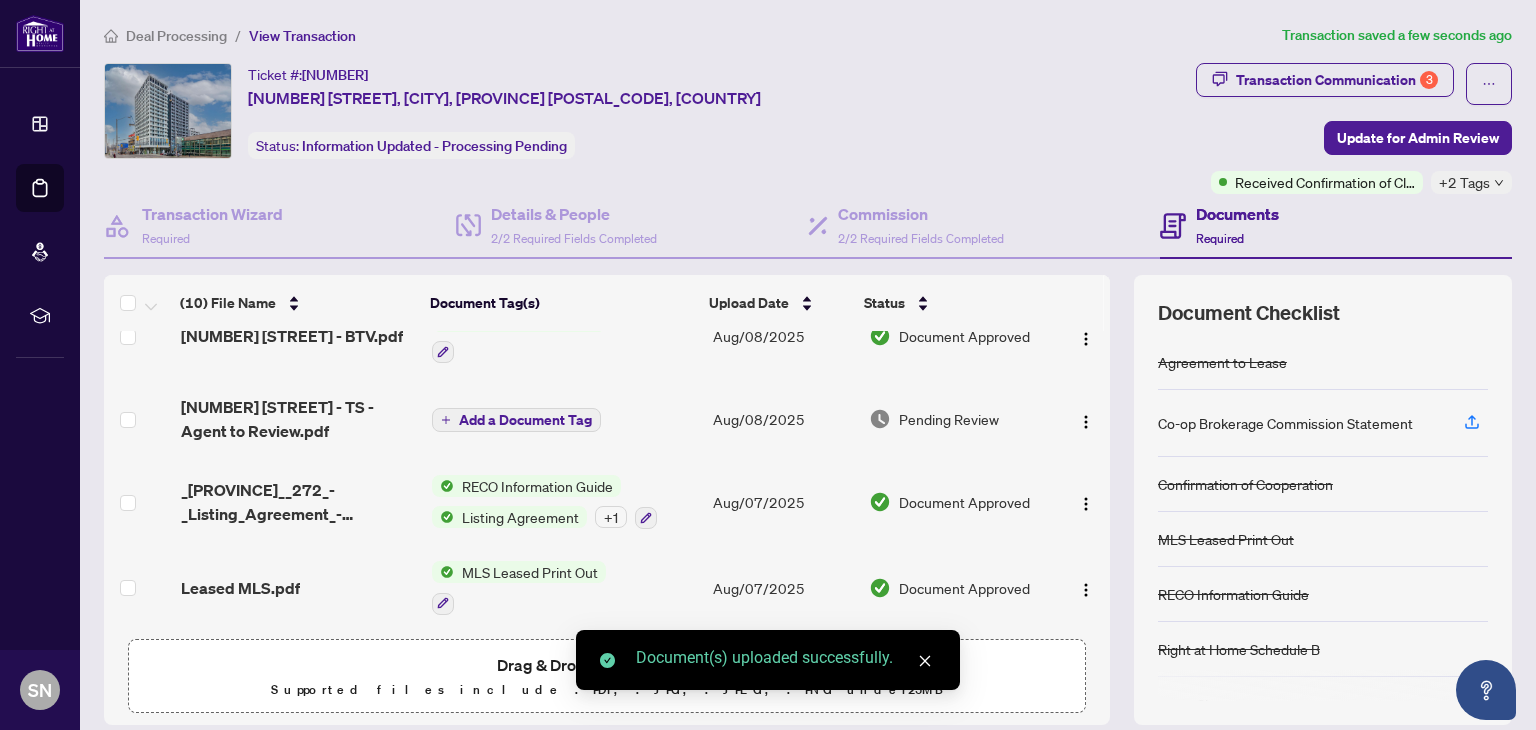 click at bounding box center (925, 661) 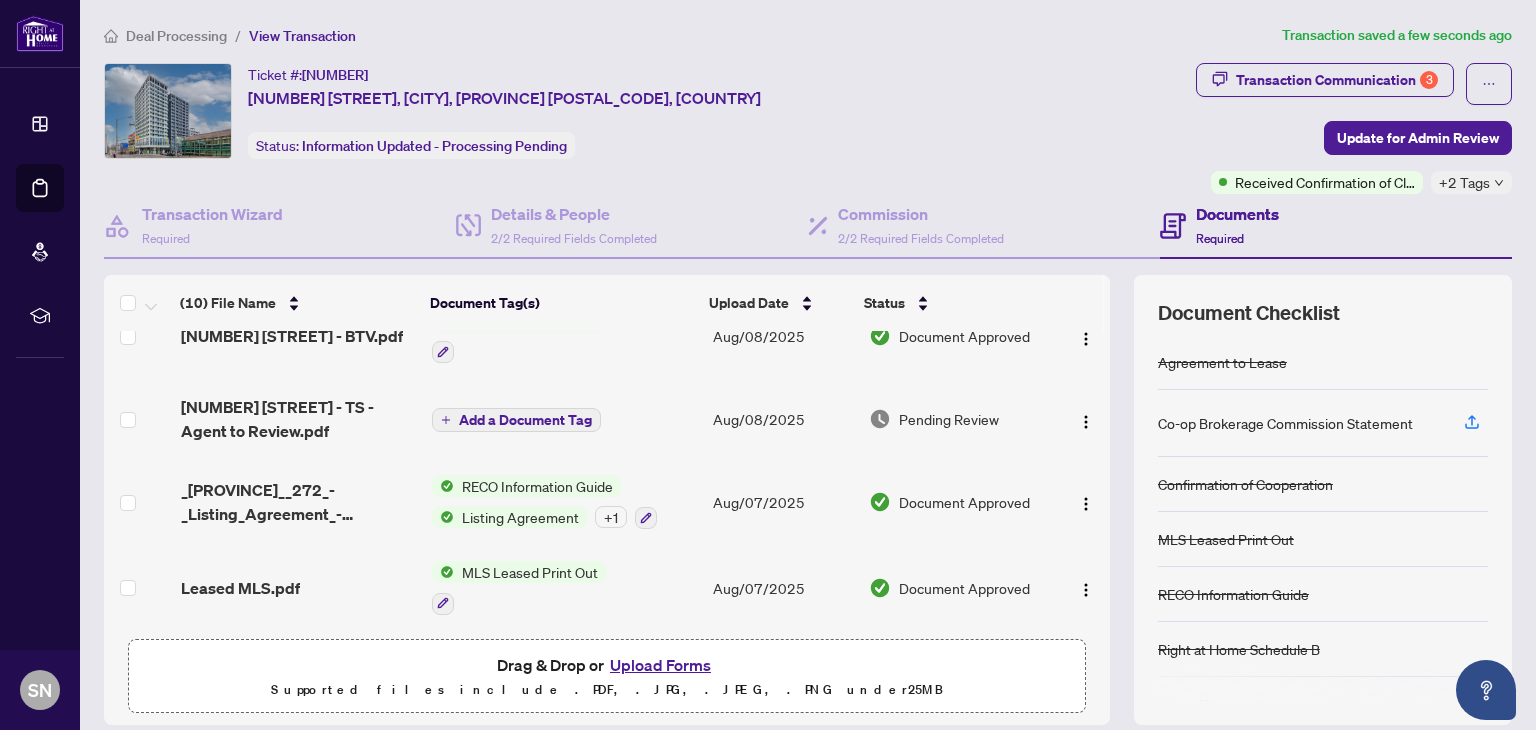 scroll, scrollTop: 0, scrollLeft: 0, axis: both 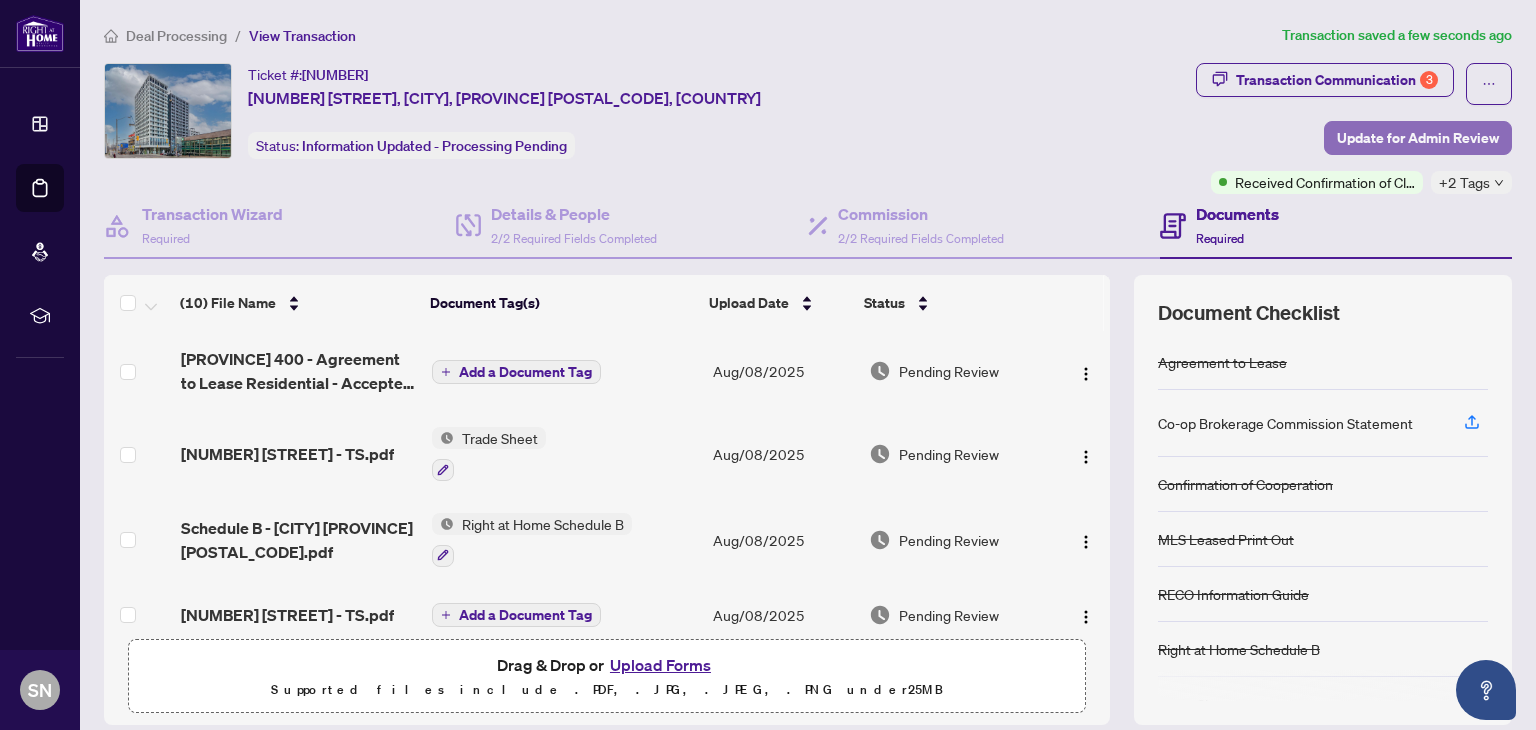 click on "Update for Admin Review" at bounding box center [1418, 138] 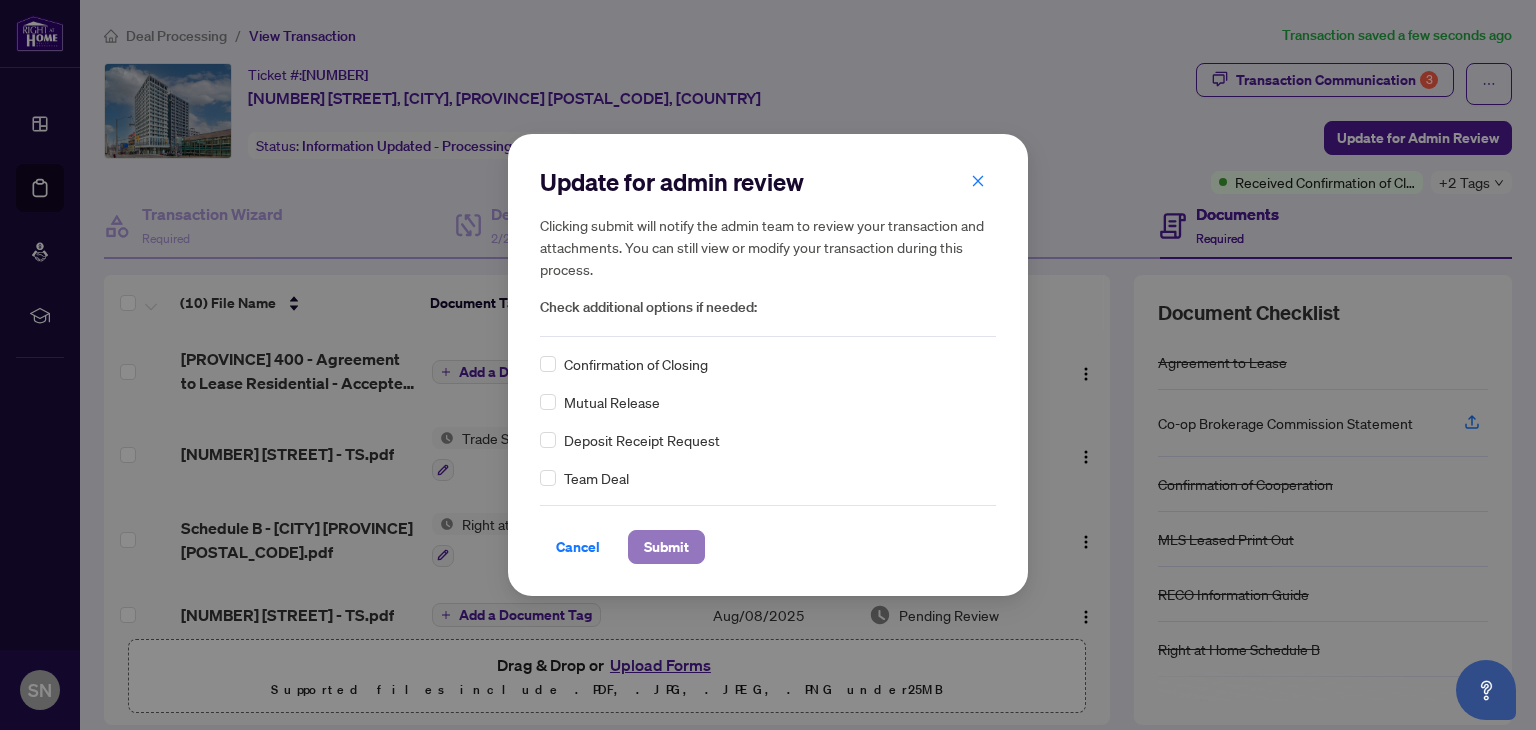 click on "Submit" at bounding box center (666, 547) 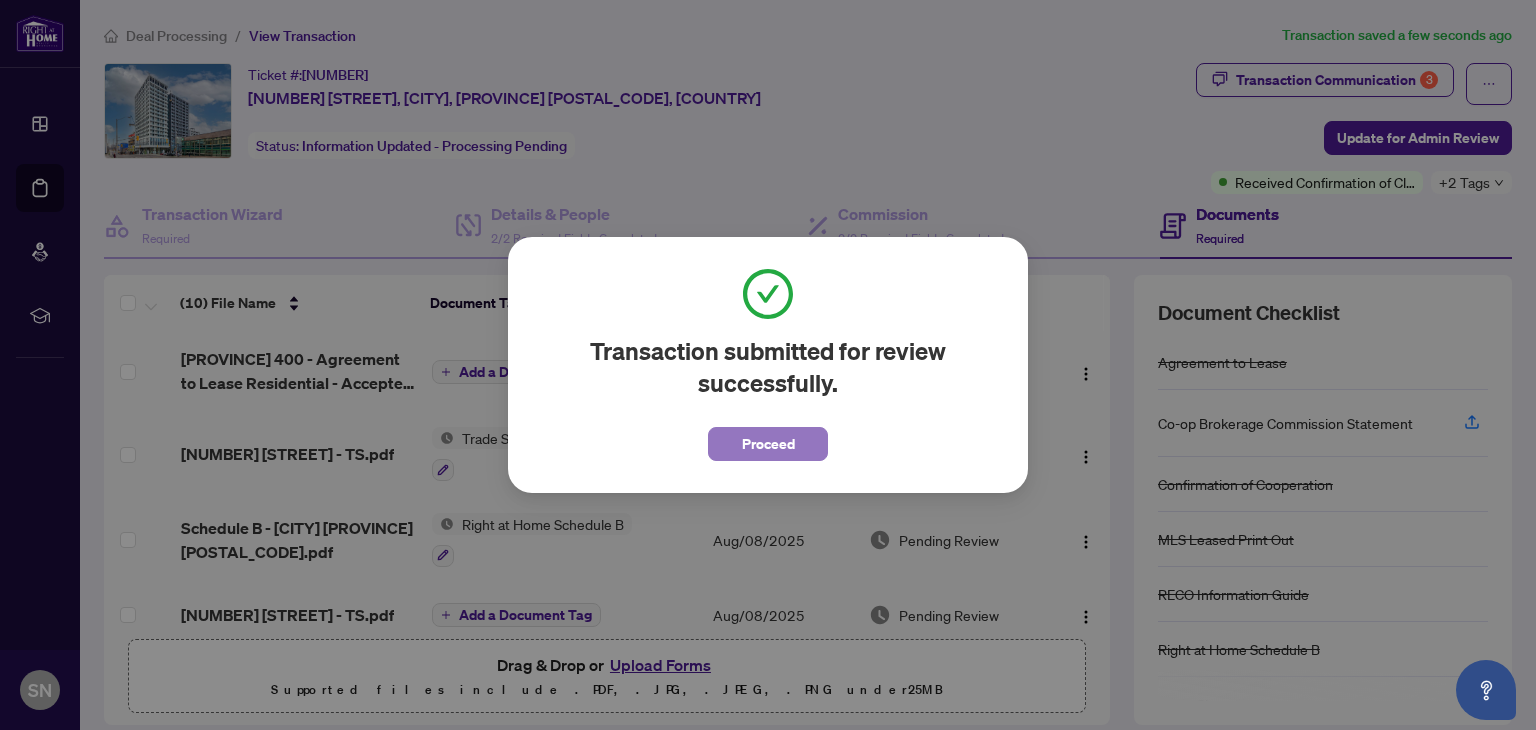 click on "Proceed" at bounding box center [768, 444] 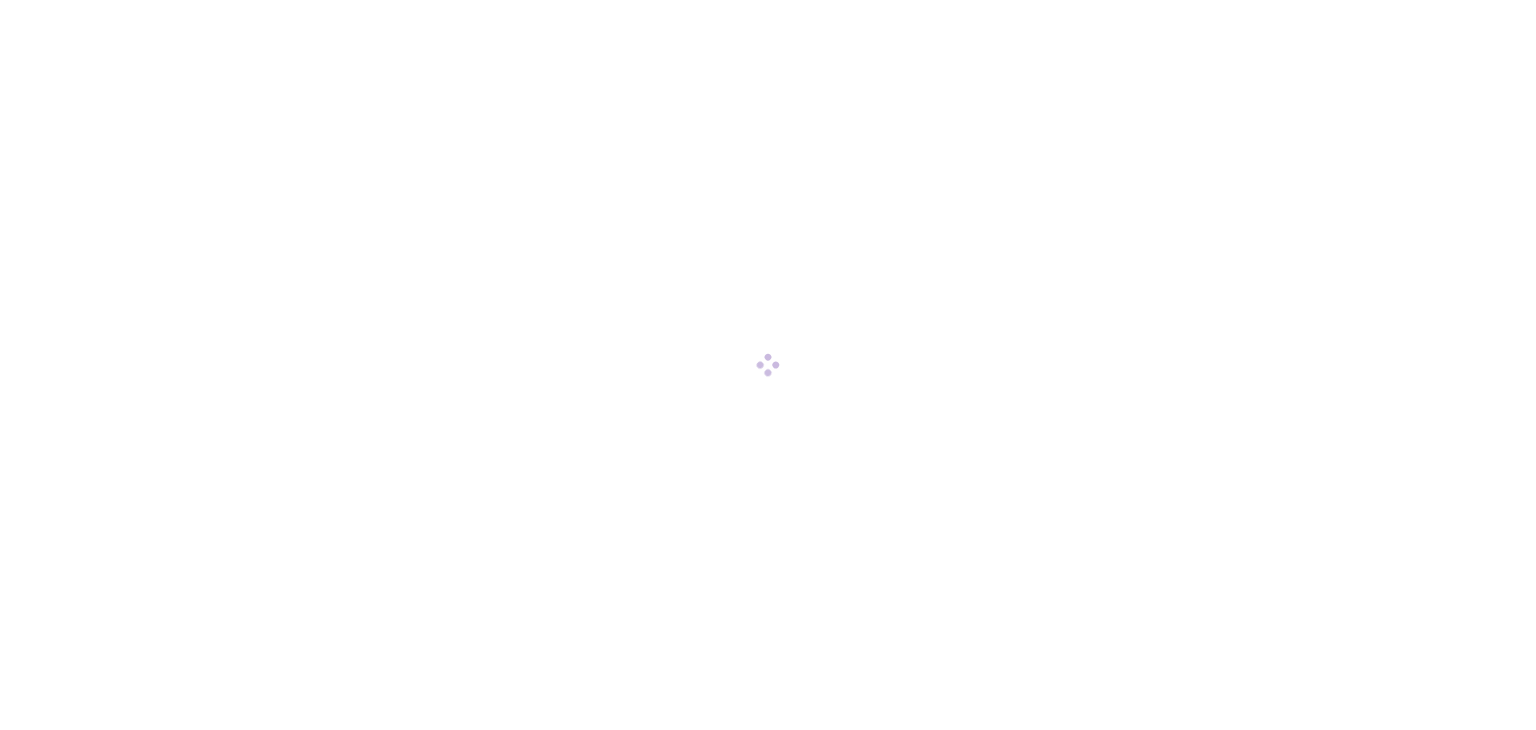 scroll, scrollTop: 0, scrollLeft: 0, axis: both 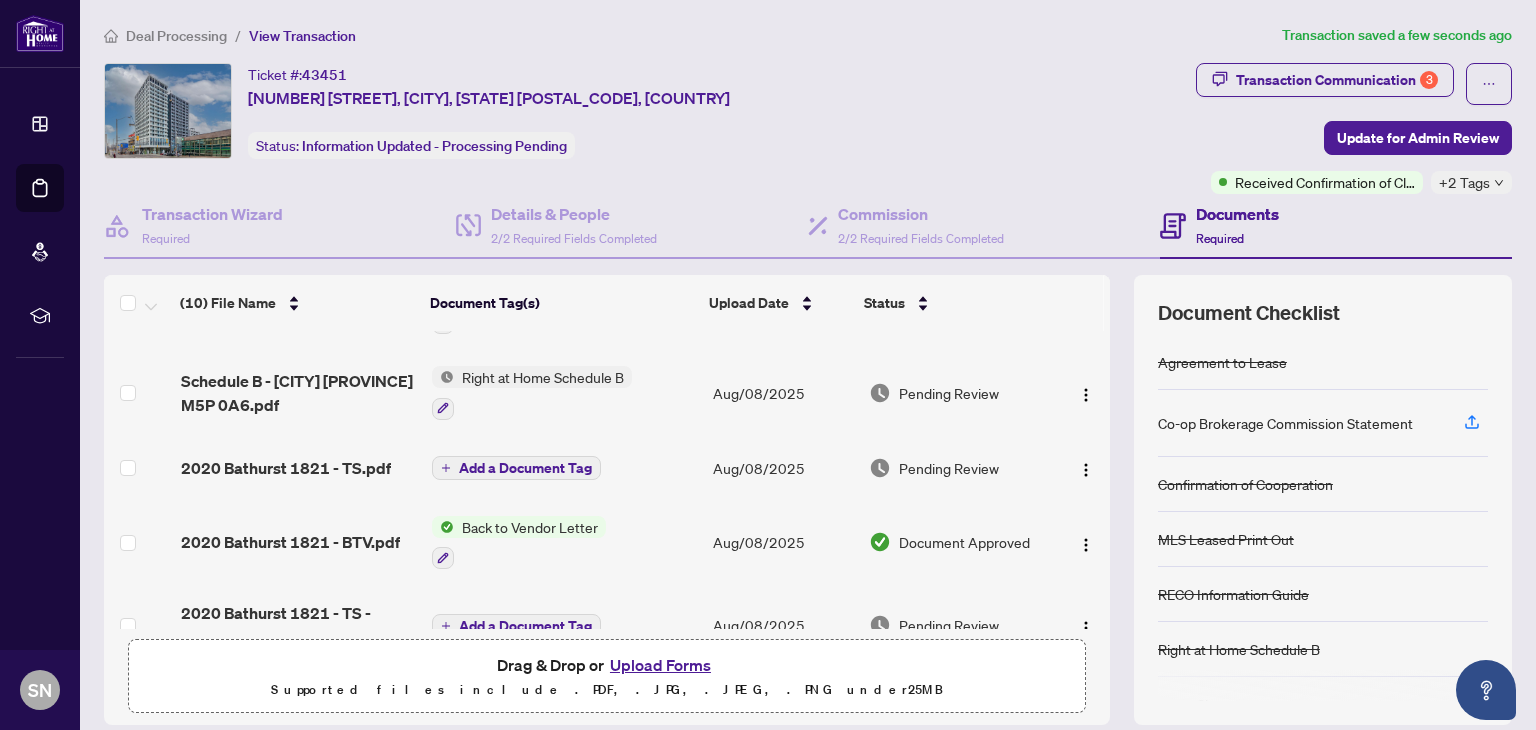 click on "2020 Bathurst 1821 - BTV.pdf" at bounding box center (290, 542) 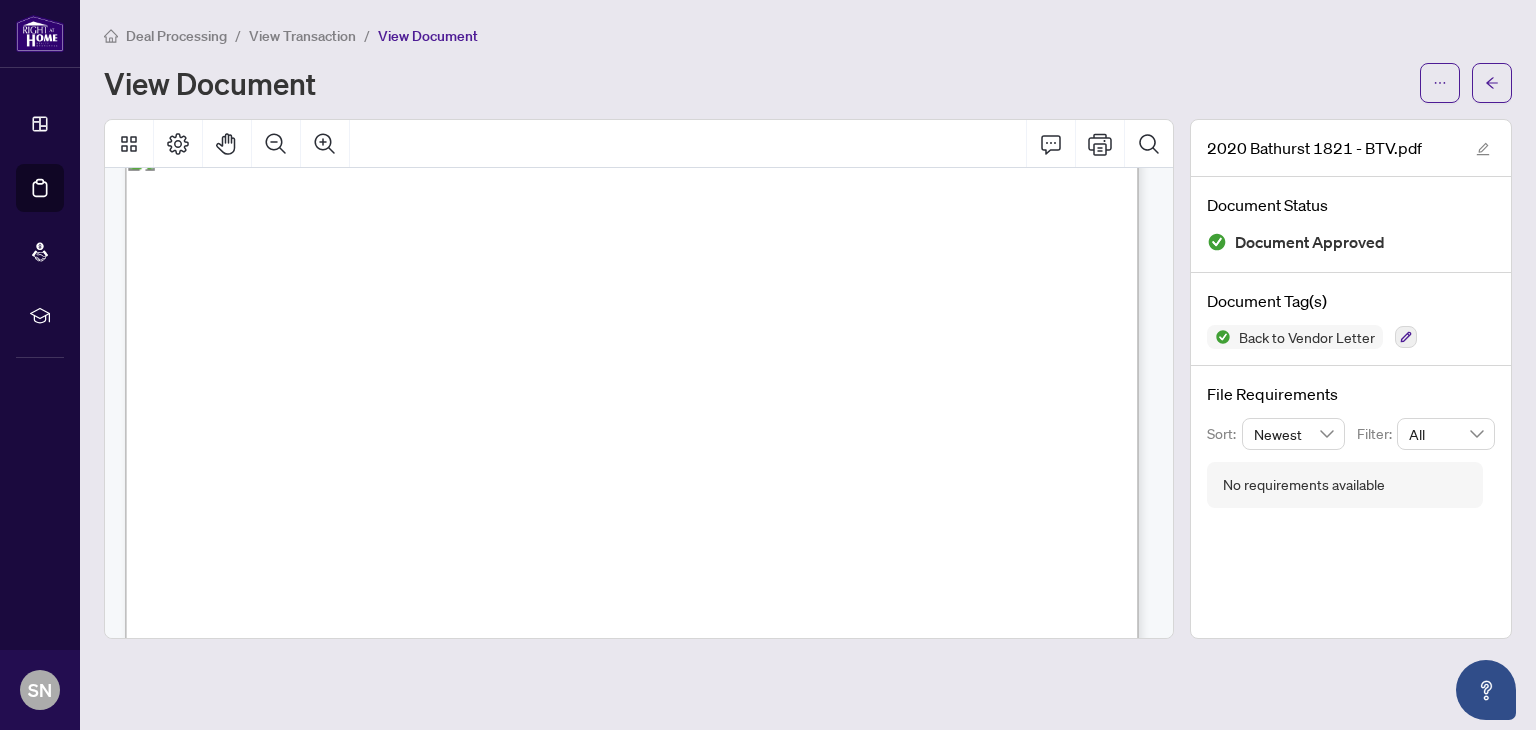 scroll, scrollTop: 0, scrollLeft: 0, axis: both 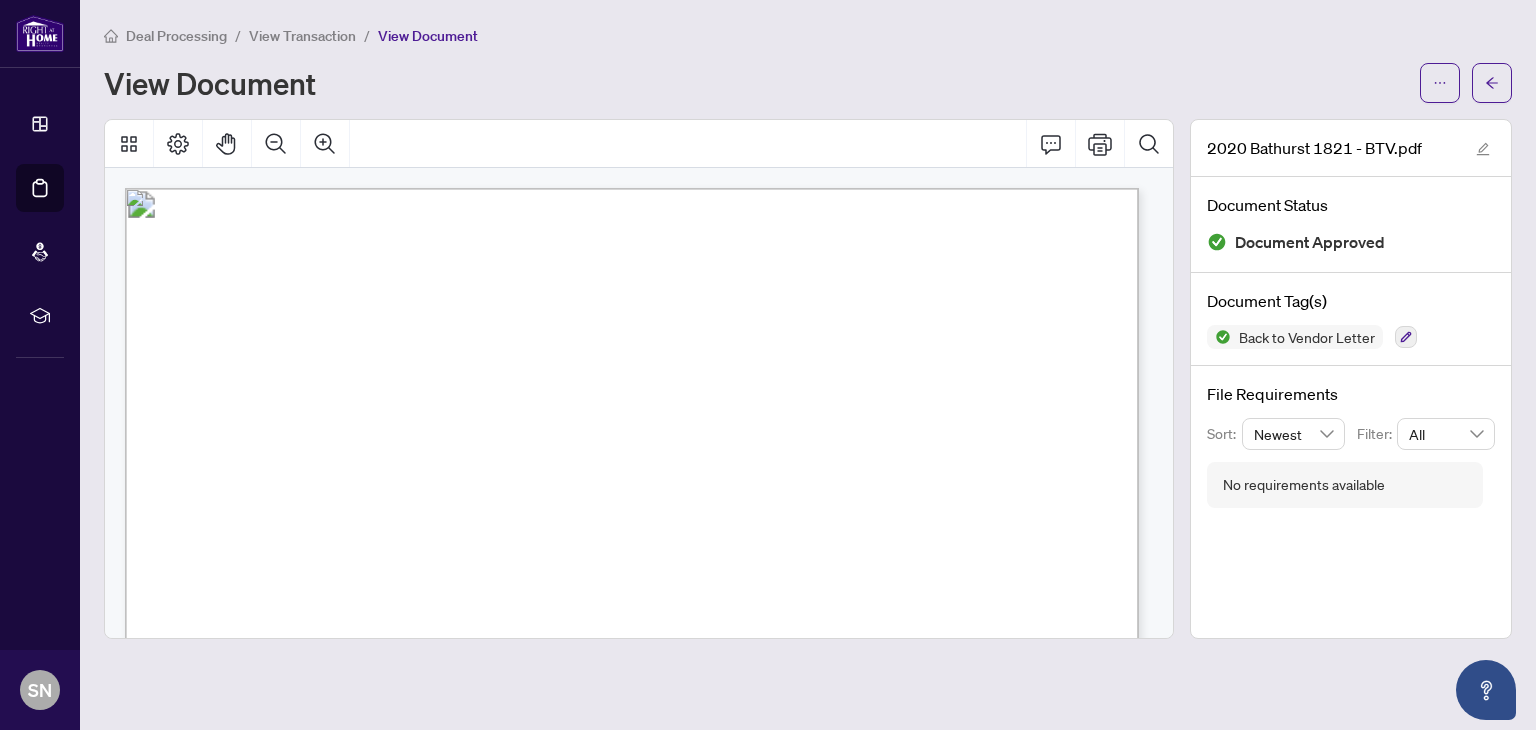 click on "2020 Bathurst 1821 - BTV.pdf Document Status Document Approved Document Tag(s) Back to Vendor Letter File Requirements Sort: Newest Filter: All No requirements available" at bounding box center [1351, 379] 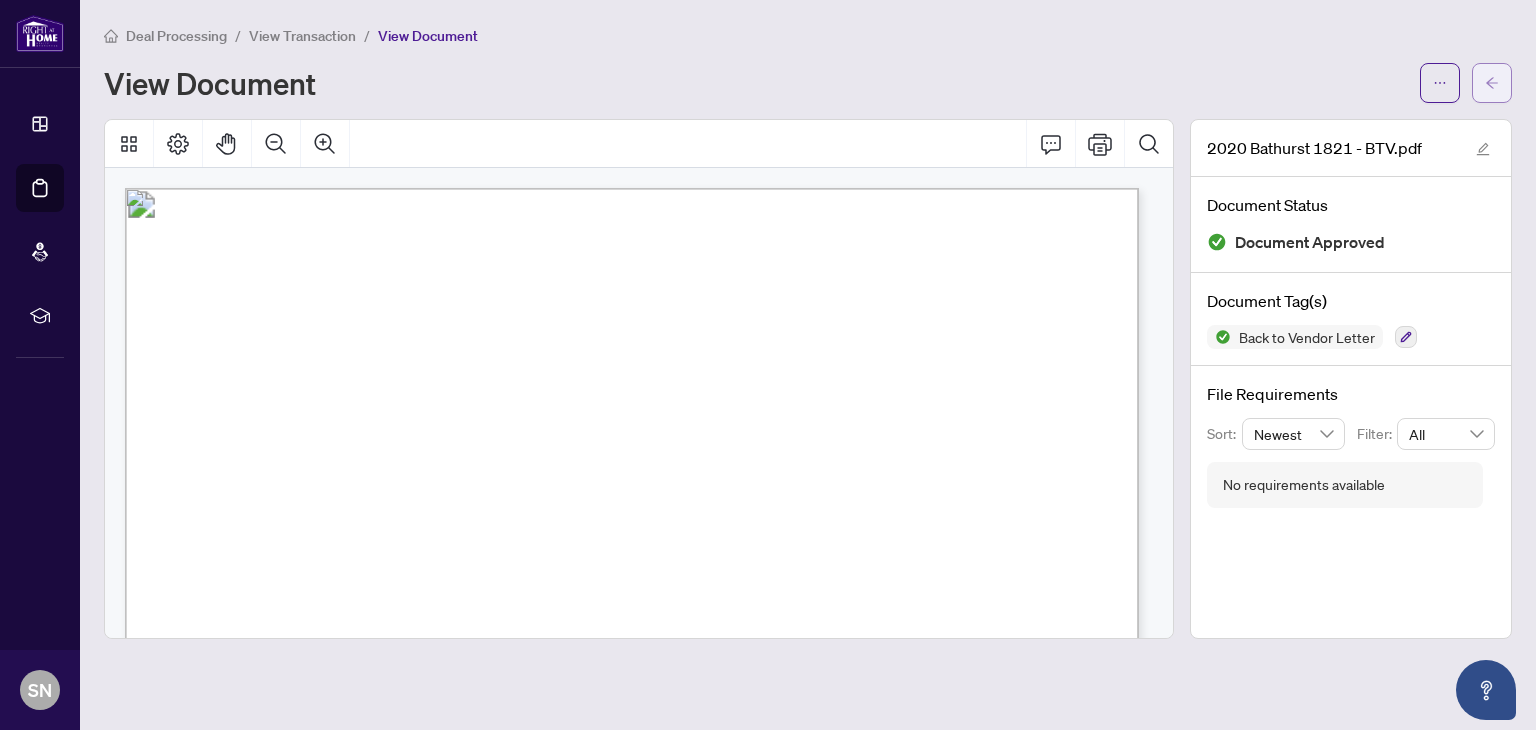 click at bounding box center (1492, 83) 